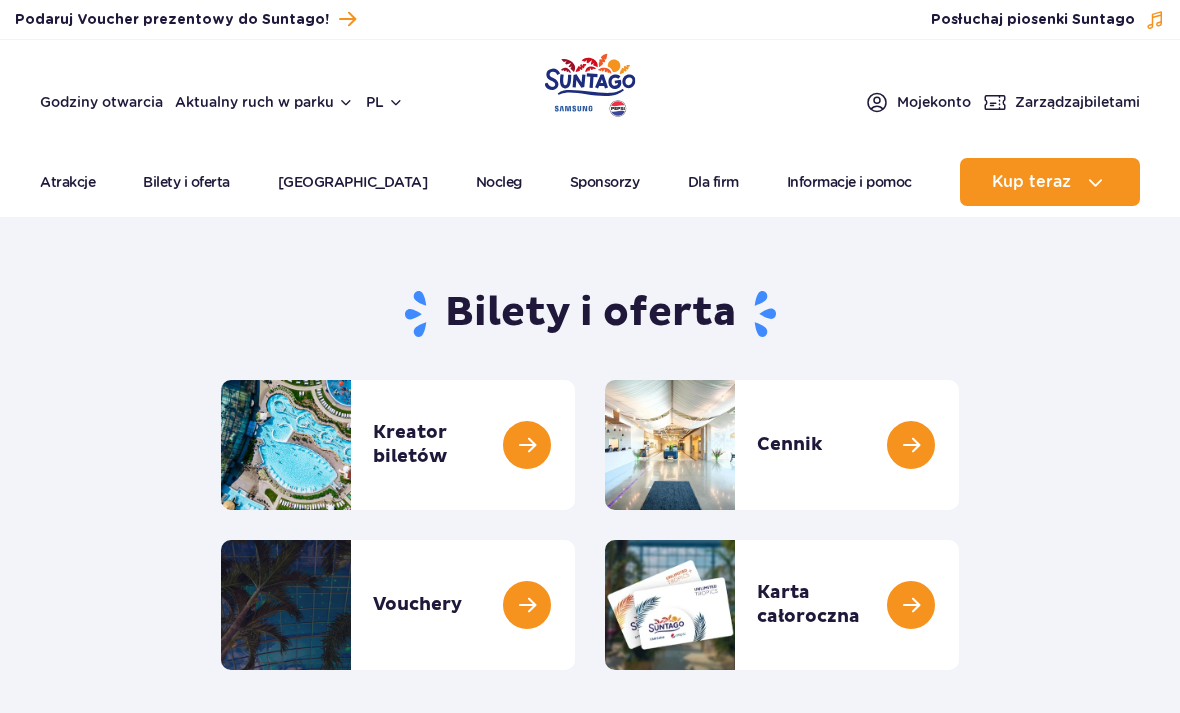 scroll, scrollTop: 0, scrollLeft: 0, axis: both 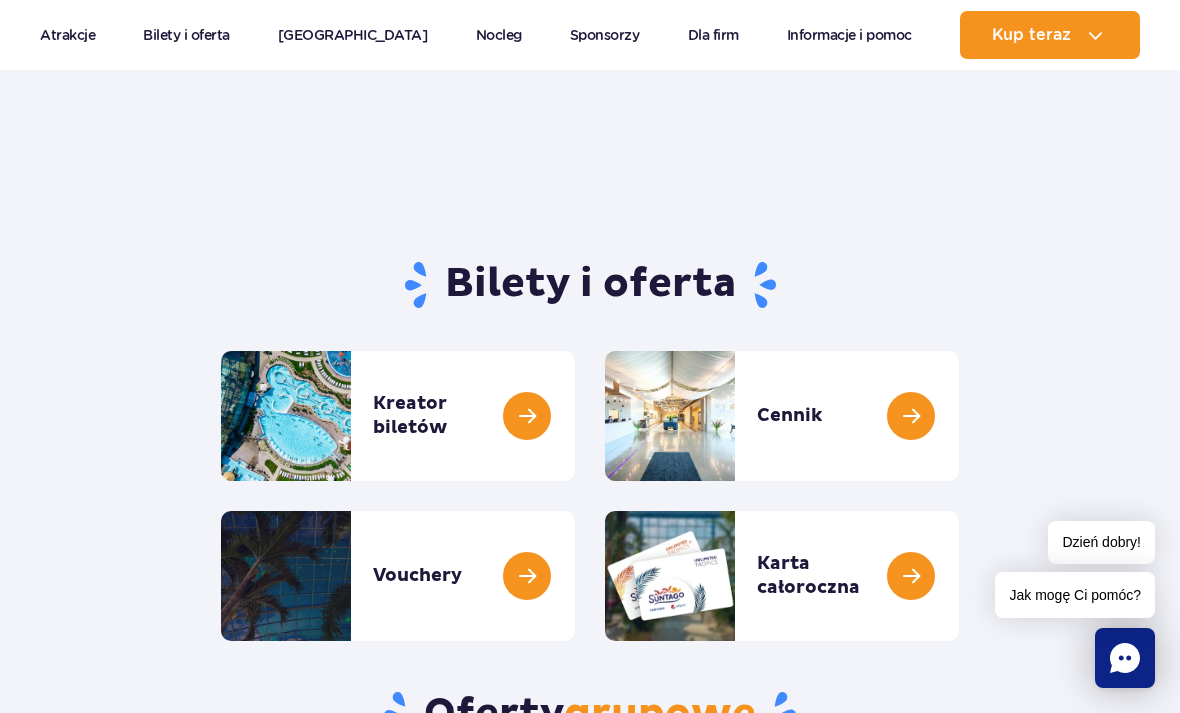 click at bounding box center (959, 416) 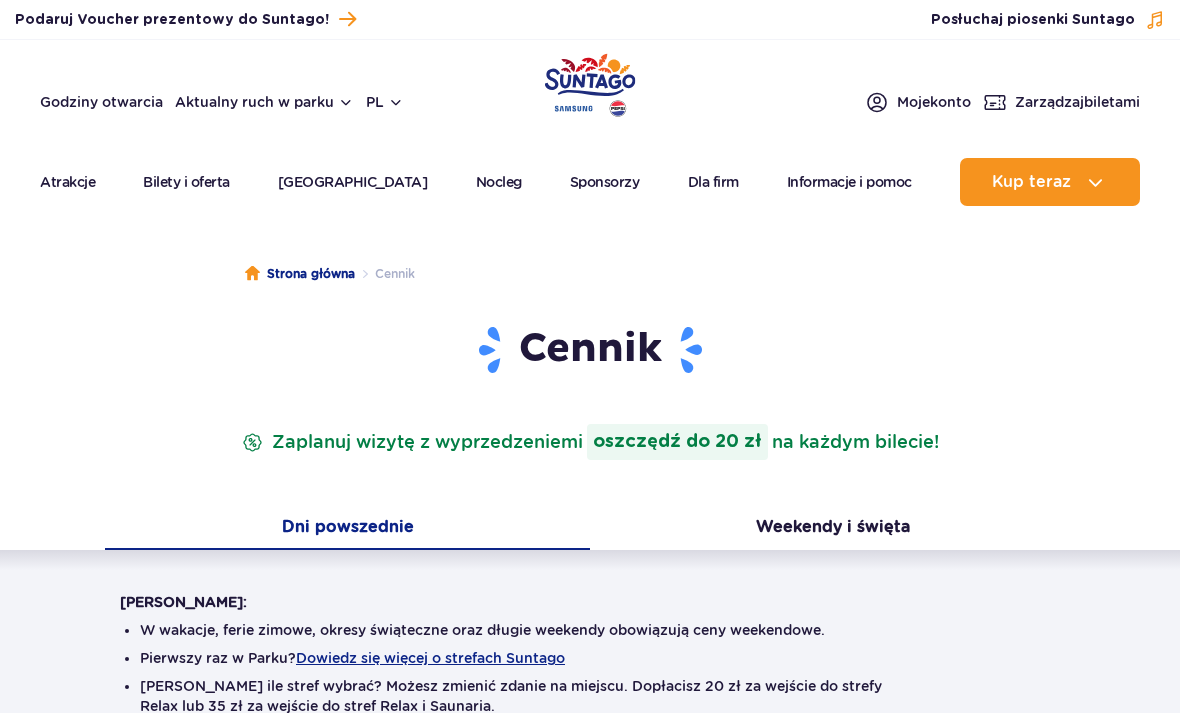 scroll, scrollTop: 0, scrollLeft: 0, axis: both 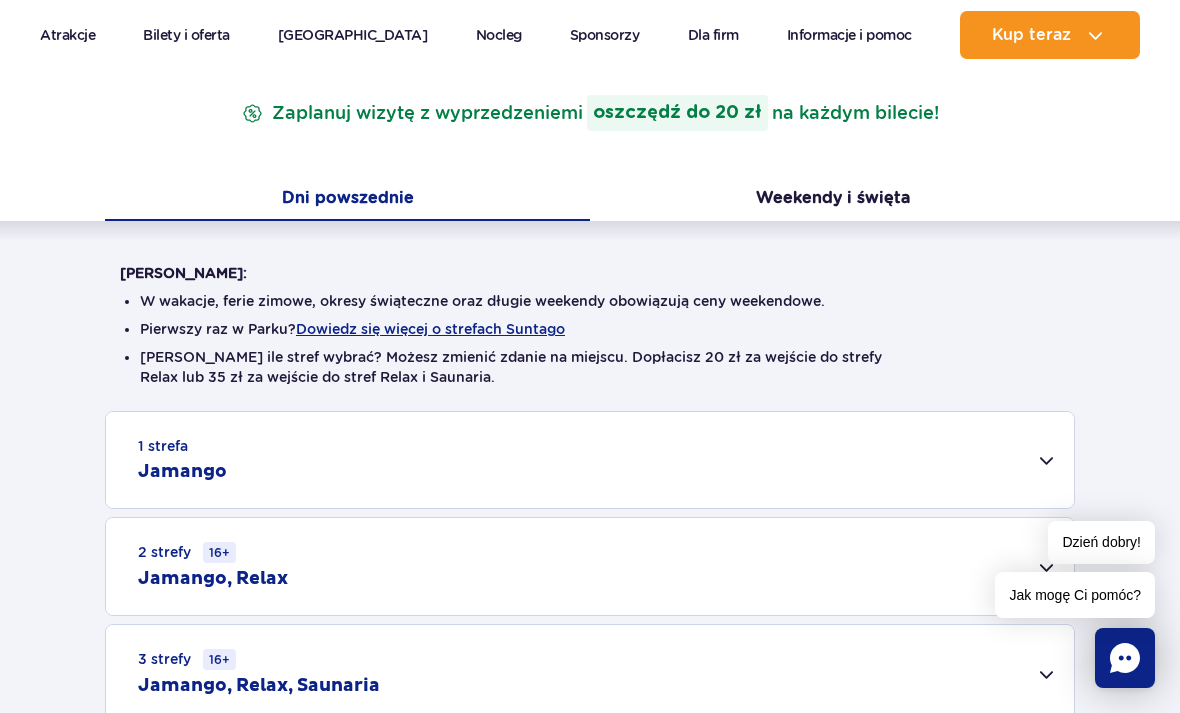 click on "1 strefa
Jamango" at bounding box center (590, 460) 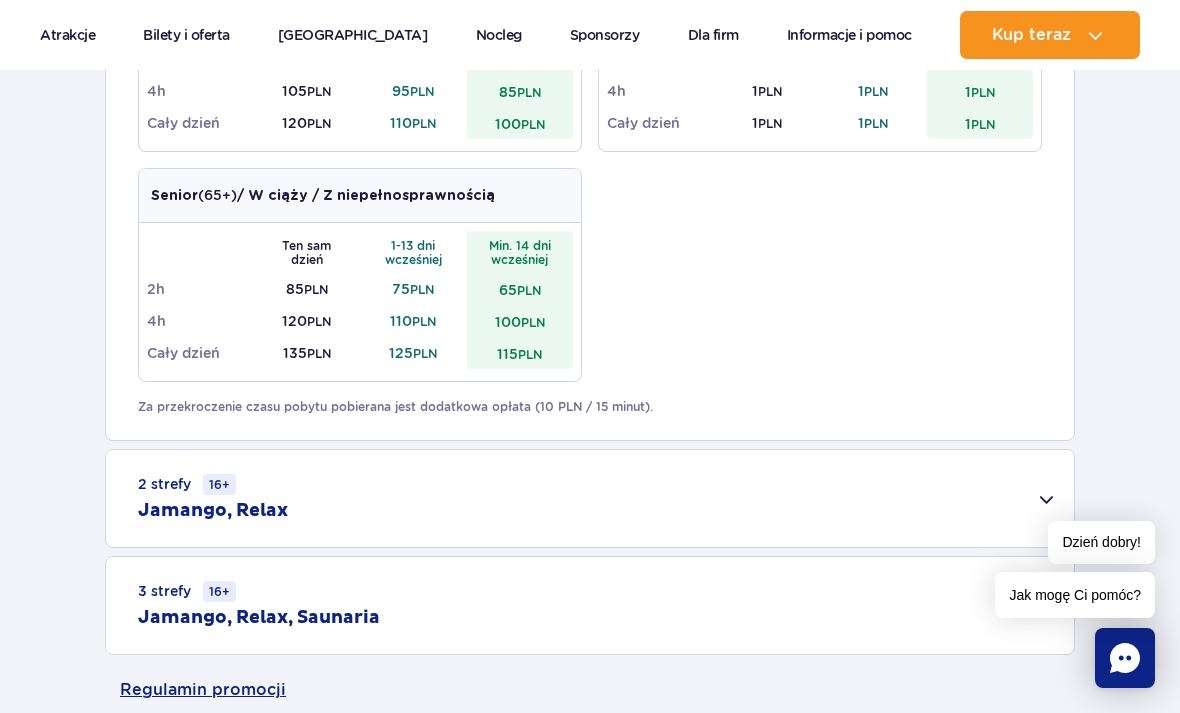 scroll, scrollTop: 1130, scrollLeft: 0, axis: vertical 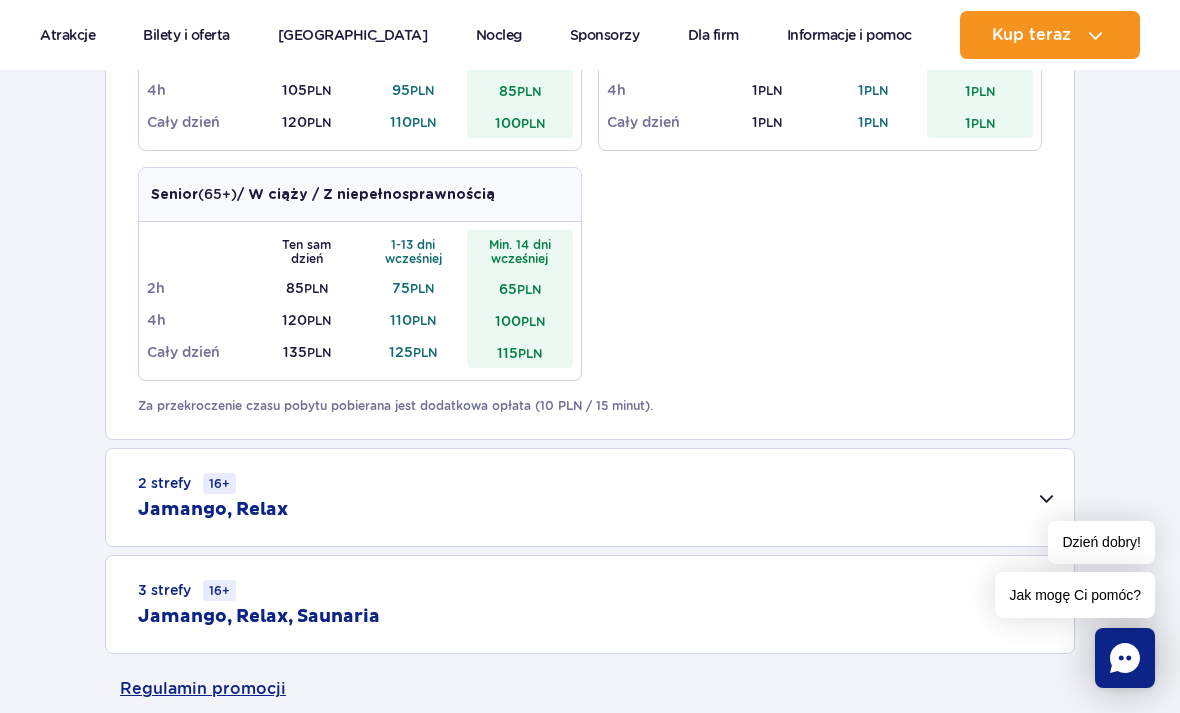 click on "2 strefy  16+
Jamango, Relax" at bounding box center [590, 497] 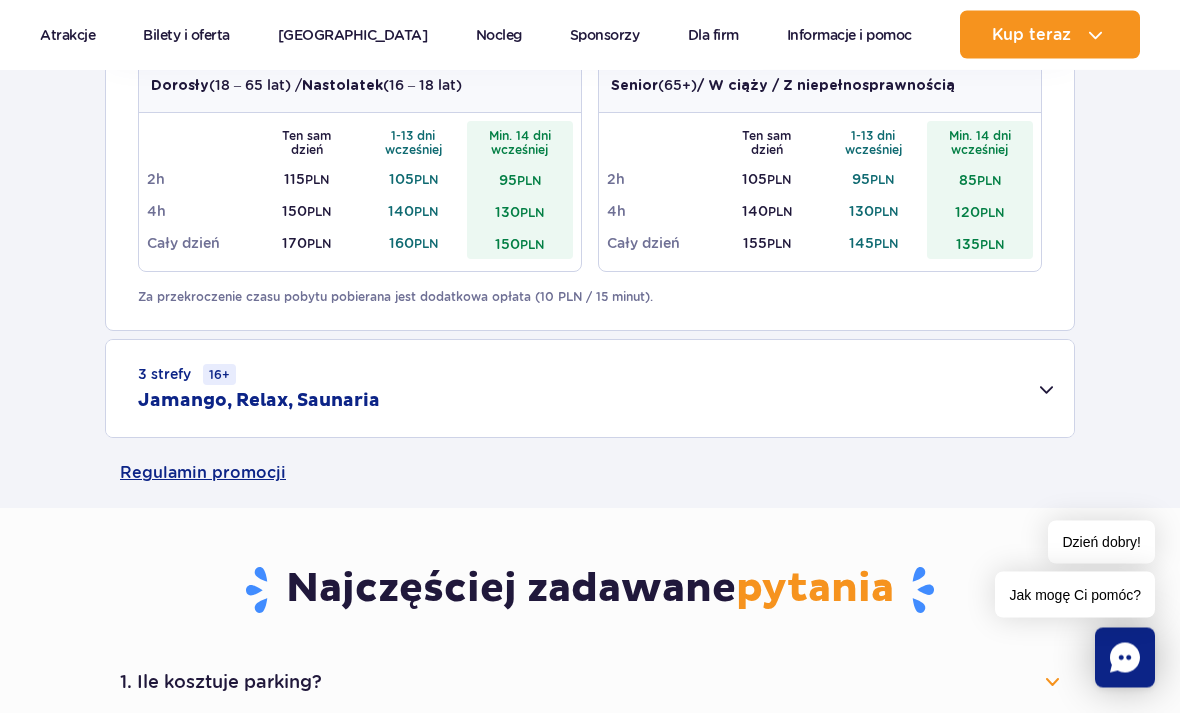 scroll, scrollTop: 1678, scrollLeft: 0, axis: vertical 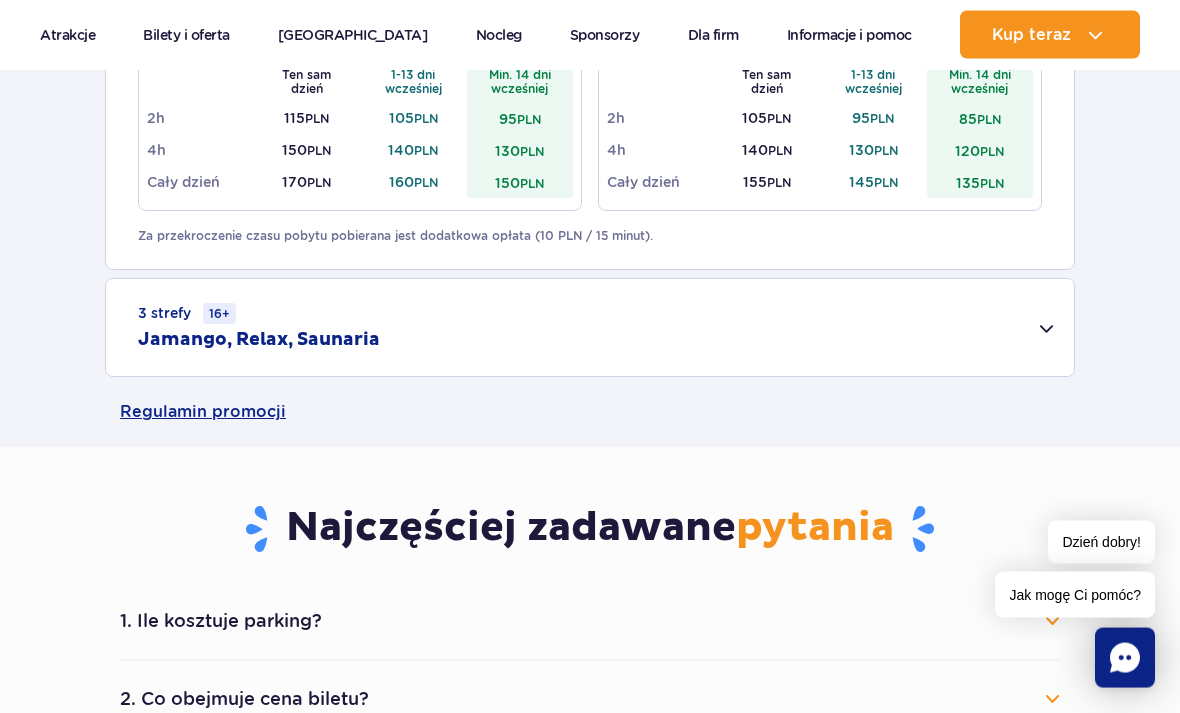 click on "3 strefy  16+
Jamango, Relax, Saunaria" at bounding box center [590, 328] 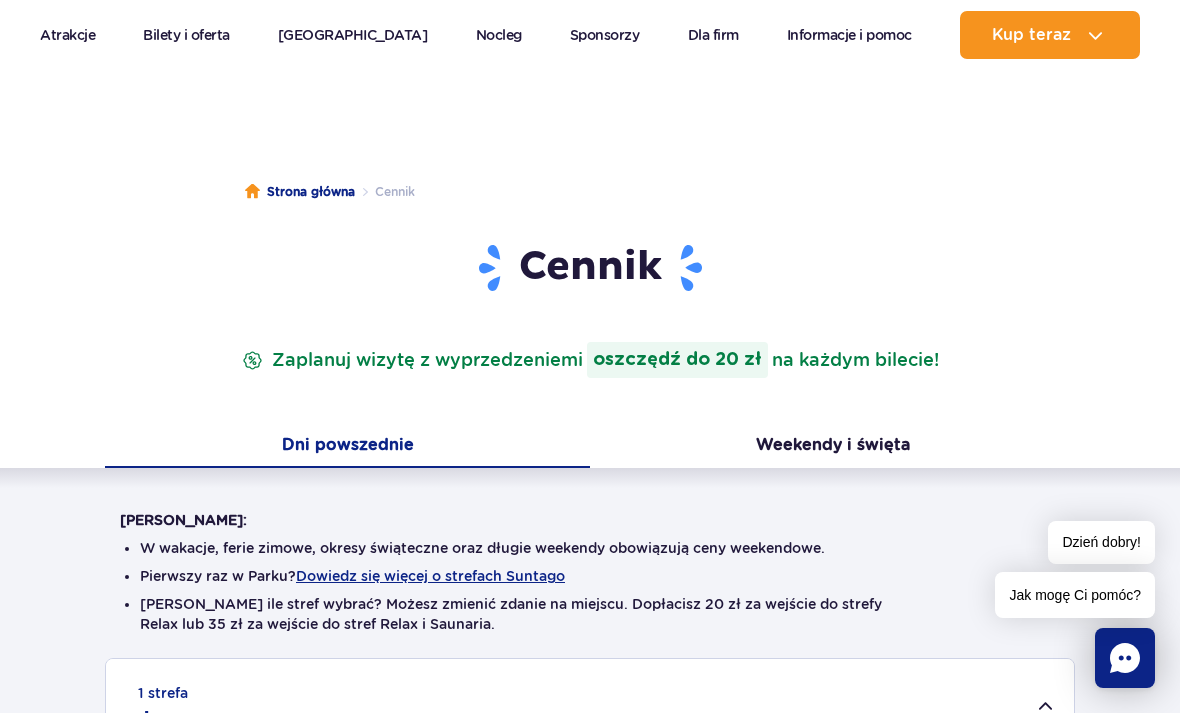 scroll, scrollTop: 0, scrollLeft: 0, axis: both 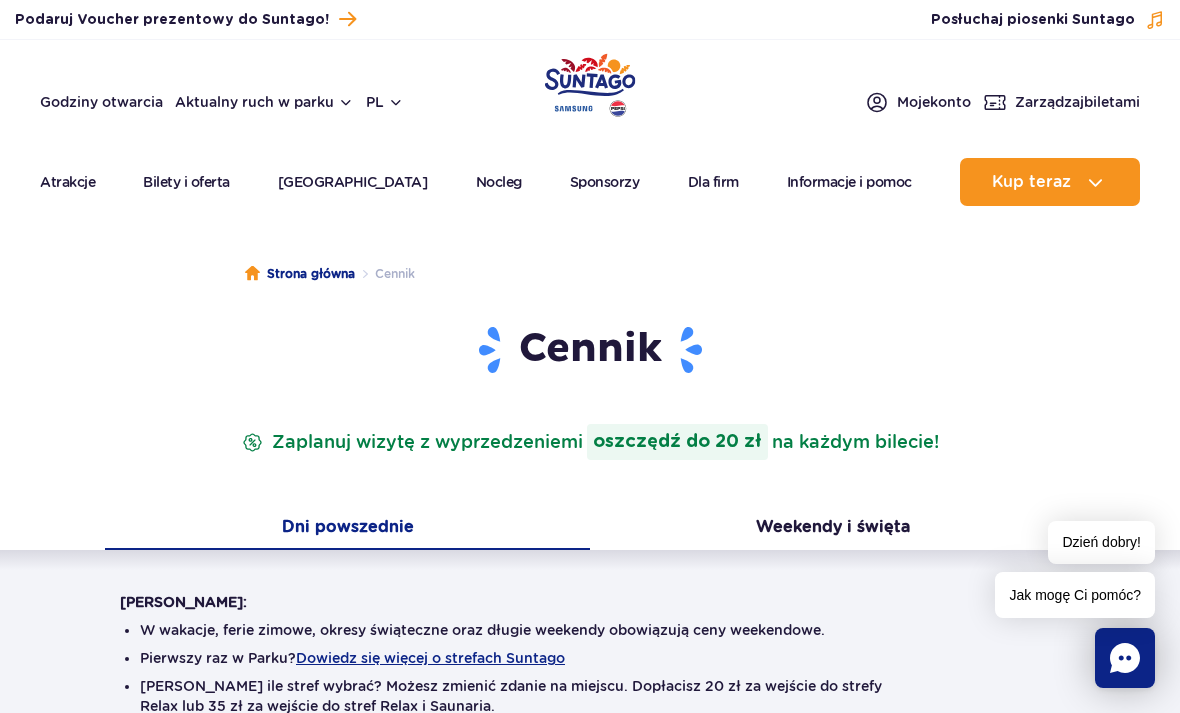 click on "Weekendy i święta" at bounding box center [832, 529] 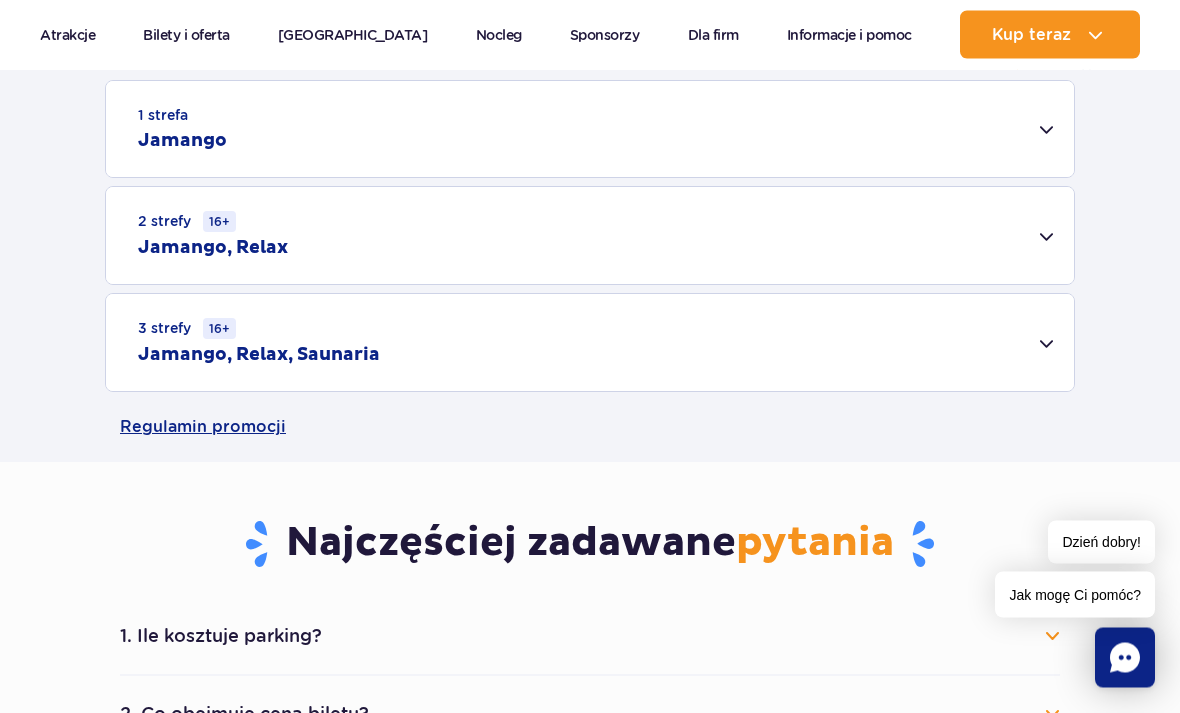 scroll, scrollTop: 660, scrollLeft: 0, axis: vertical 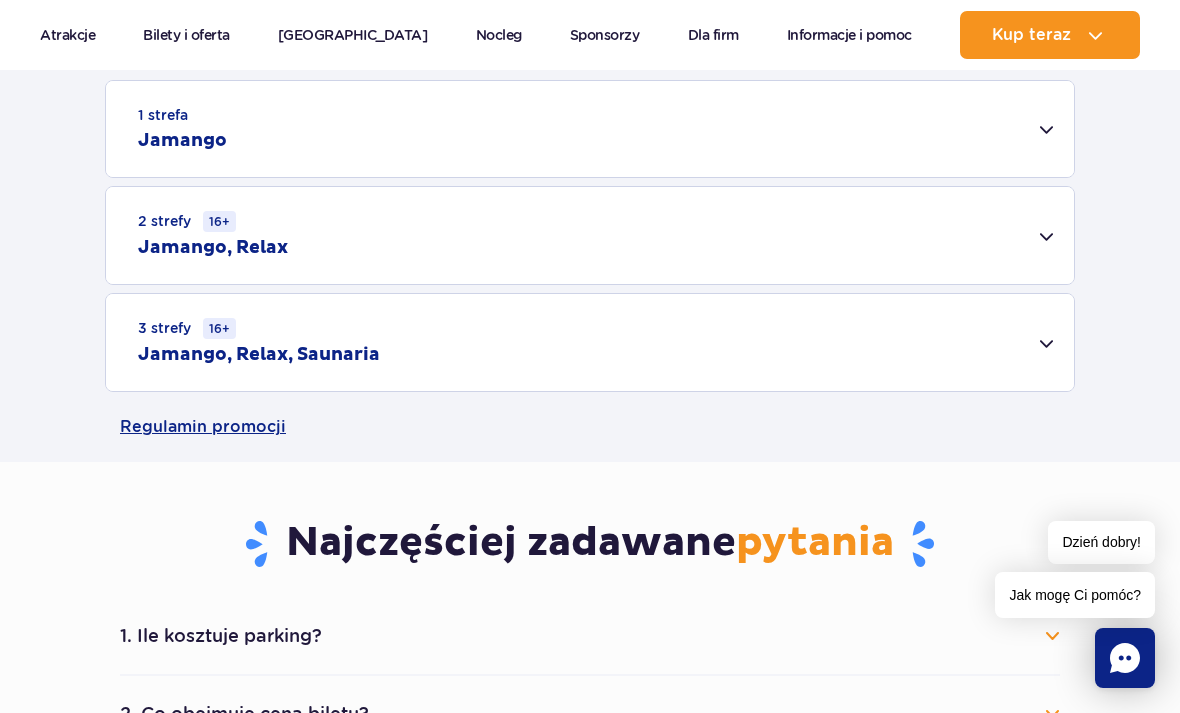 click on "2 strefy  16+
Jamango, Relax" at bounding box center (590, 235) 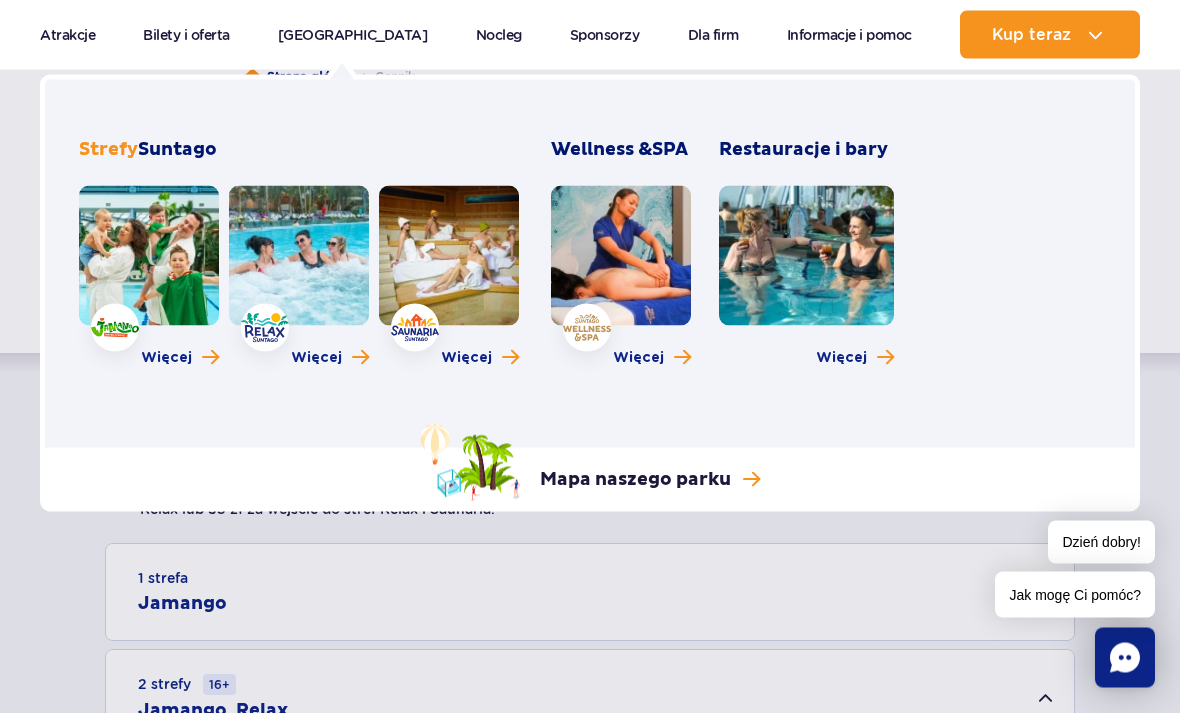 scroll, scrollTop: 197, scrollLeft: 0, axis: vertical 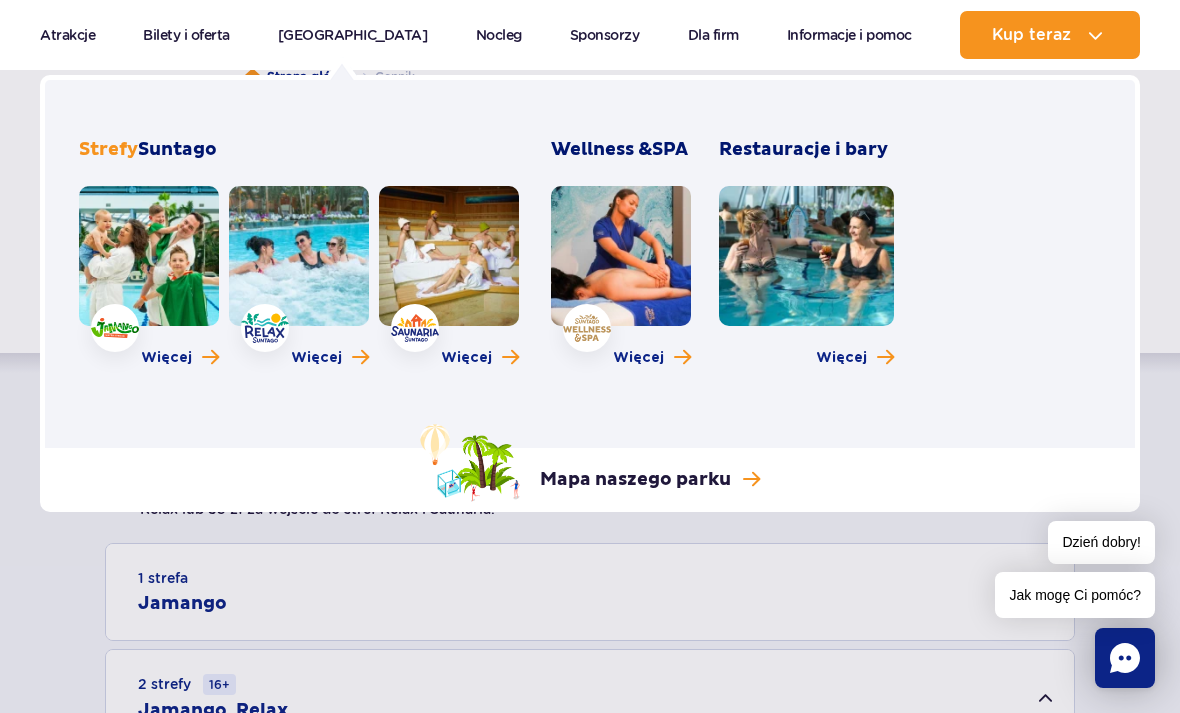 click on "Więcej" at bounding box center (166, 358) 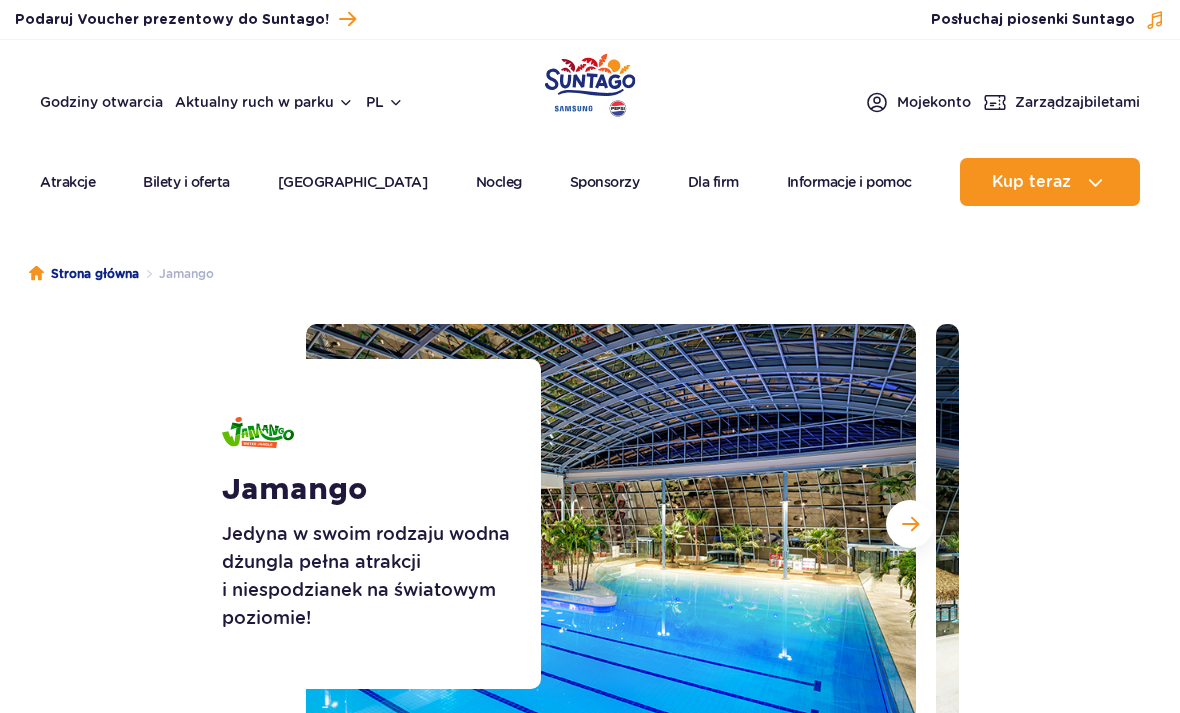 scroll, scrollTop: 0, scrollLeft: 0, axis: both 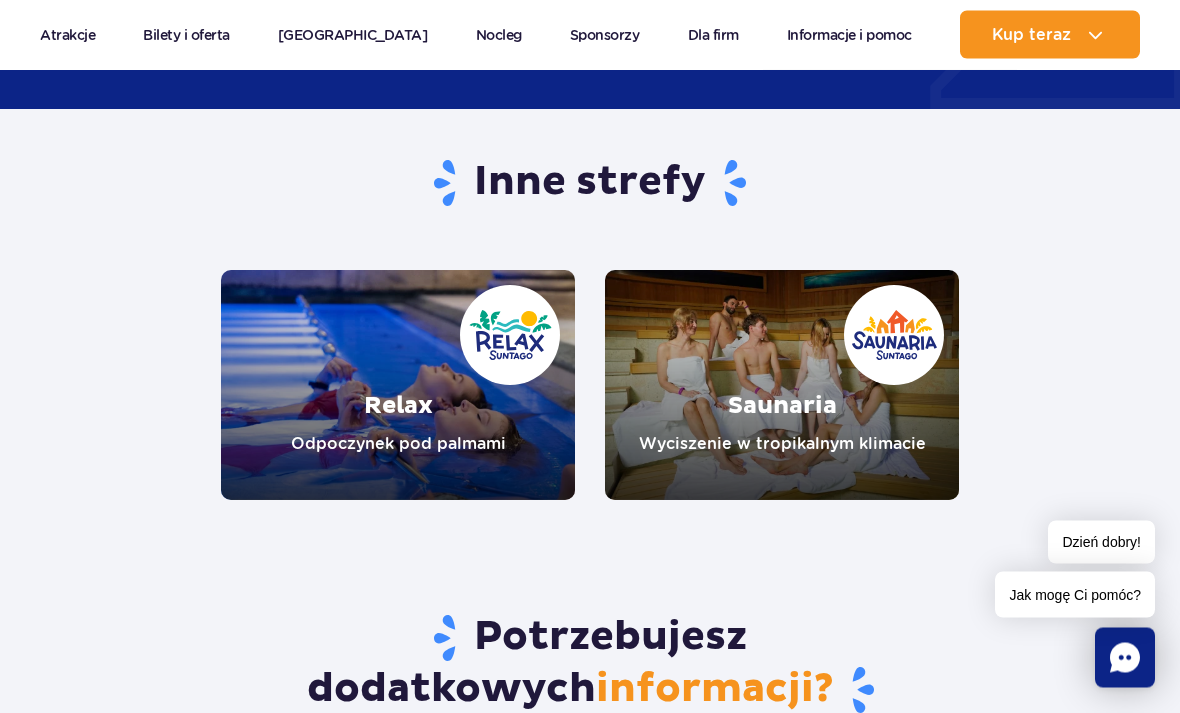 click at bounding box center (398, 386) 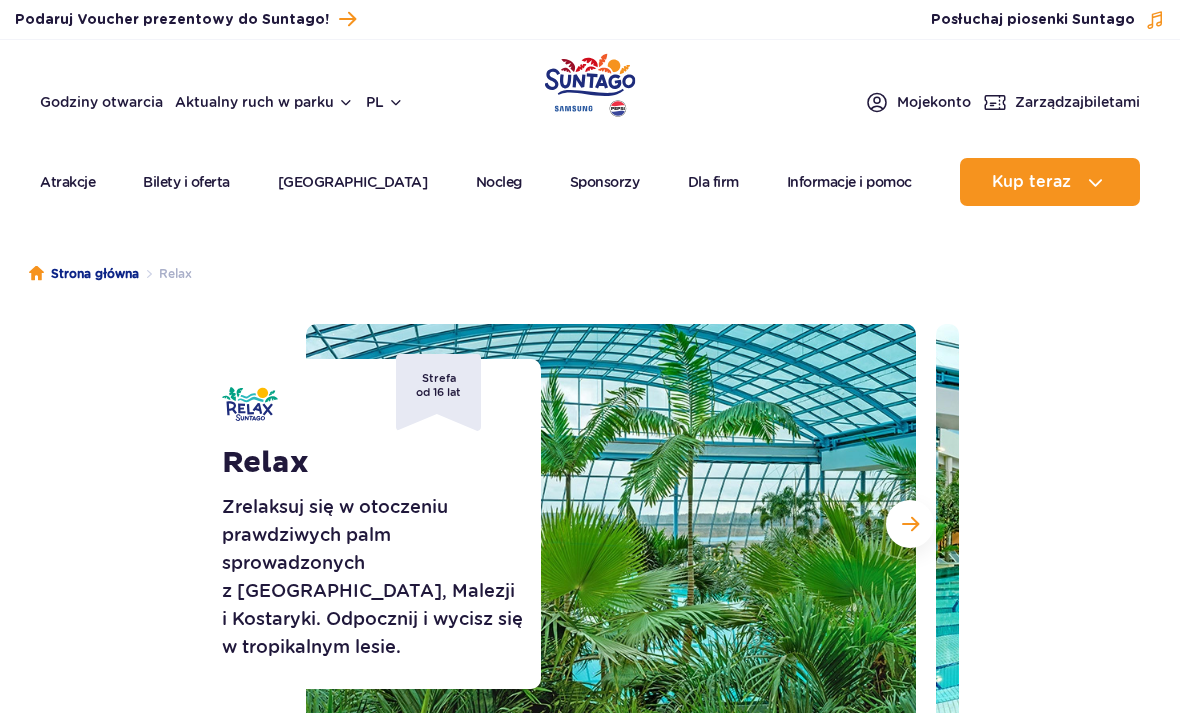 scroll, scrollTop: 0, scrollLeft: 0, axis: both 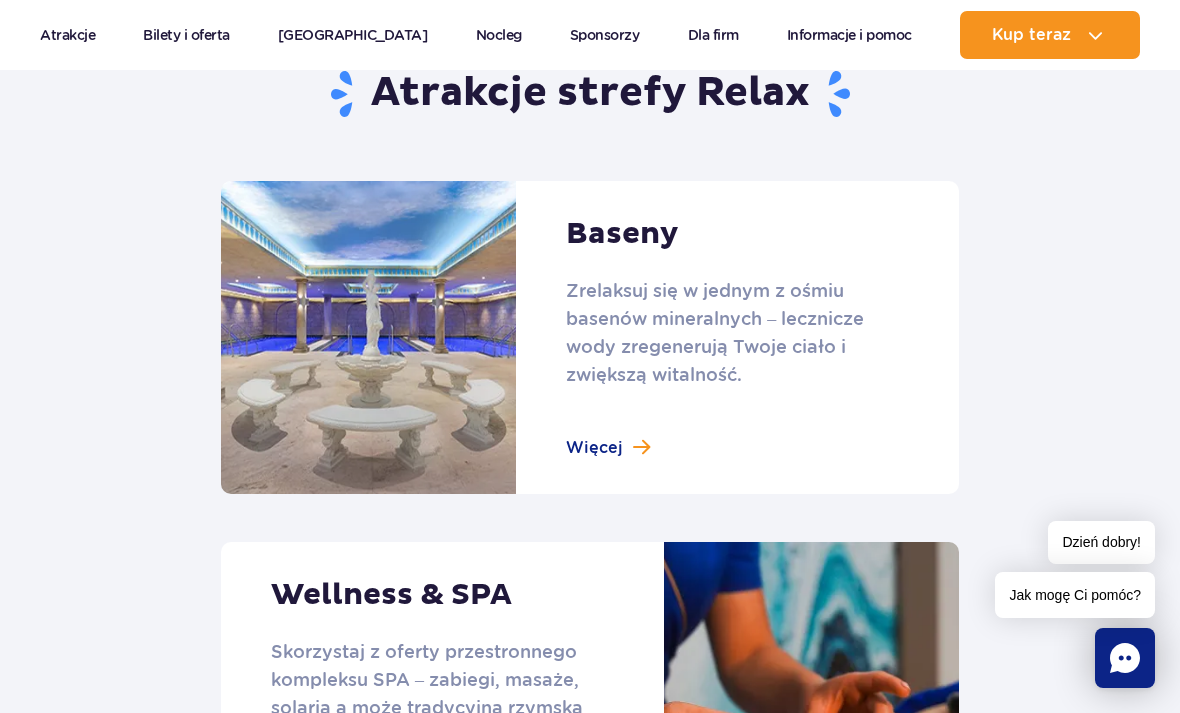 click at bounding box center [590, 337] 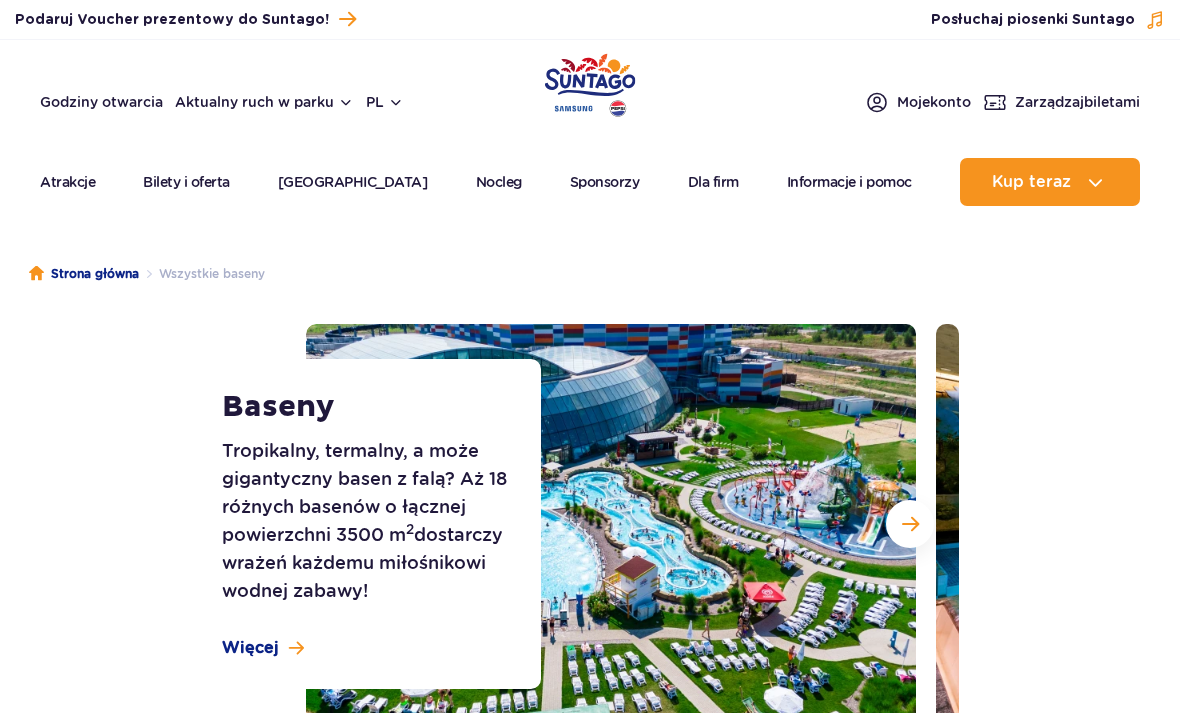 scroll, scrollTop: 0, scrollLeft: 0, axis: both 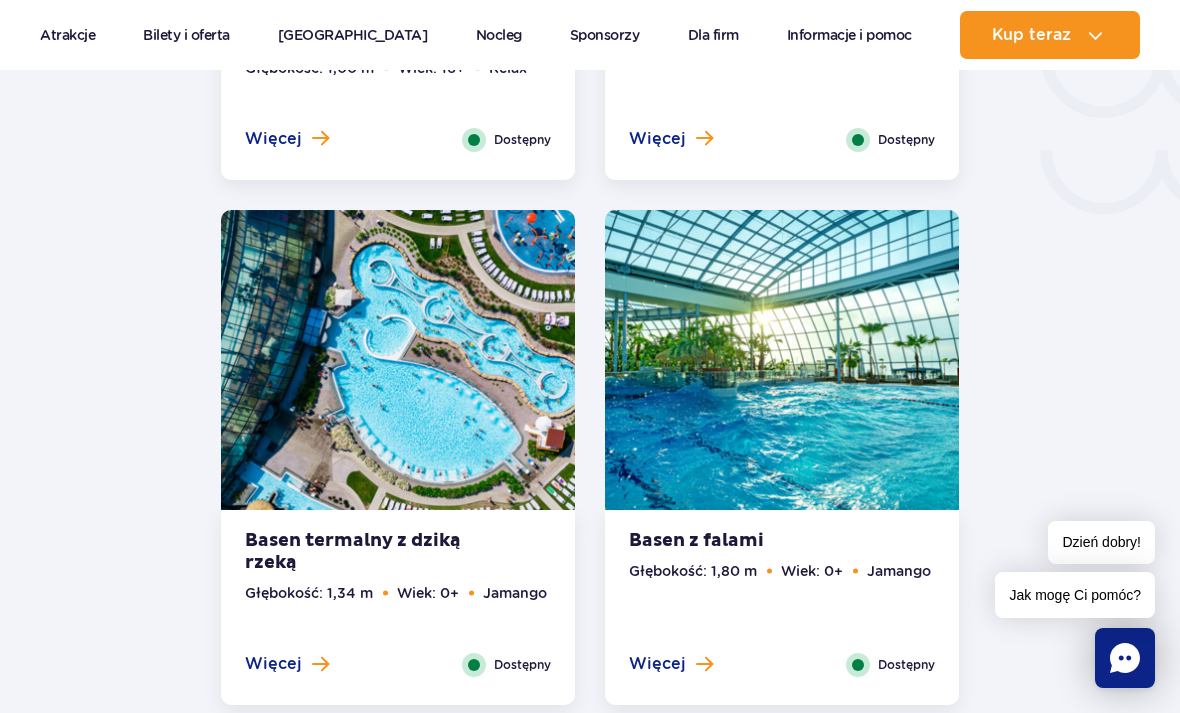 click at bounding box center (1095, 35) 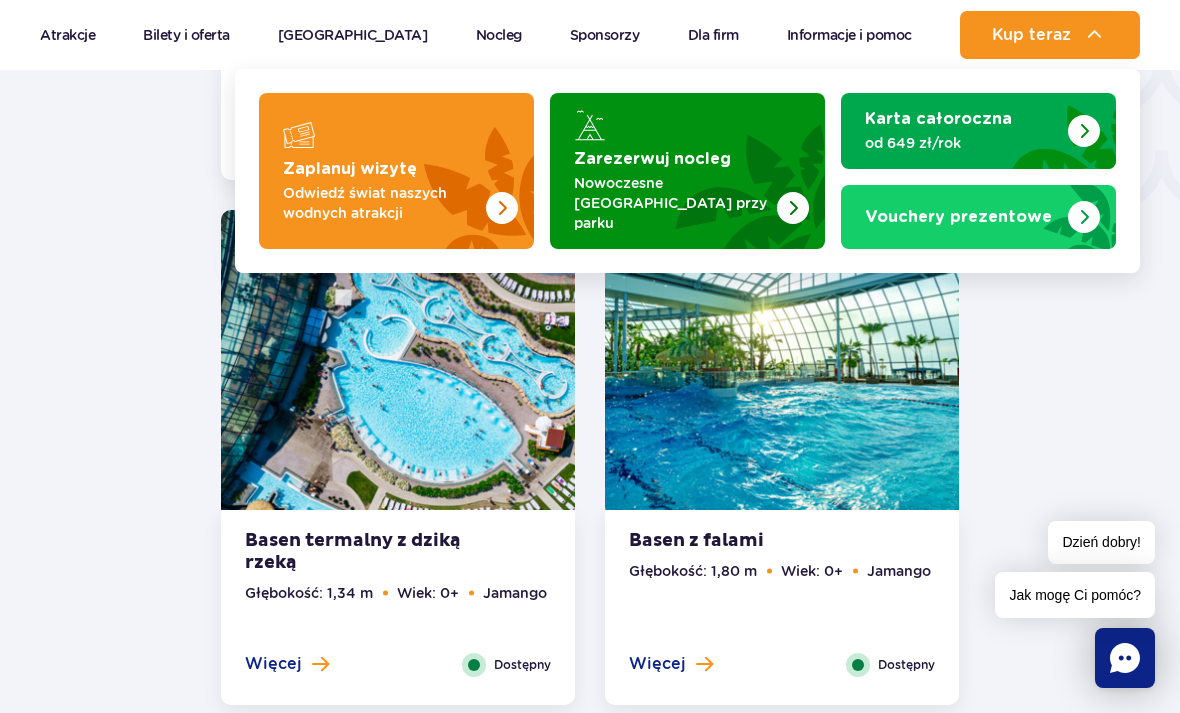 click at bounding box center [502, 208] 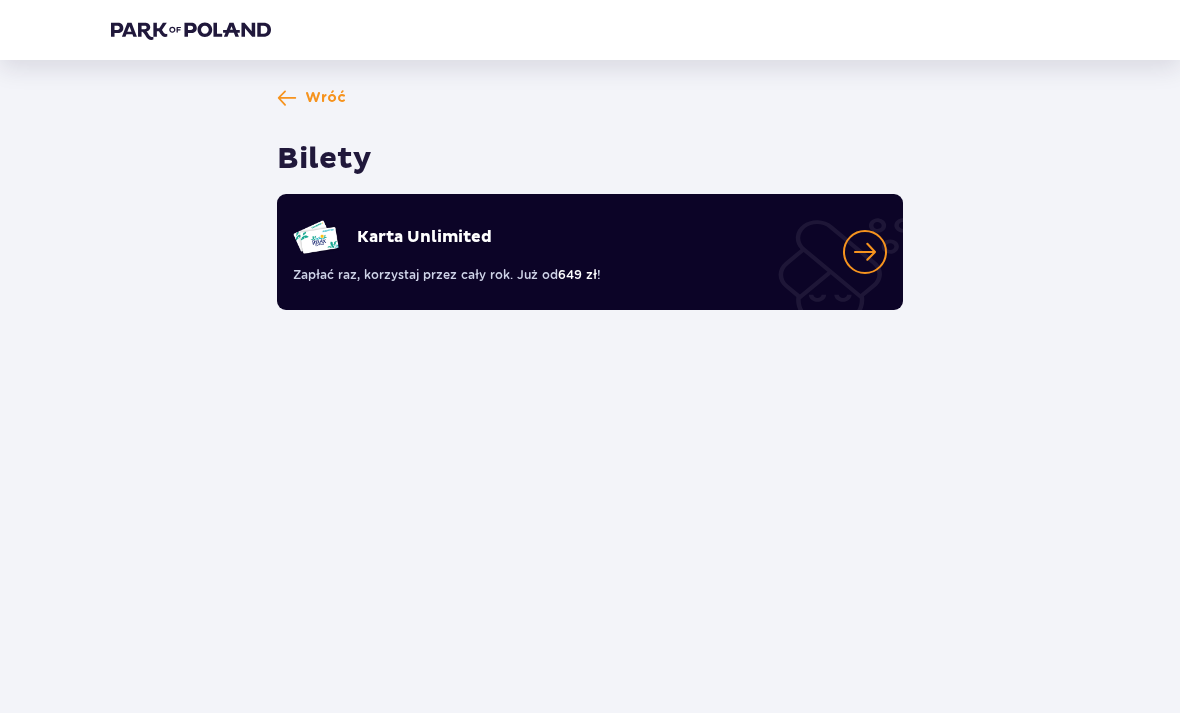 scroll, scrollTop: 0, scrollLeft: 0, axis: both 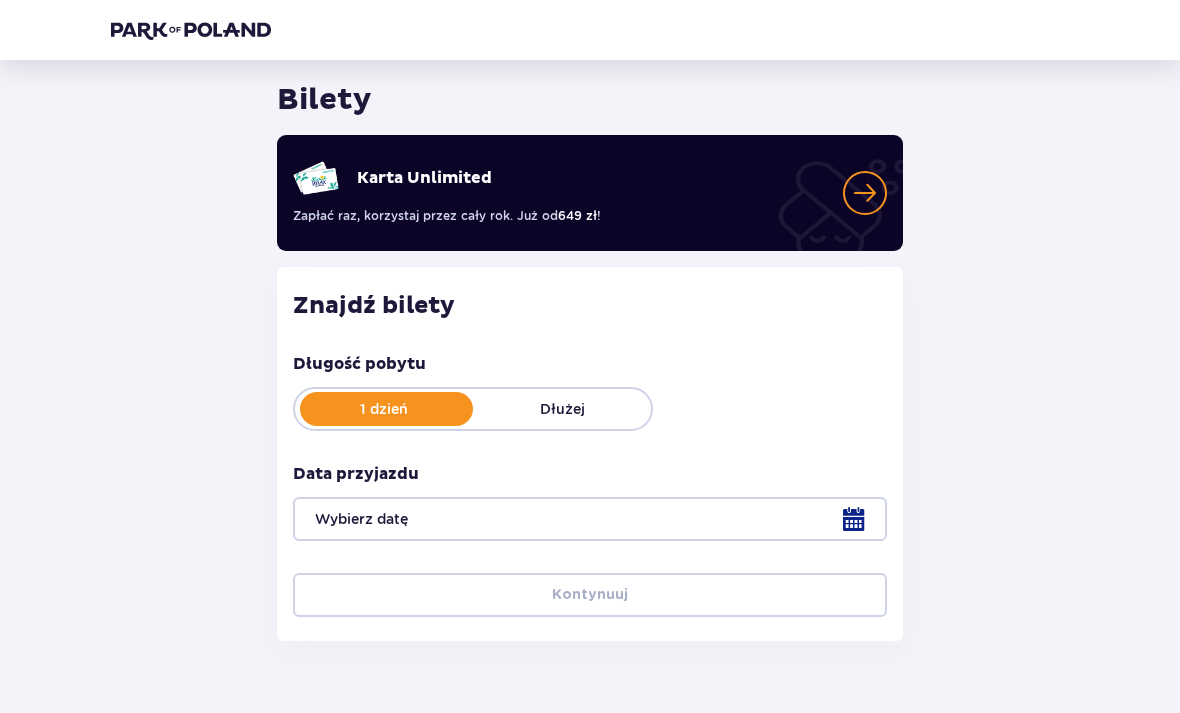 click at bounding box center [590, 519] 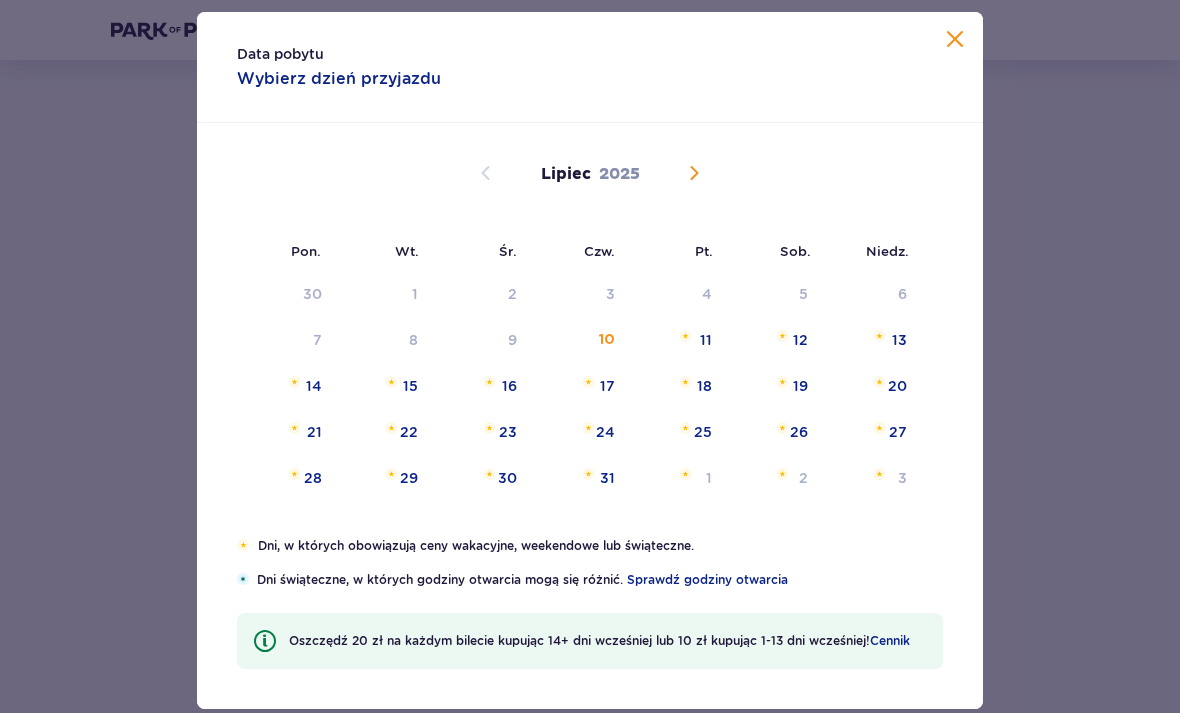 click on "13" at bounding box center [899, 340] 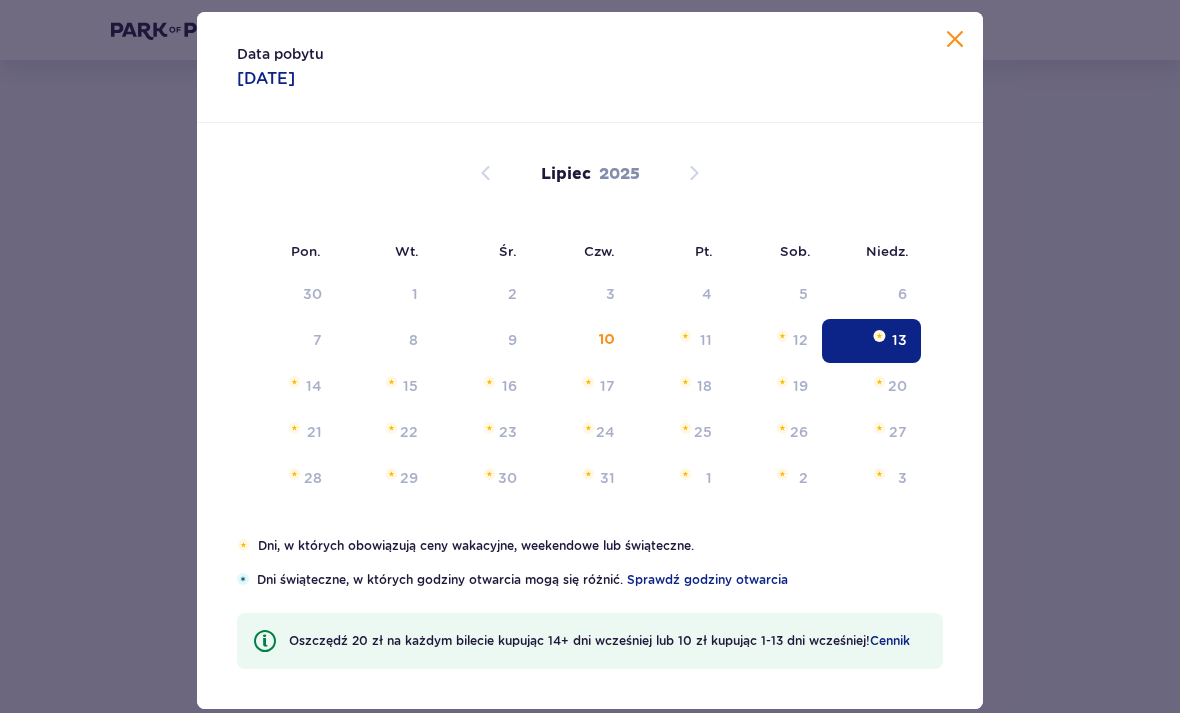 type on "[DATE]" 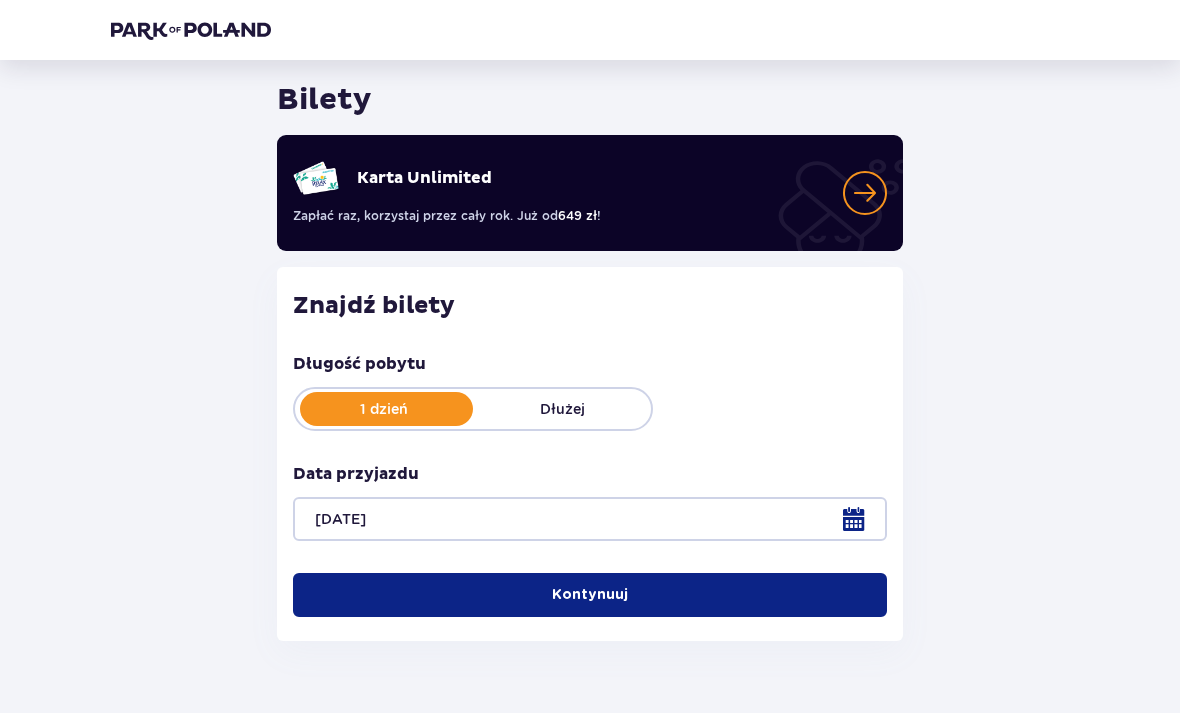 click on "Kontynuuj" at bounding box center (590, 595) 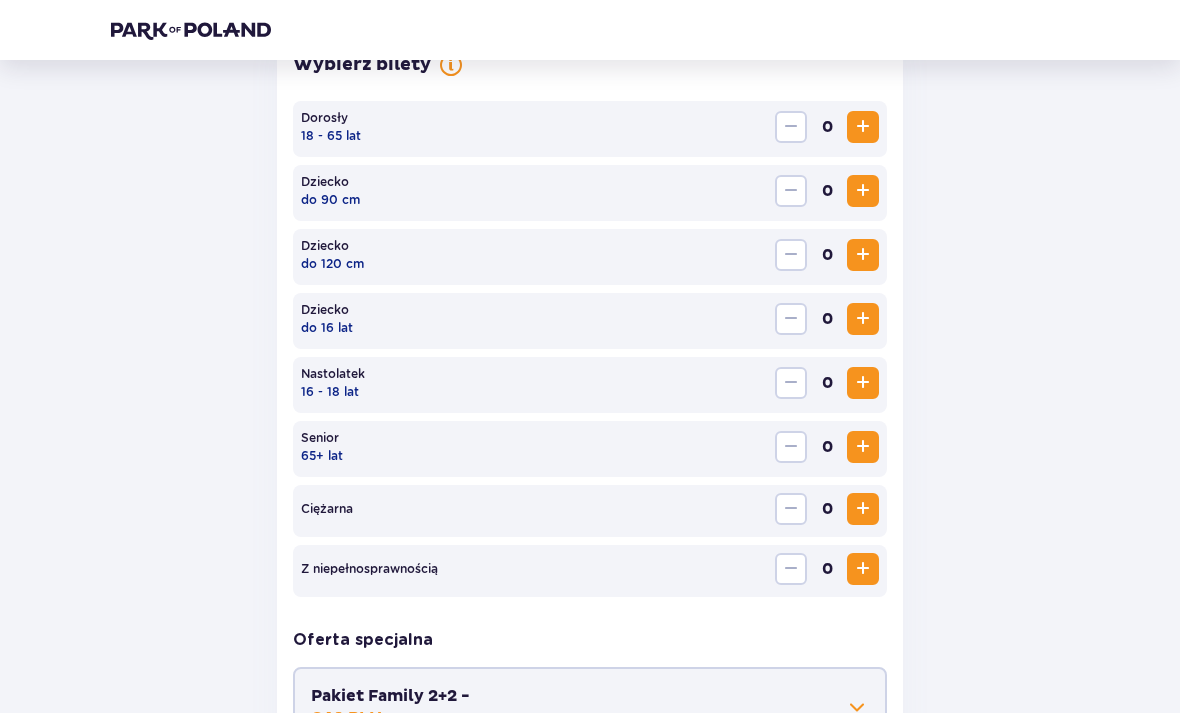 scroll, scrollTop: 616, scrollLeft: 0, axis: vertical 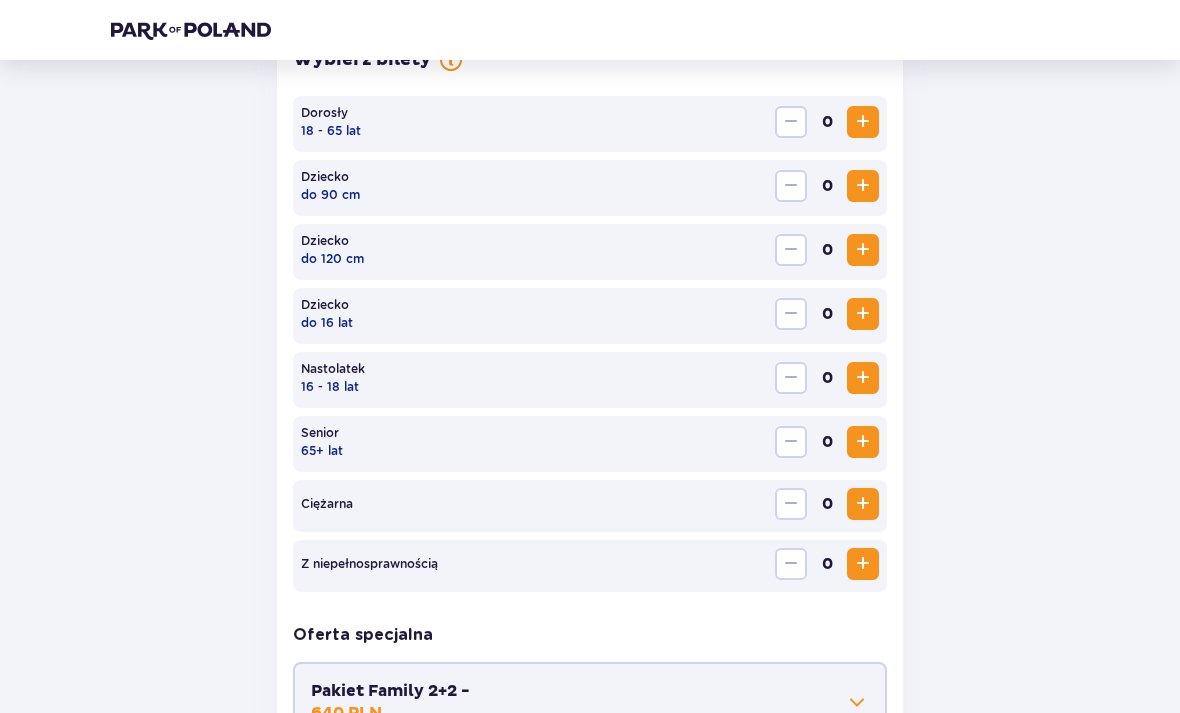 click at bounding box center [863, 122] 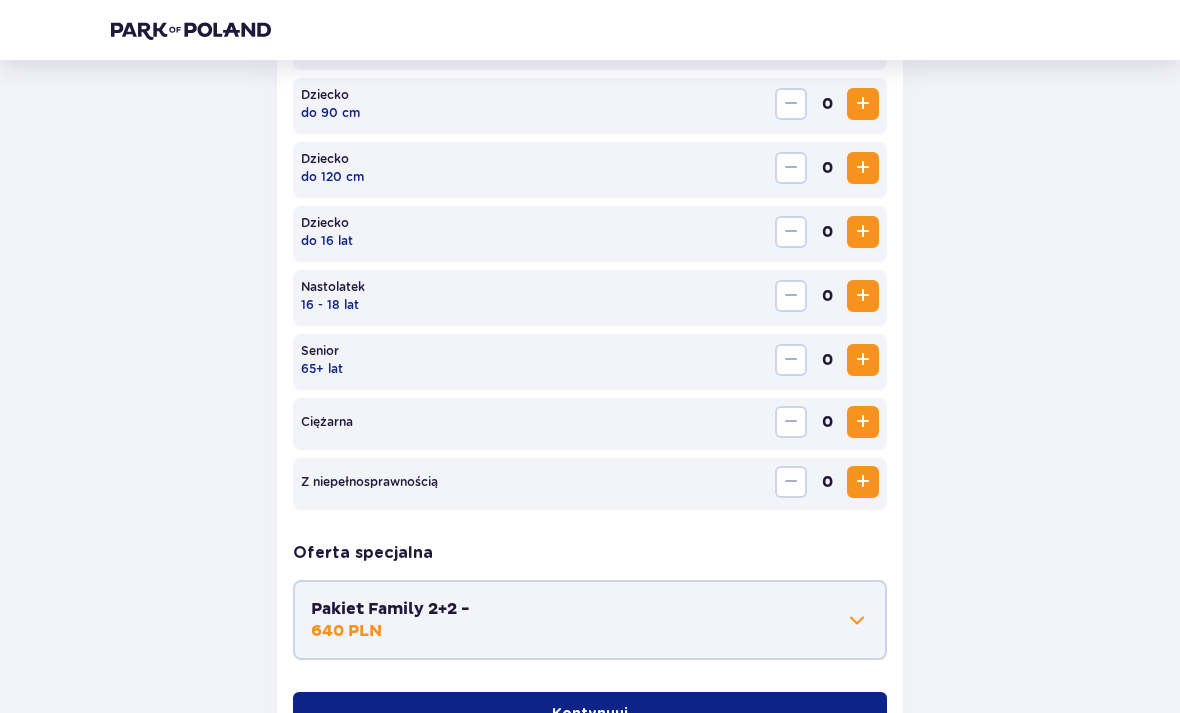 scroll, scrollTop: 801, scrollLeft: 0, axis: vertical 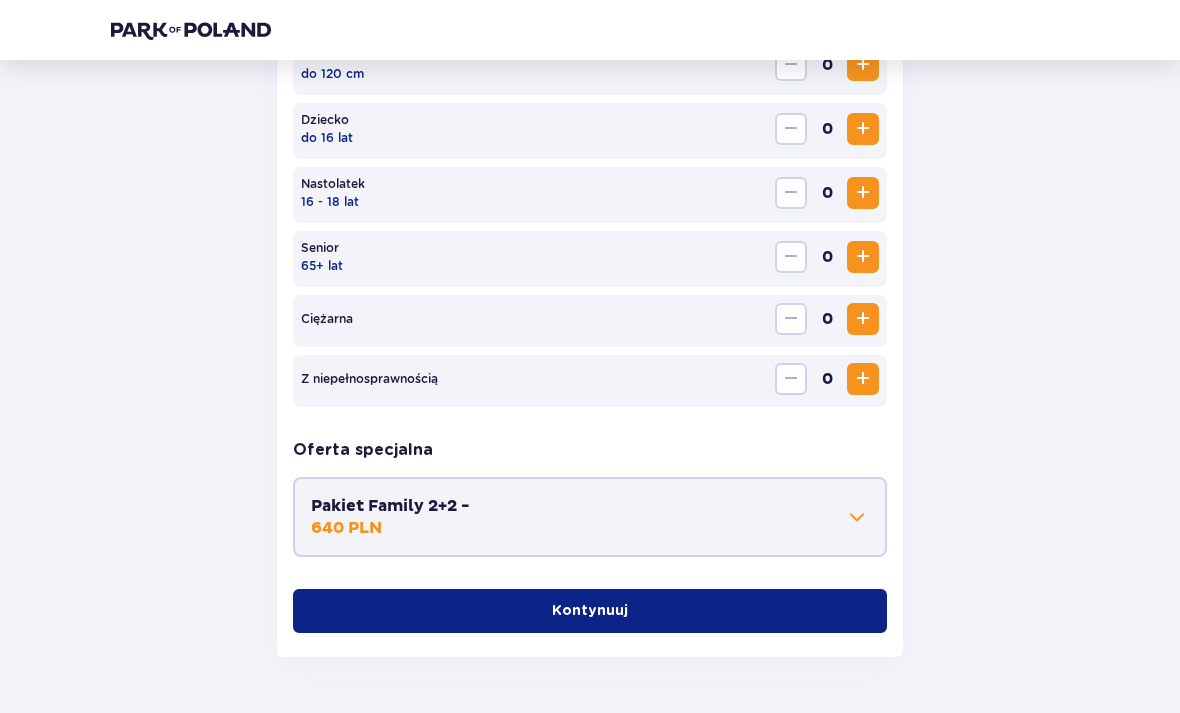click on "Kontynuuj" at bounding box center (590, 611) 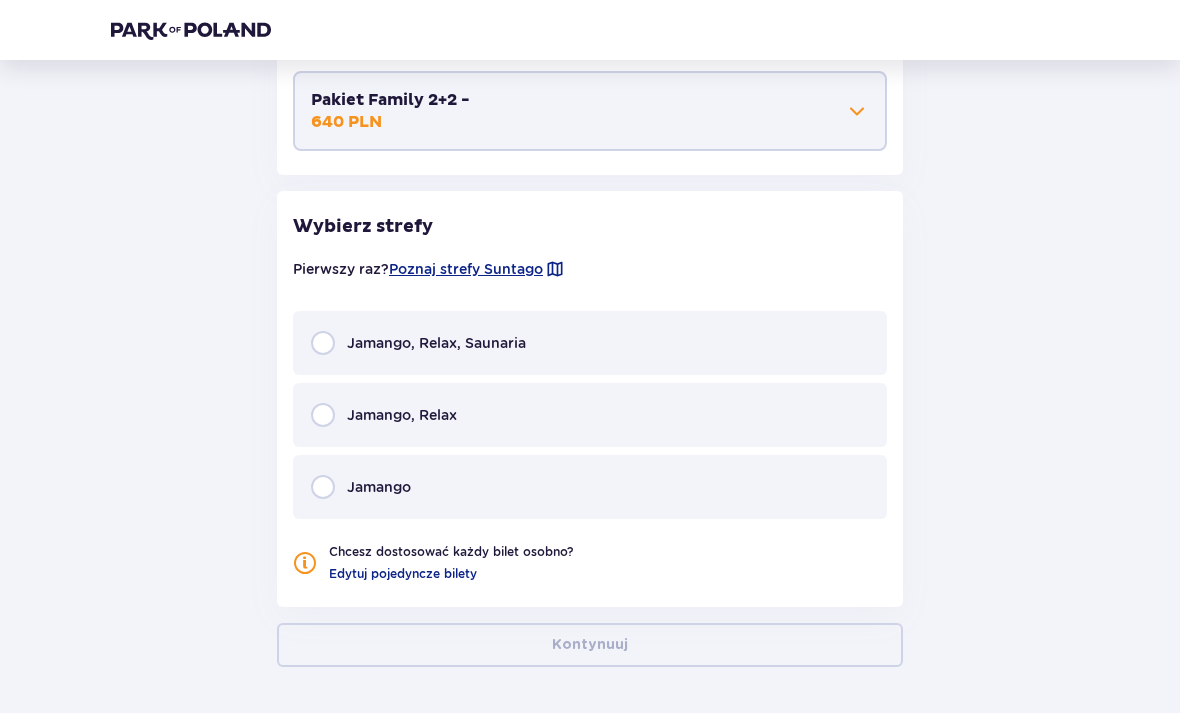 scroll, scrollTop: 1217, scrollLeft: 0, axis: vertical 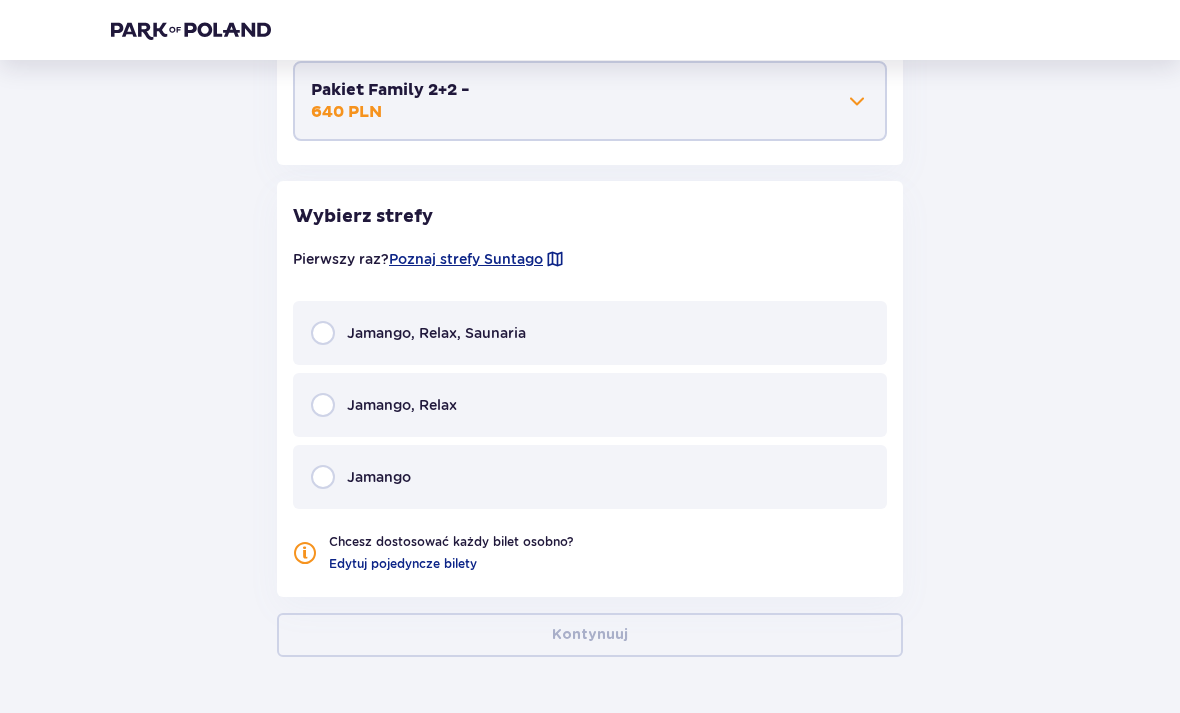 click at bounding box center [323, 405] 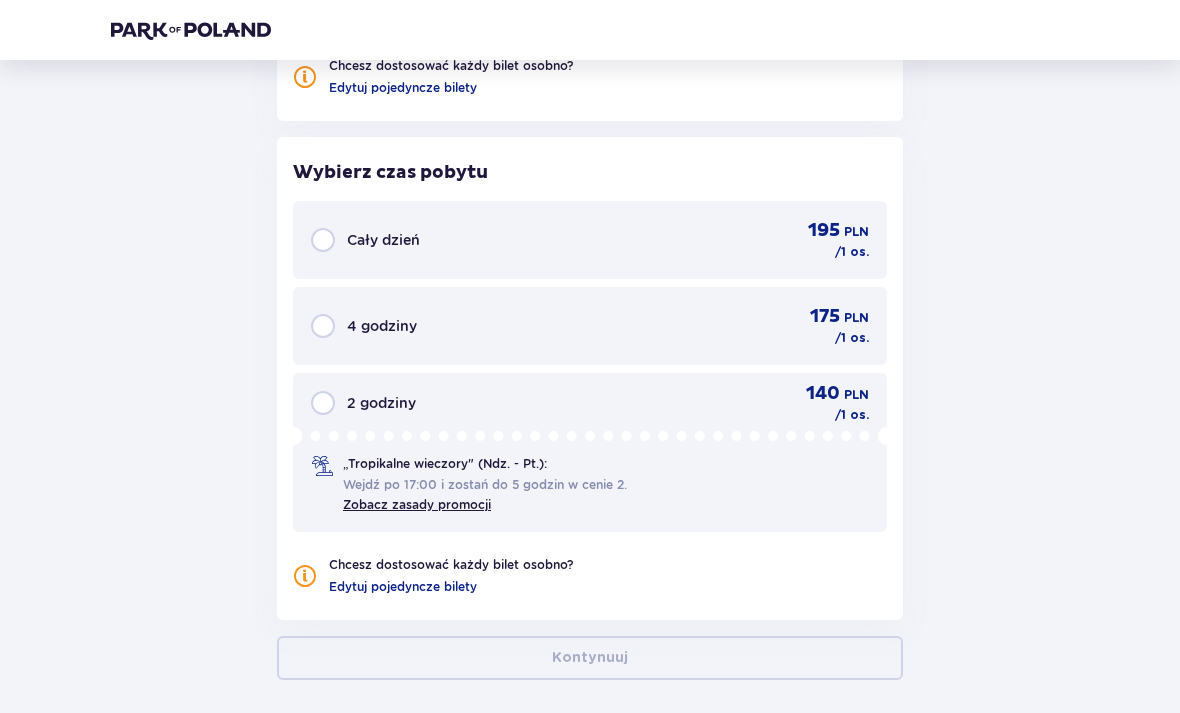 scroll, scrollTop: 1714, scrollLeft: 0, axis: vertical 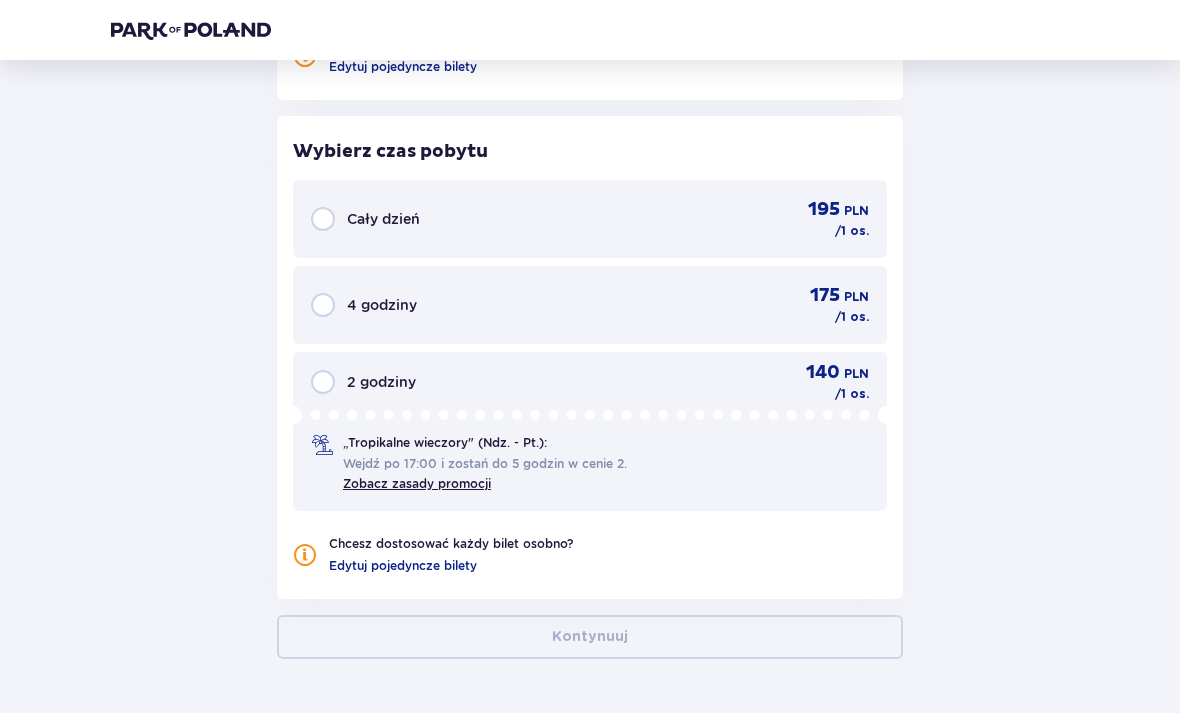 click at bounding box center [323, 219] 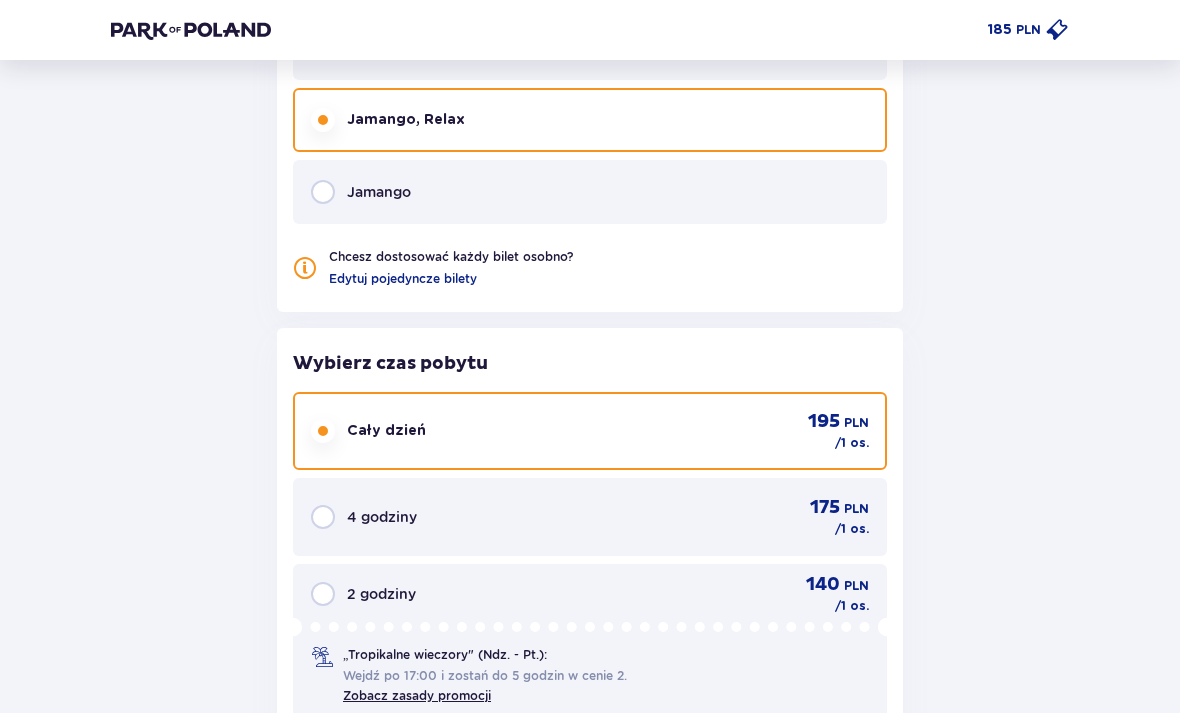 scroll, scrollTop: 1501, scrollLeft: 0, axis: vertical 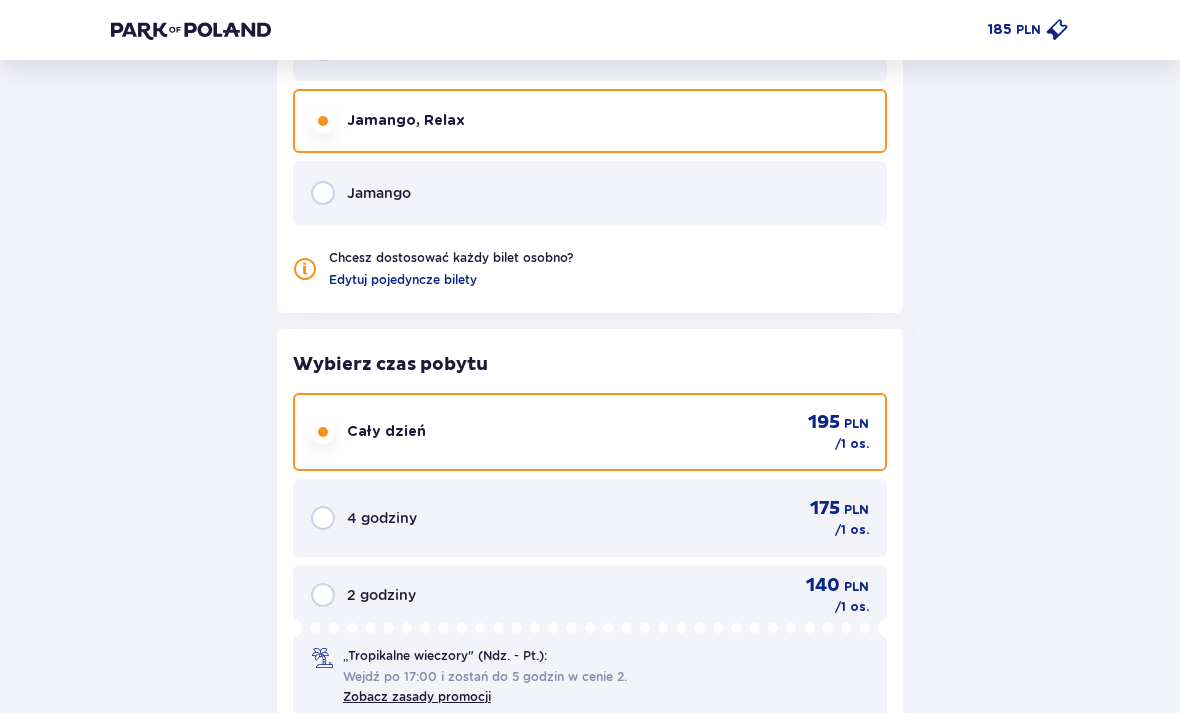 click on "Zobacz zasady promocji" at bounding box center [417, 696] 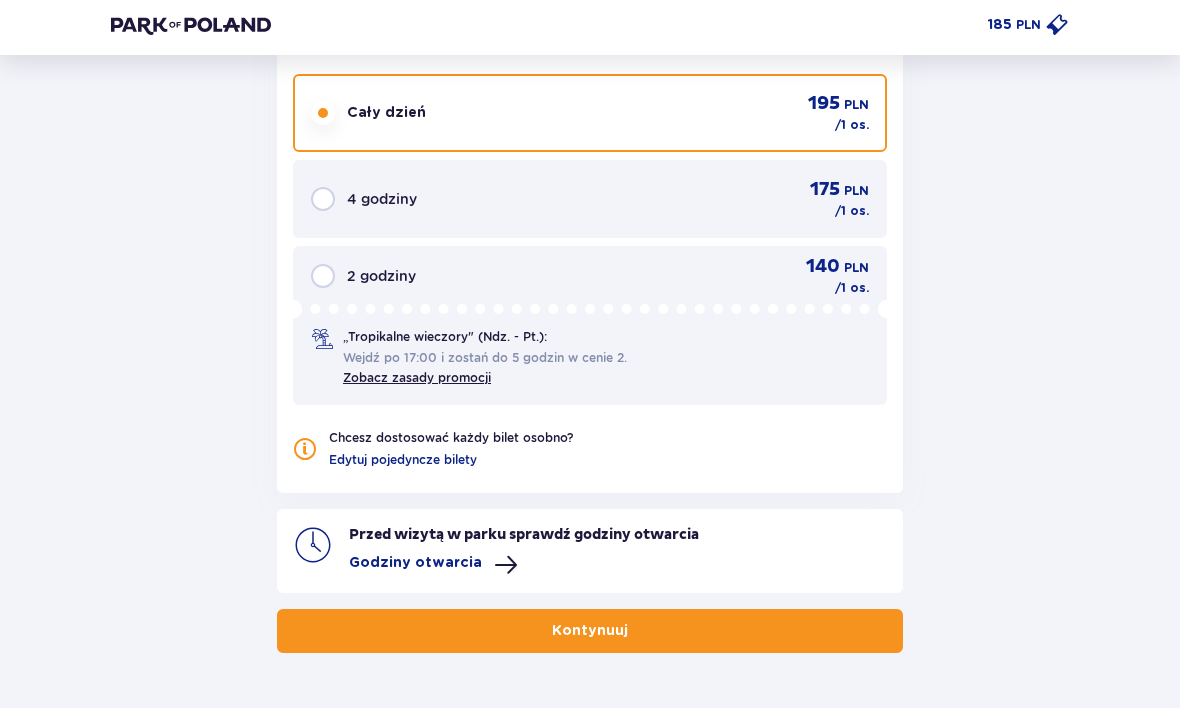 scroll, scrollTop: 1814, scrollLeft: 0, axis: vertical 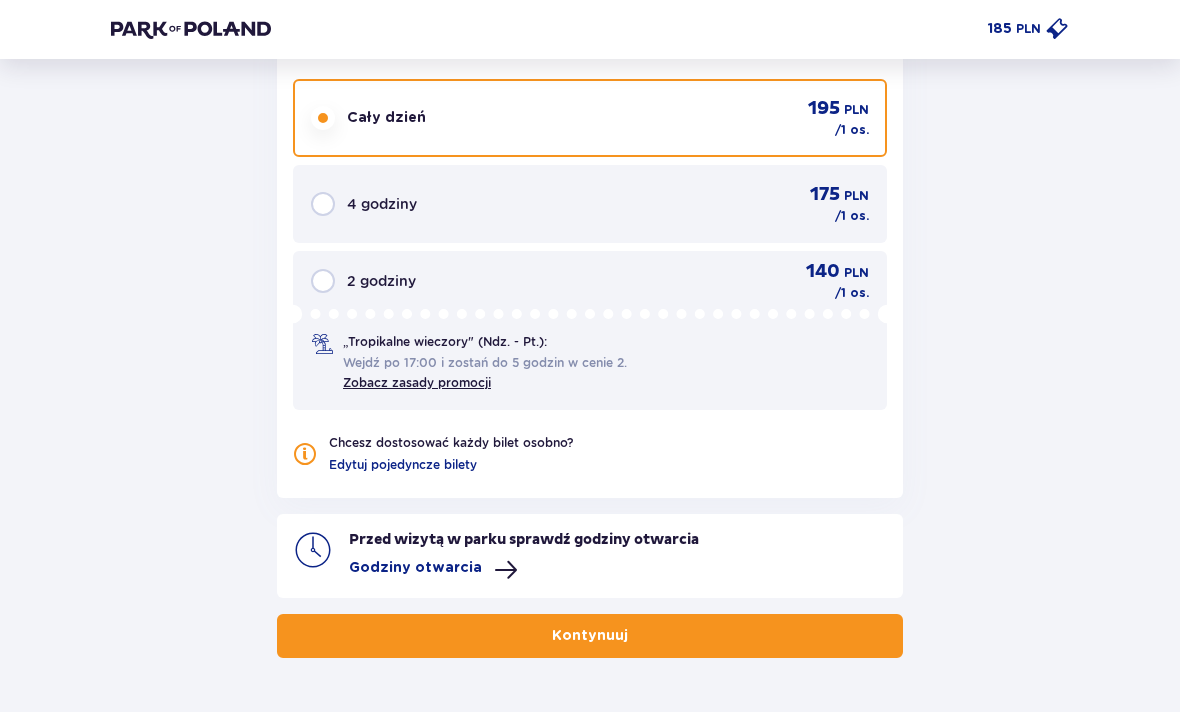 click on "Kontynuuj" at bounding box center (590, 637) 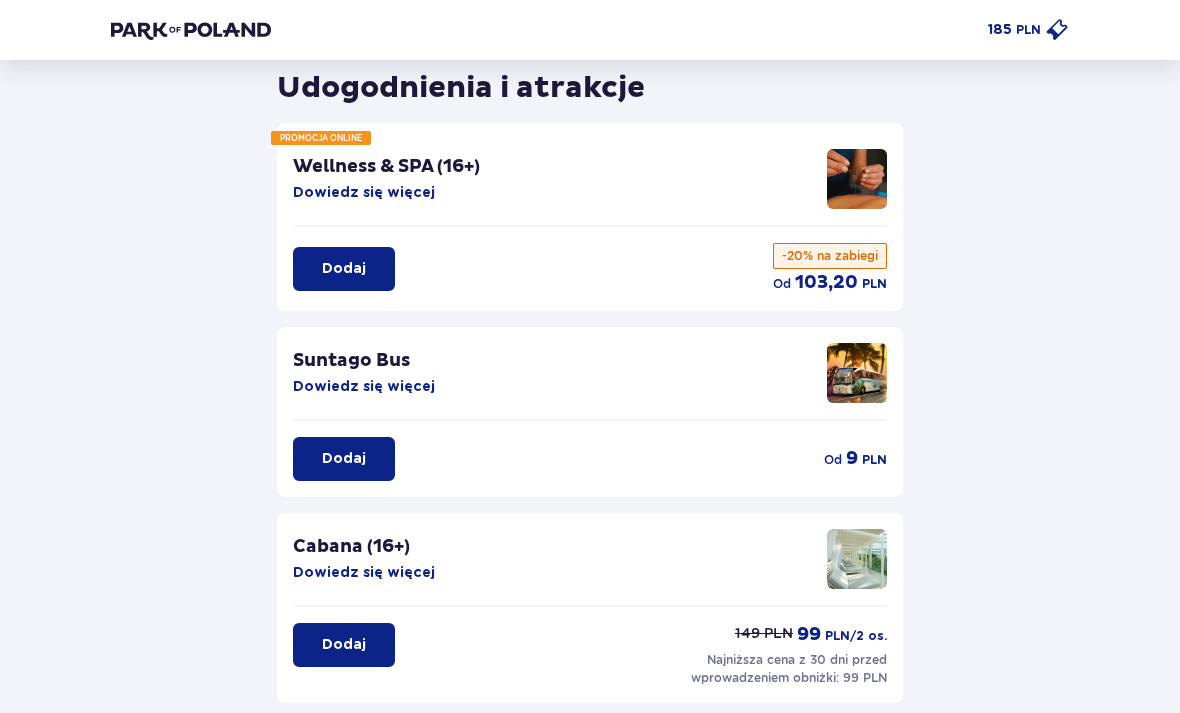 scroll, scrollTop: 72, scrollLeft: 0, axis: vertical 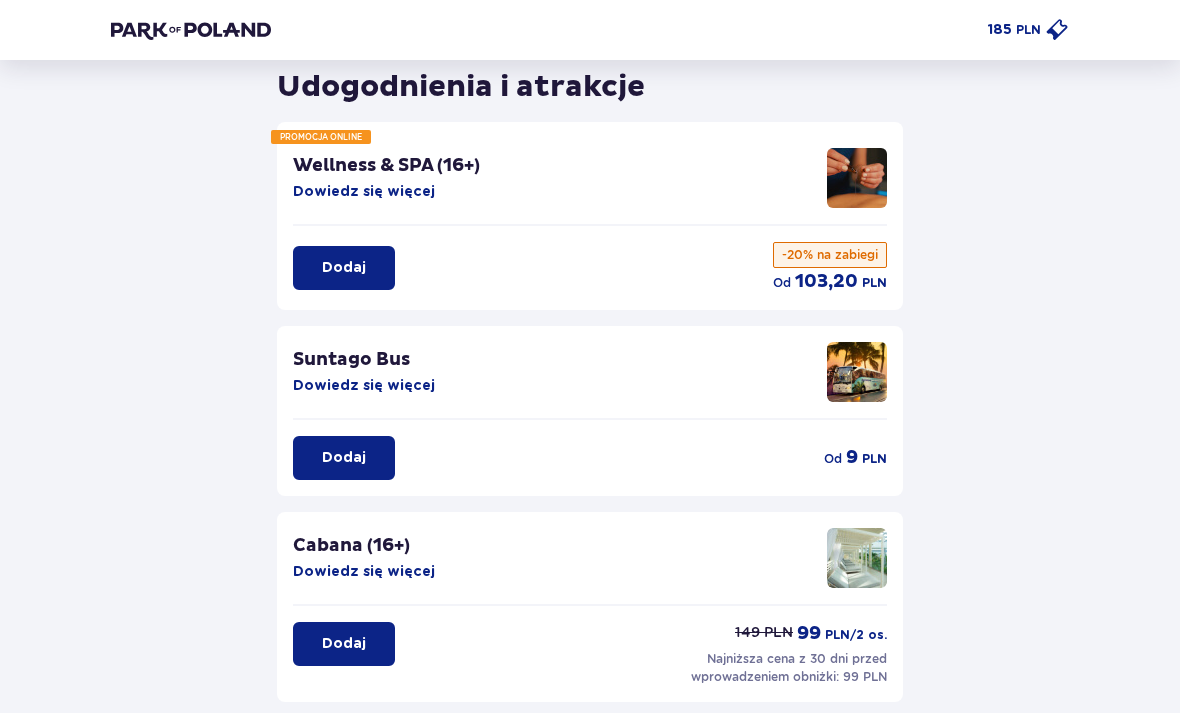 click on "Dowiedz się więcej" at bounding box center (364, 386) 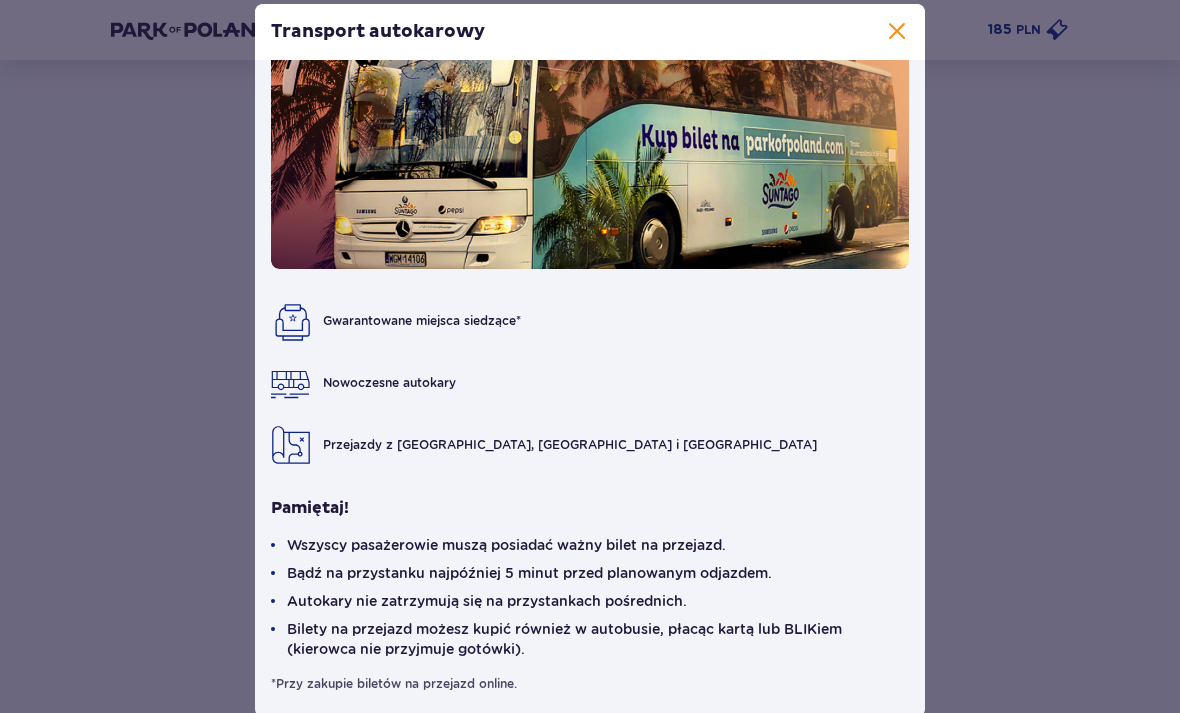 scroll, scrollTop: 91, scrollLeft: 0, axis: vertical 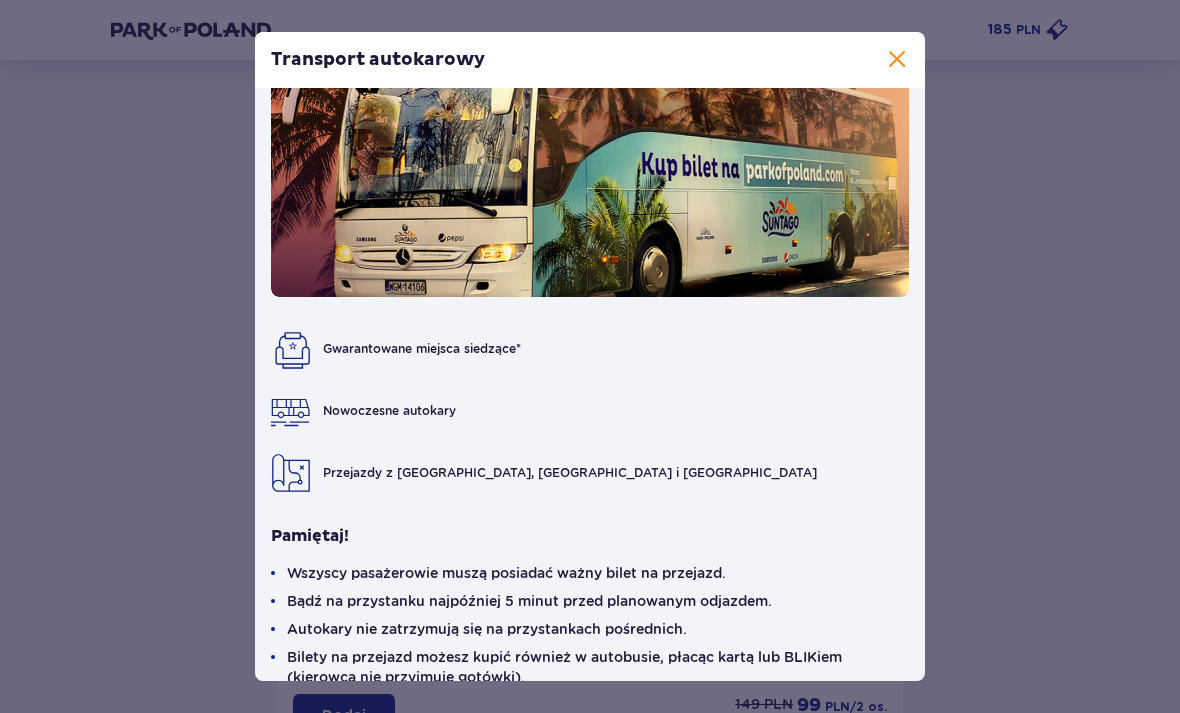 click at bounding box center (897, 60) 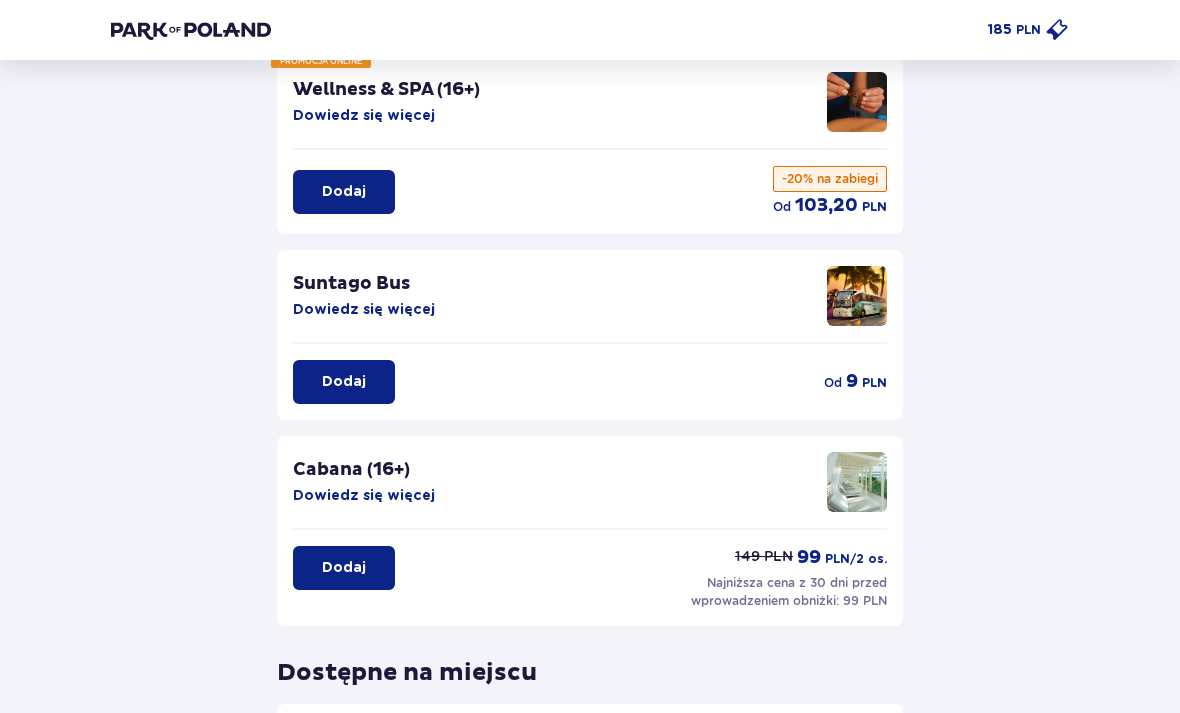 click on "Dodaj" at bounding box center [344, 383] 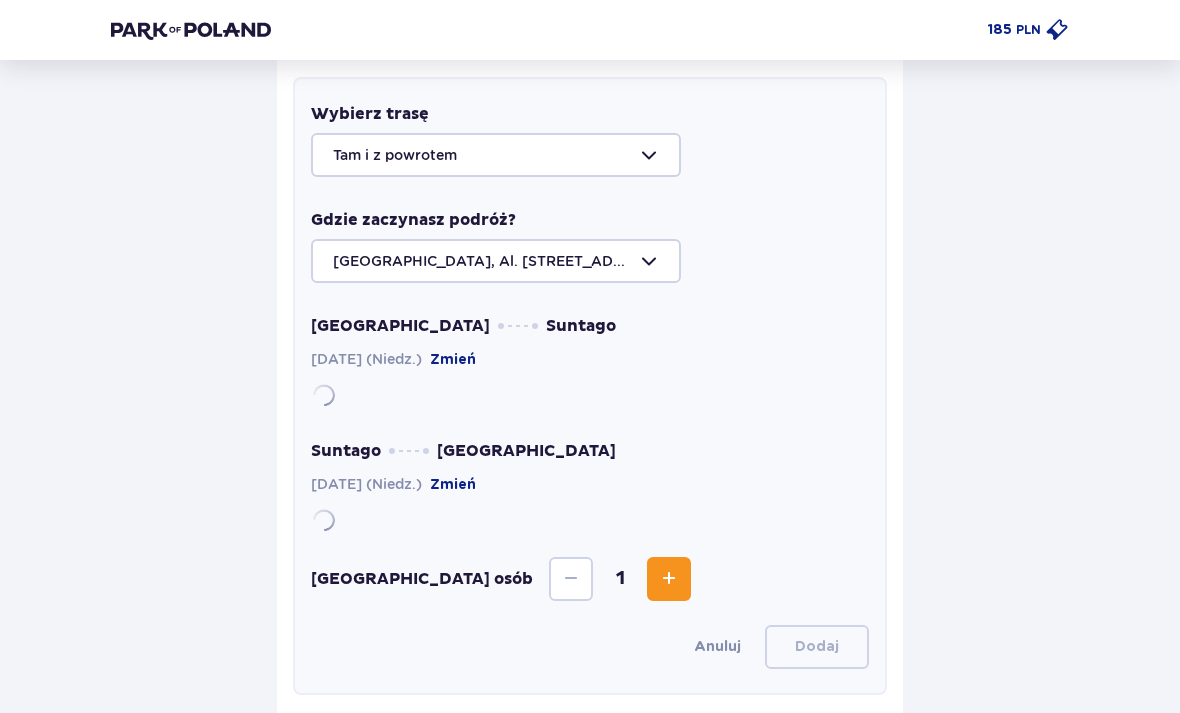 scroll, scrollTop: 532, scrollLeft: 0, axis: vertical 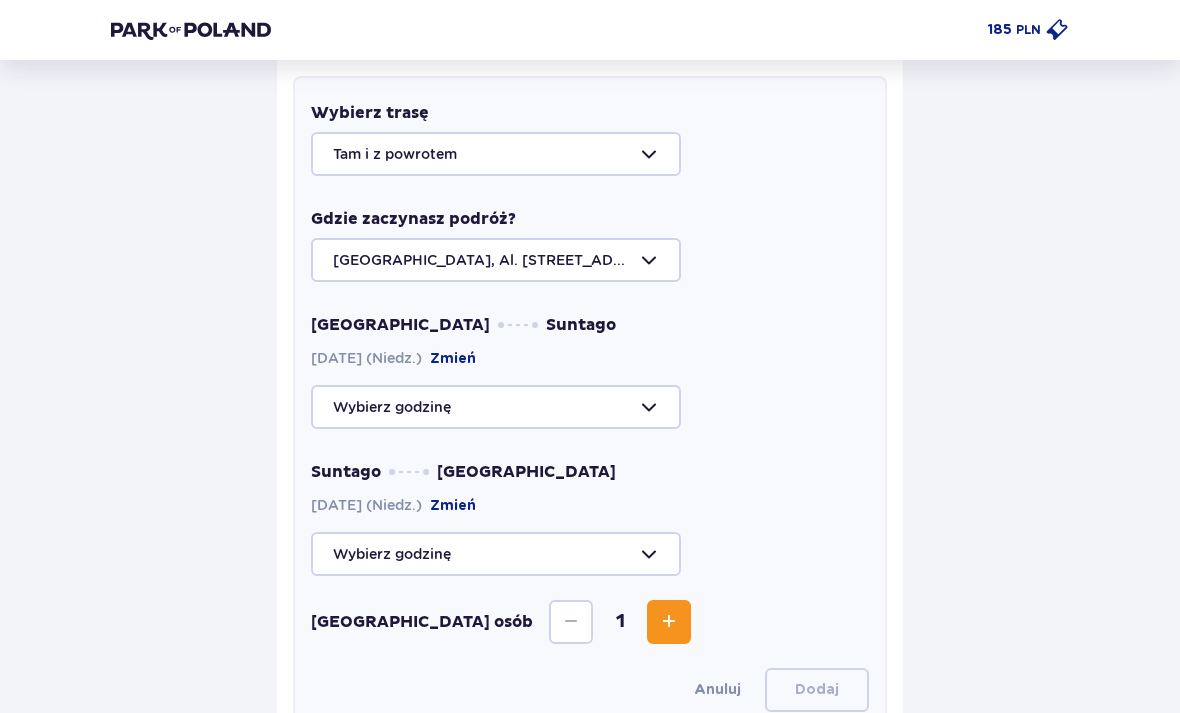 click at bounding box center [590, 260] 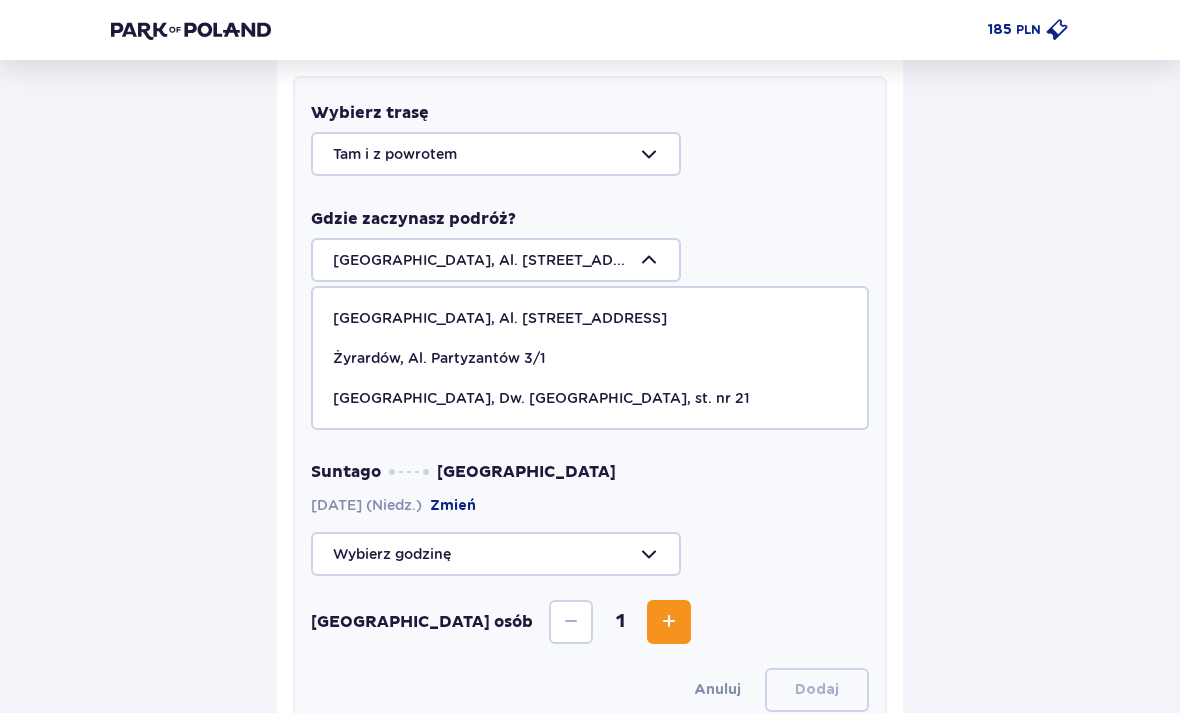 click at bounding box center [590, 260] 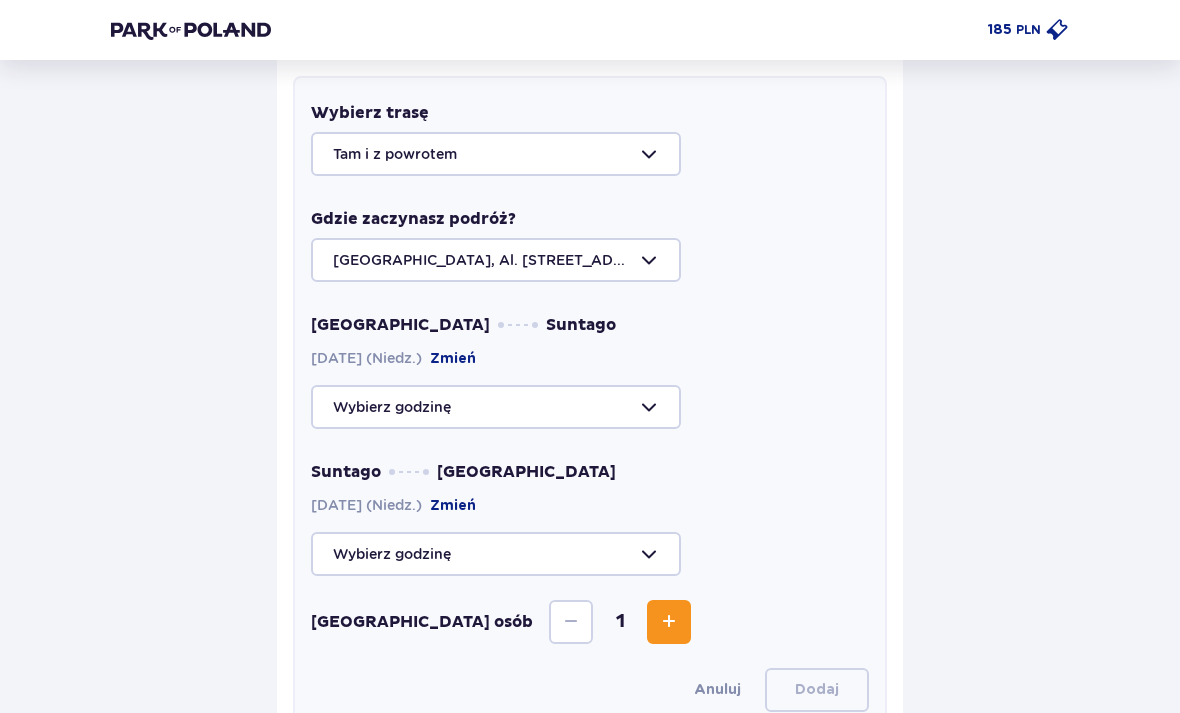 click at bounding box center (590, 407) 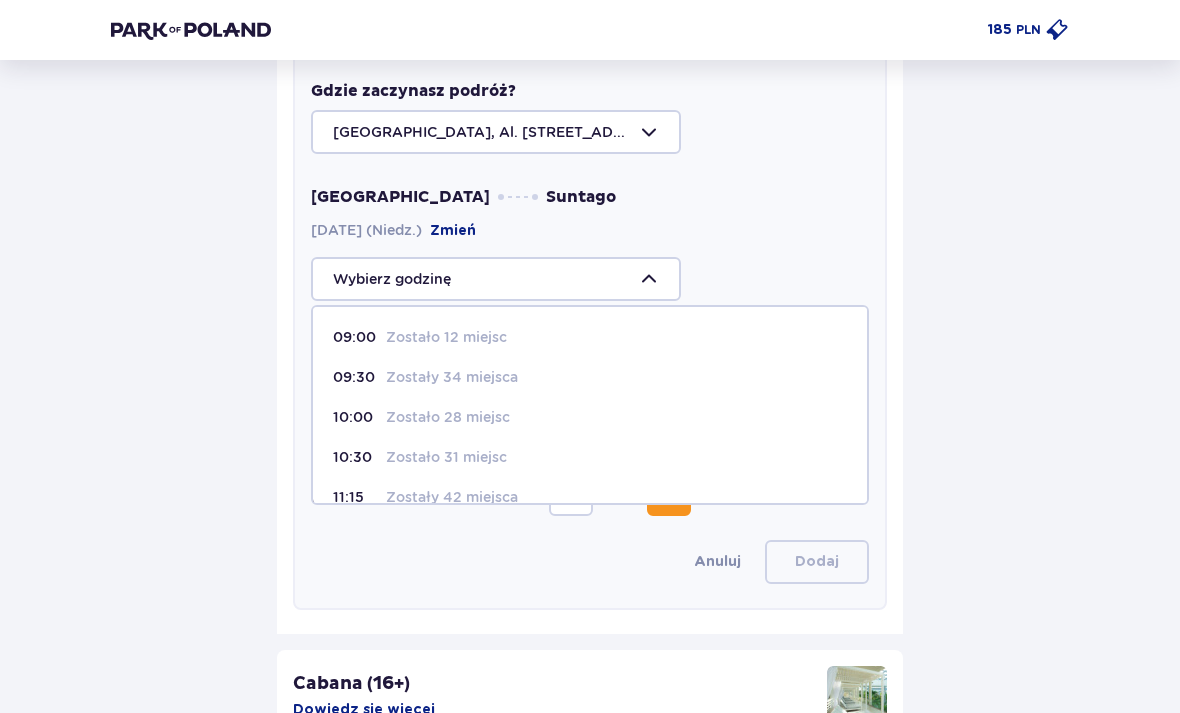 scroll, scrollTop: 661, scrollLeft: 0, axis: vertical 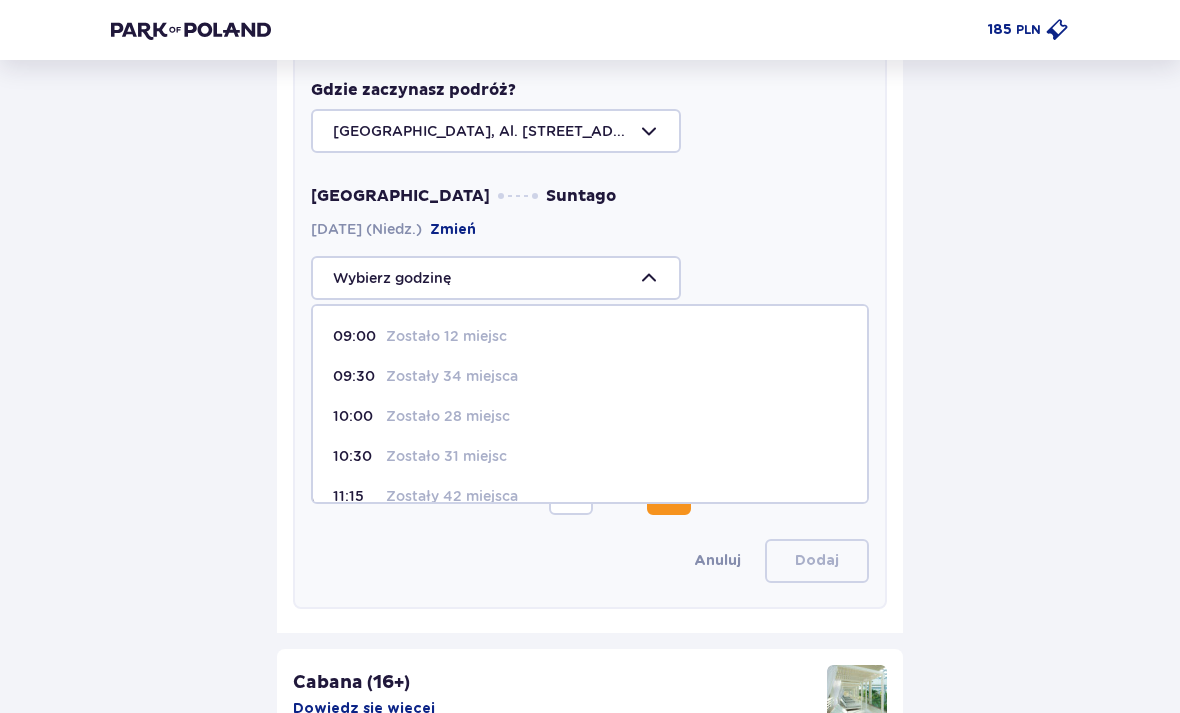 click on "Zostało 12 miejsc" at bounding box center (446, 336) 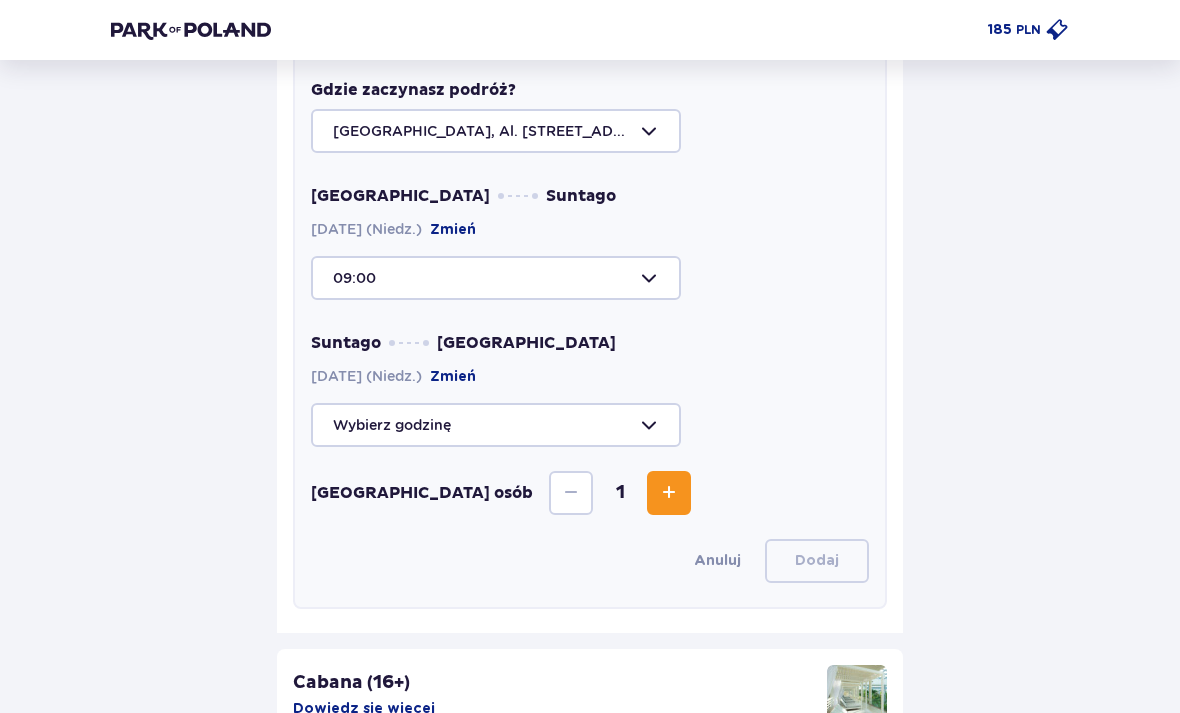click at bounding box center (590, 425) 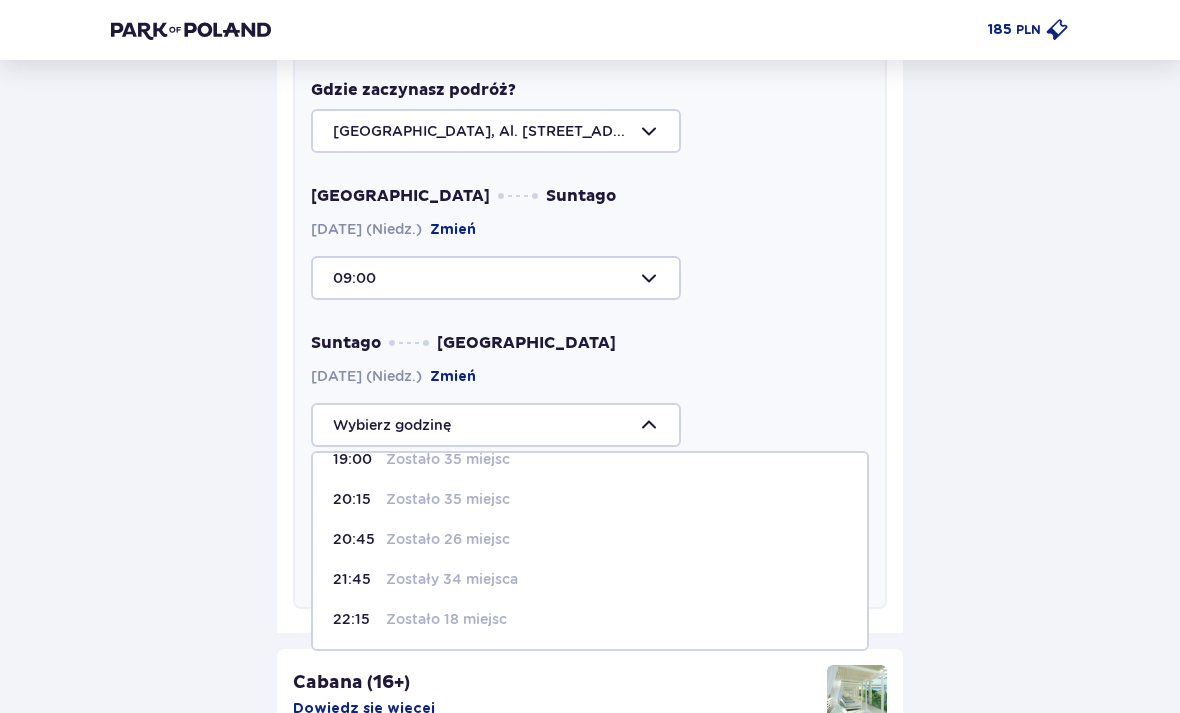 scroll, scrollTop: 224, scrollLeft: 0, axis: vertical 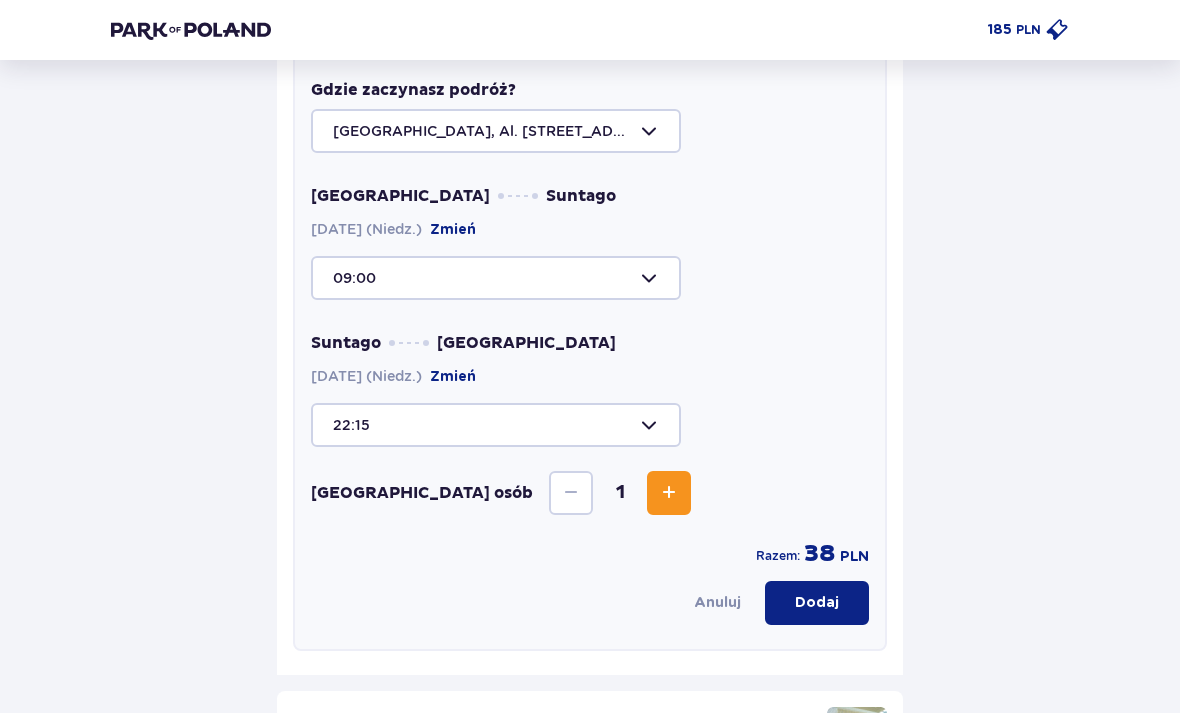 type on "22:15" 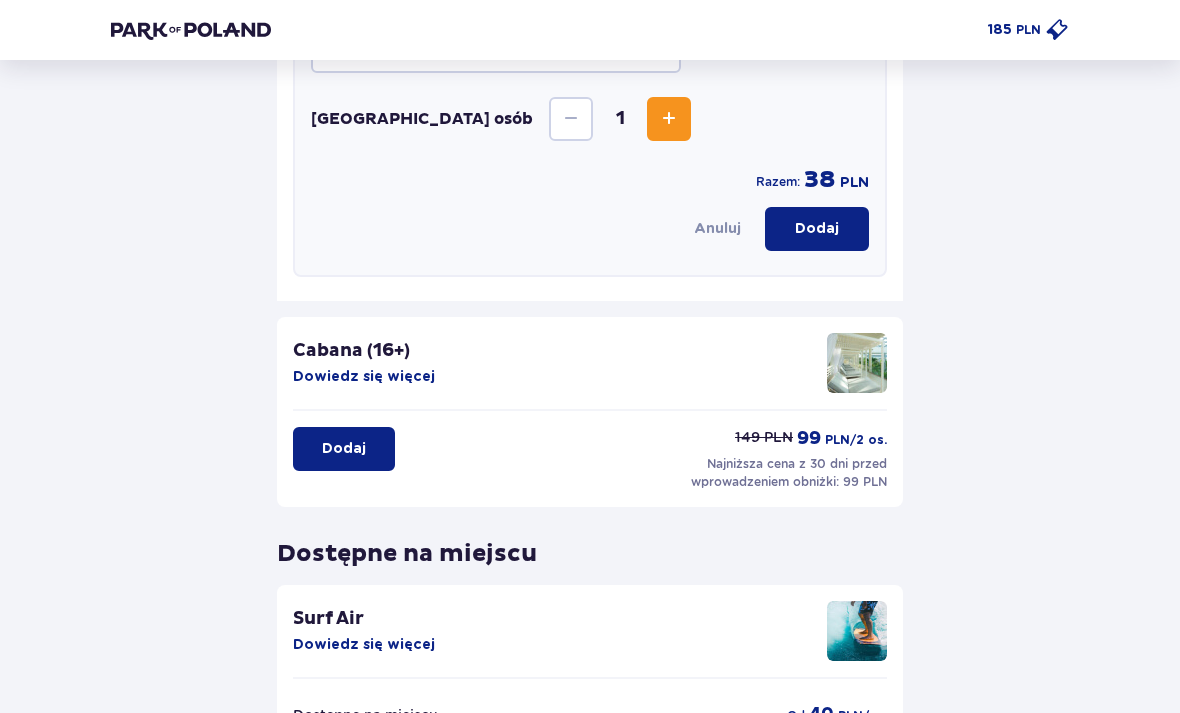 click on "Anuluj" at bounding box center (717, 229) 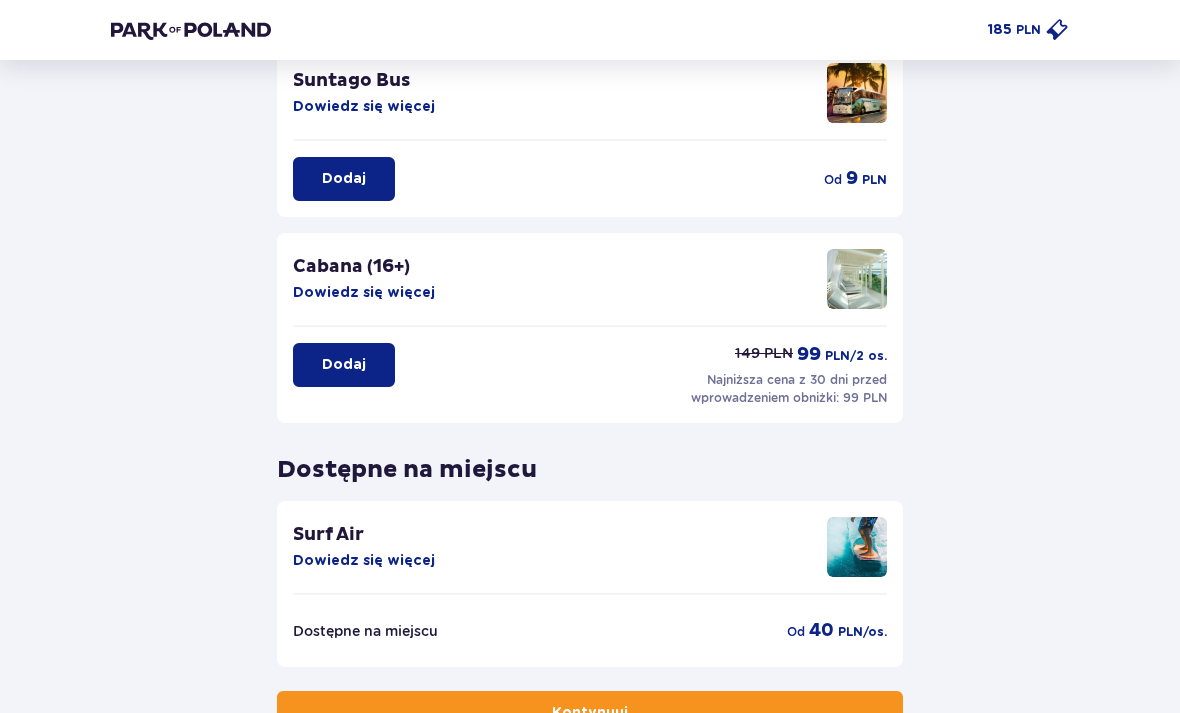 scroll, scrollTop: 429, scrollLeft: 0, axis: vertical 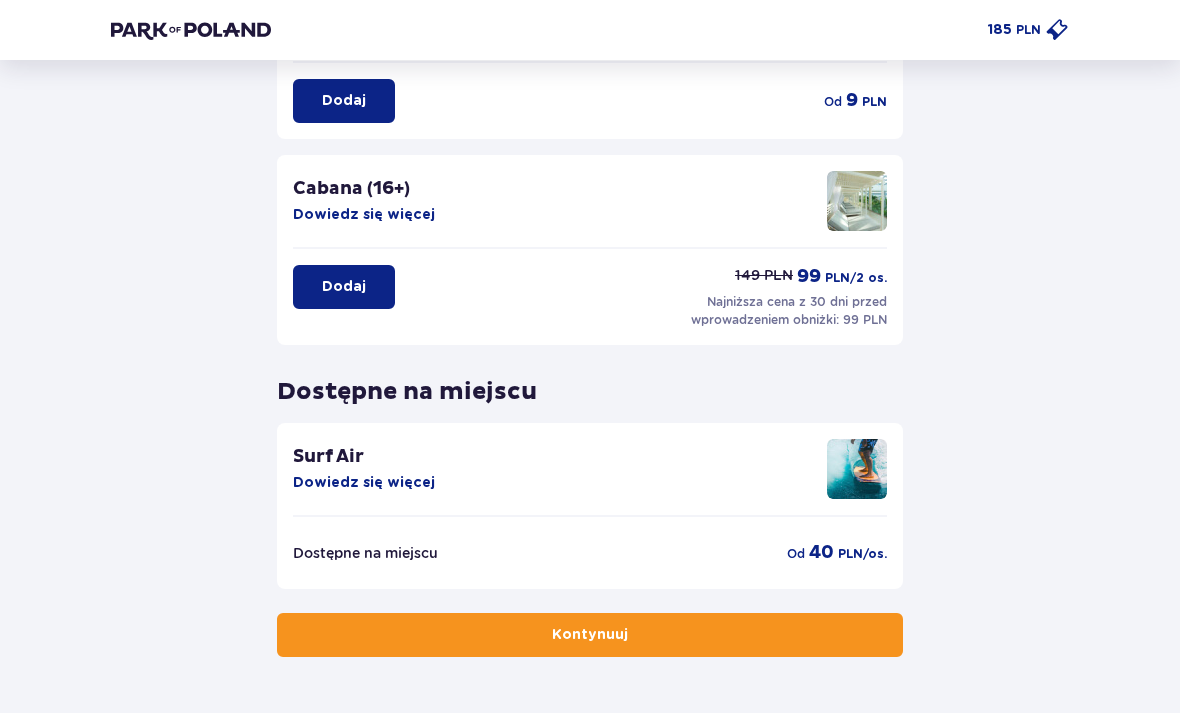 click on "Dowiedz się więcej" at bounding box center (364, 483) 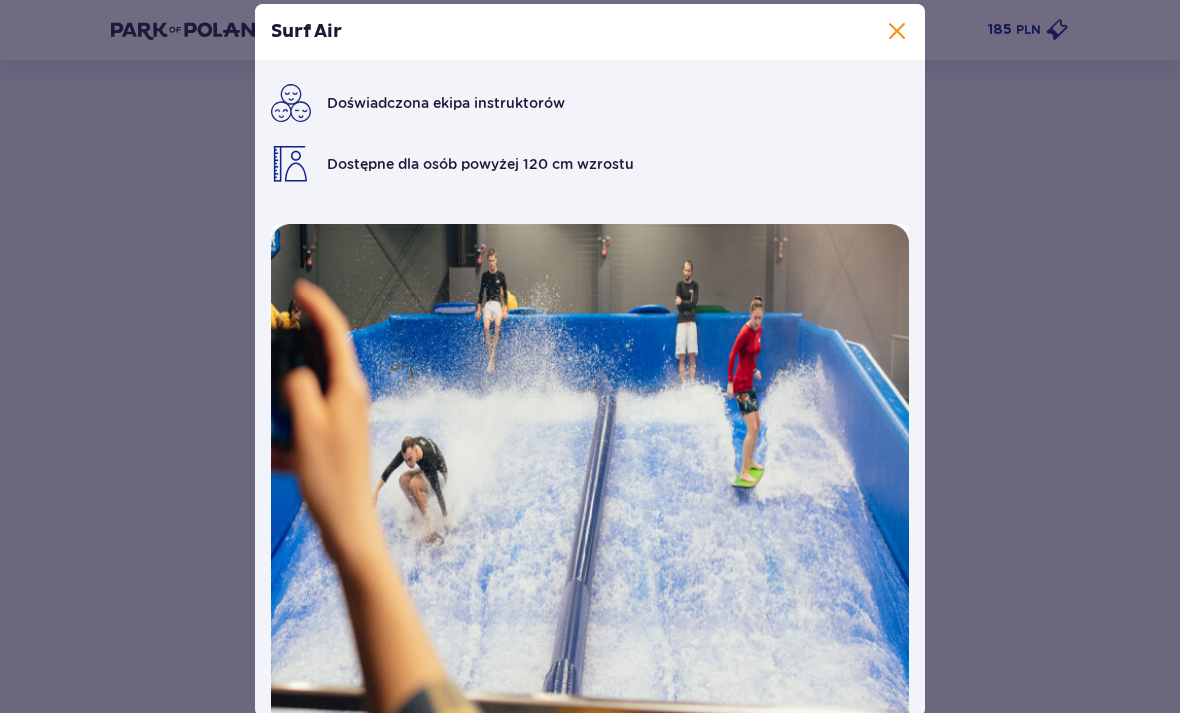 click at bounding box center (897, 32) 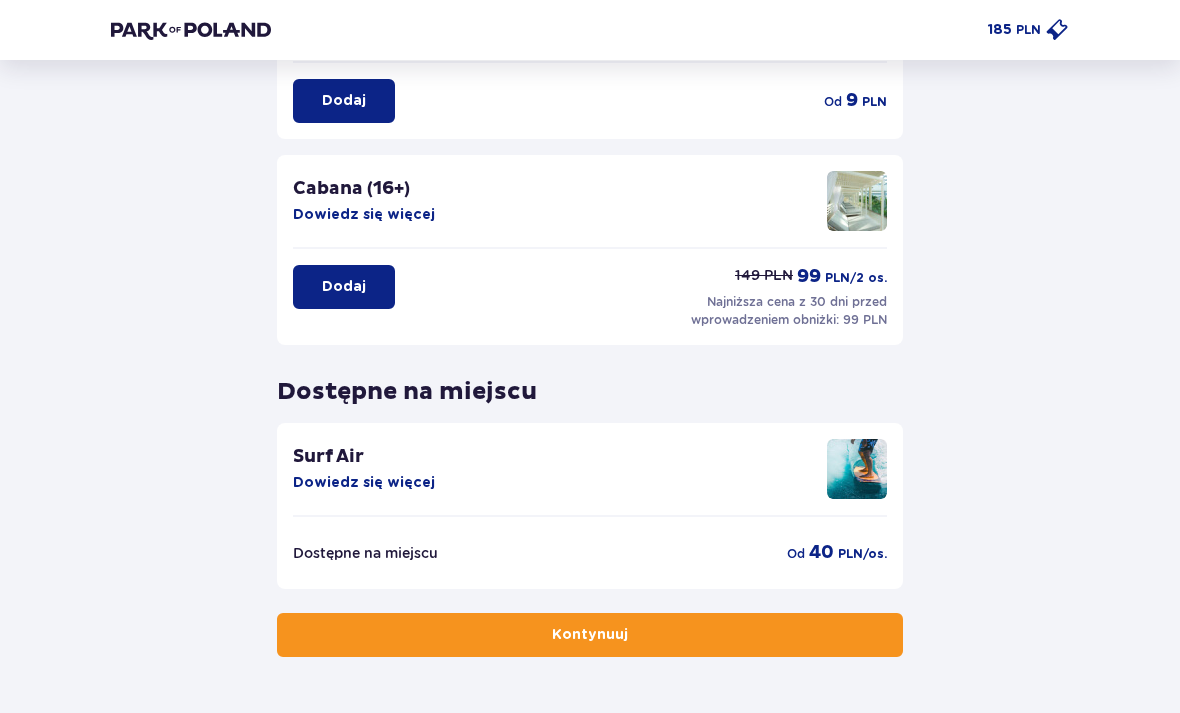 click on "Dowiedz się więcej" at bounding box center (364, 215) 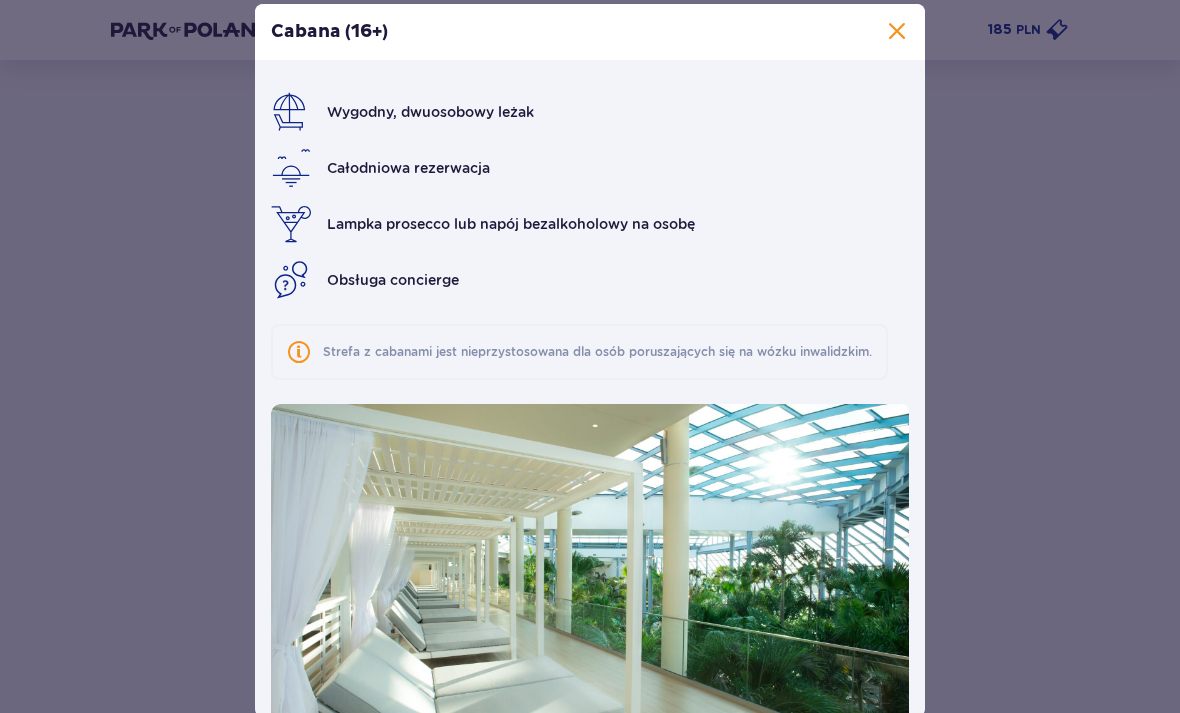 scroll, scrollTop: 0, scrollLeft: 0, axis: both 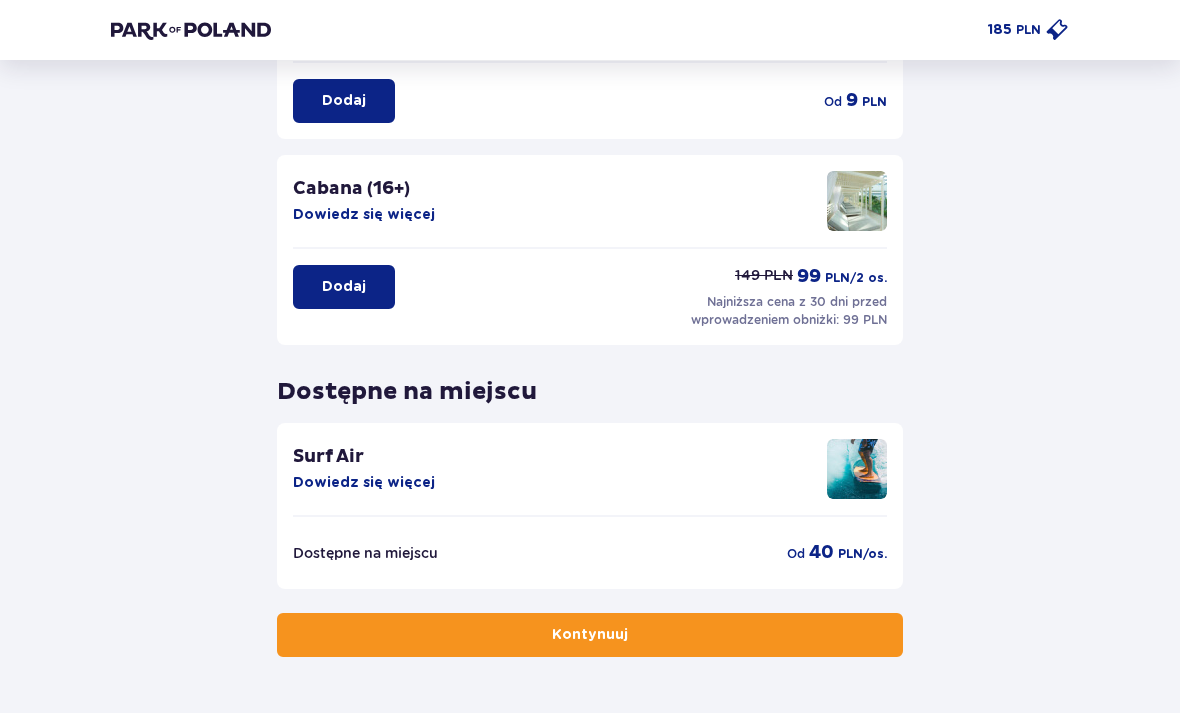 click on "Kontynuuj" at bounding box center (590, 635) 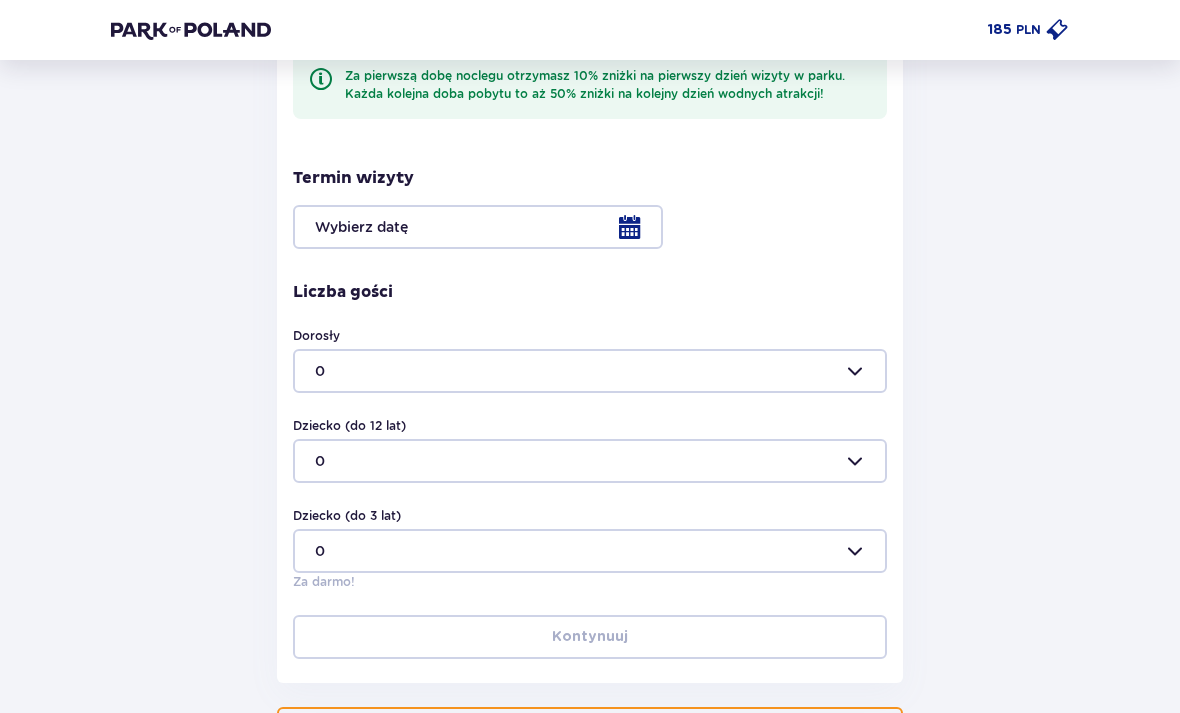 scroll, scrollTop: 557, scrollLeft: 0, axis: vertical 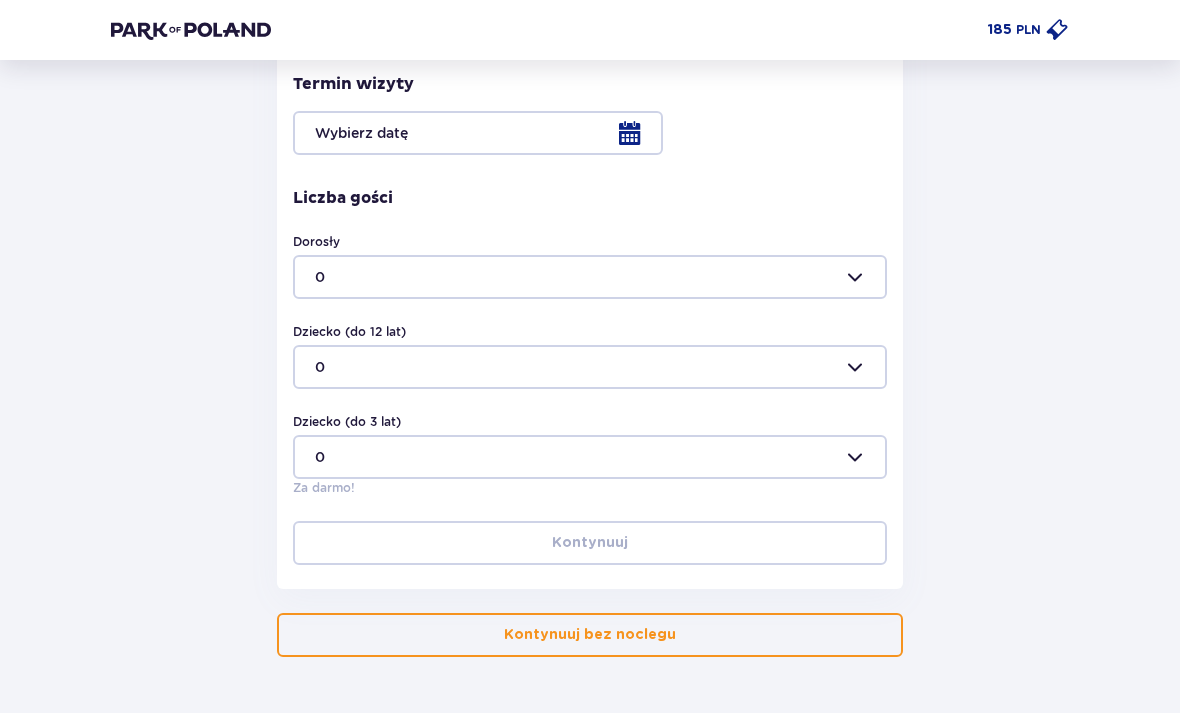click on "Kontynuuj bez noclegu" at bounding box center (590, 635) 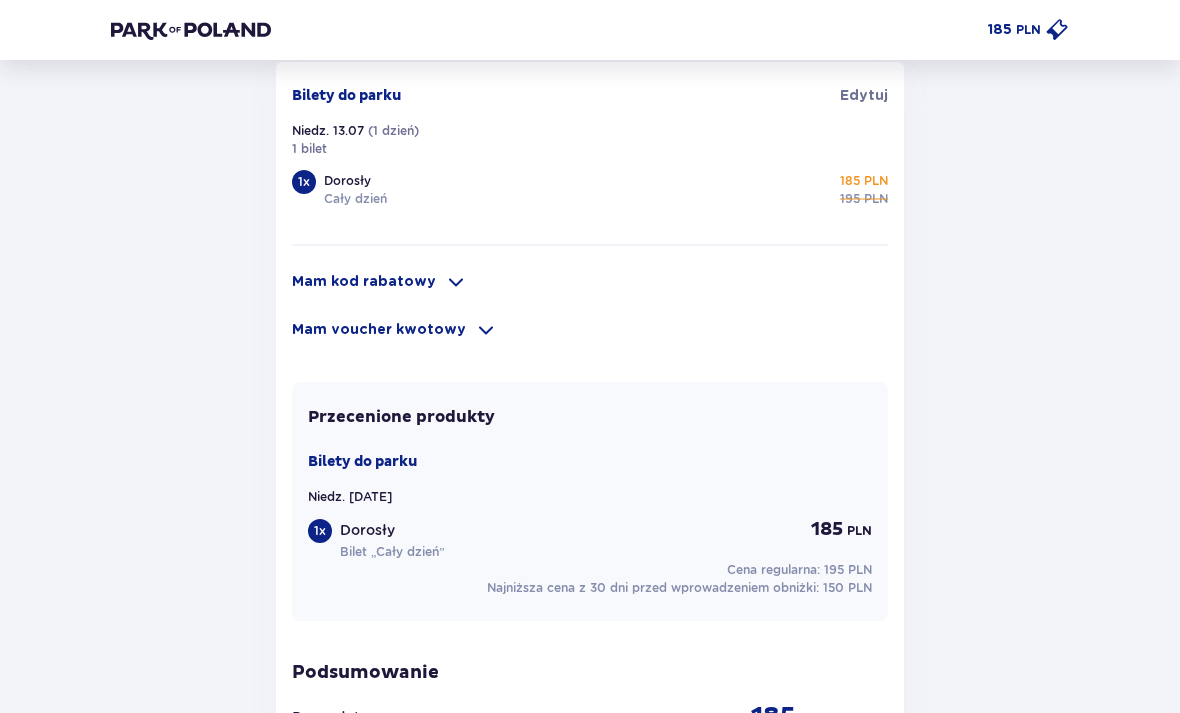 scroll, scrollTop: 1335, scrollLeft: 0, axis: vertical 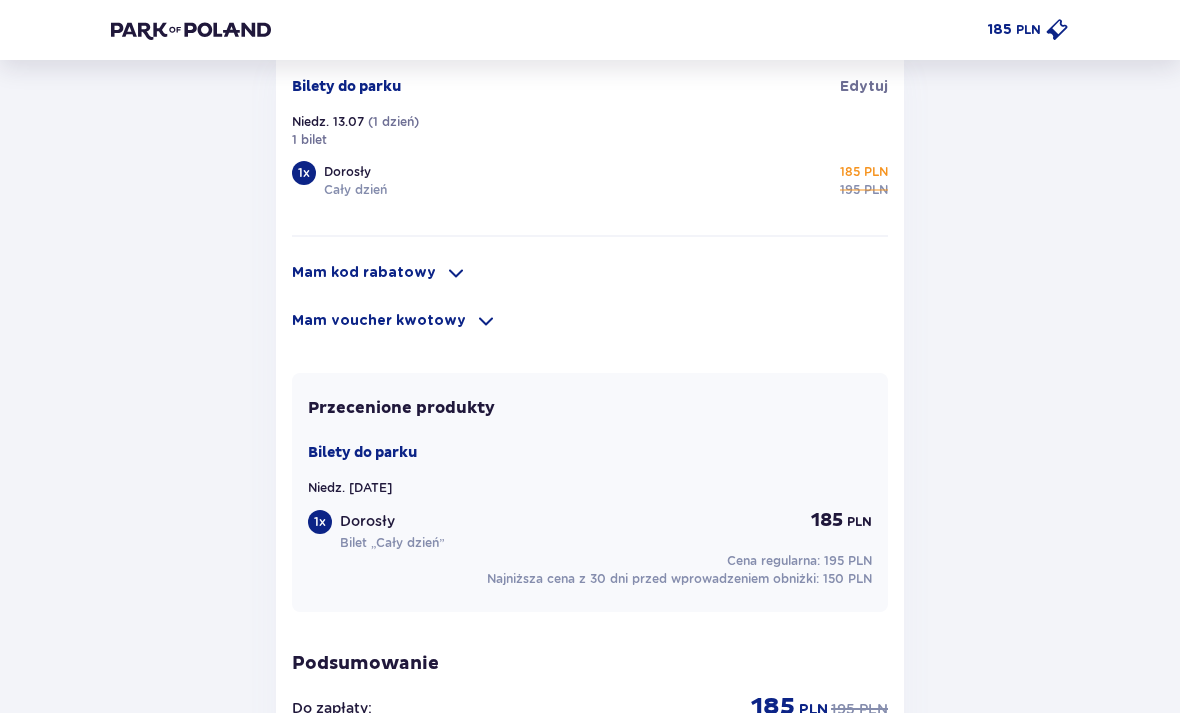 click at bounding box center [486, 321] 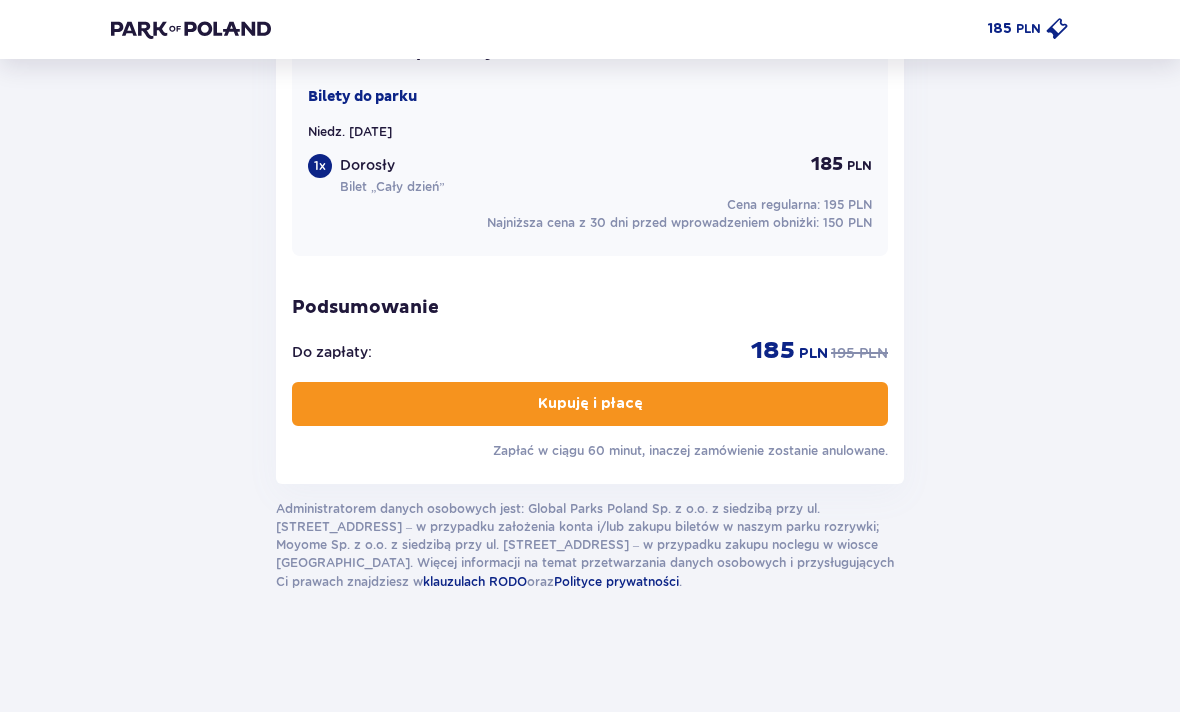 scroll, scrollTop: 1815, scrollLeft: 0, axis: vertical 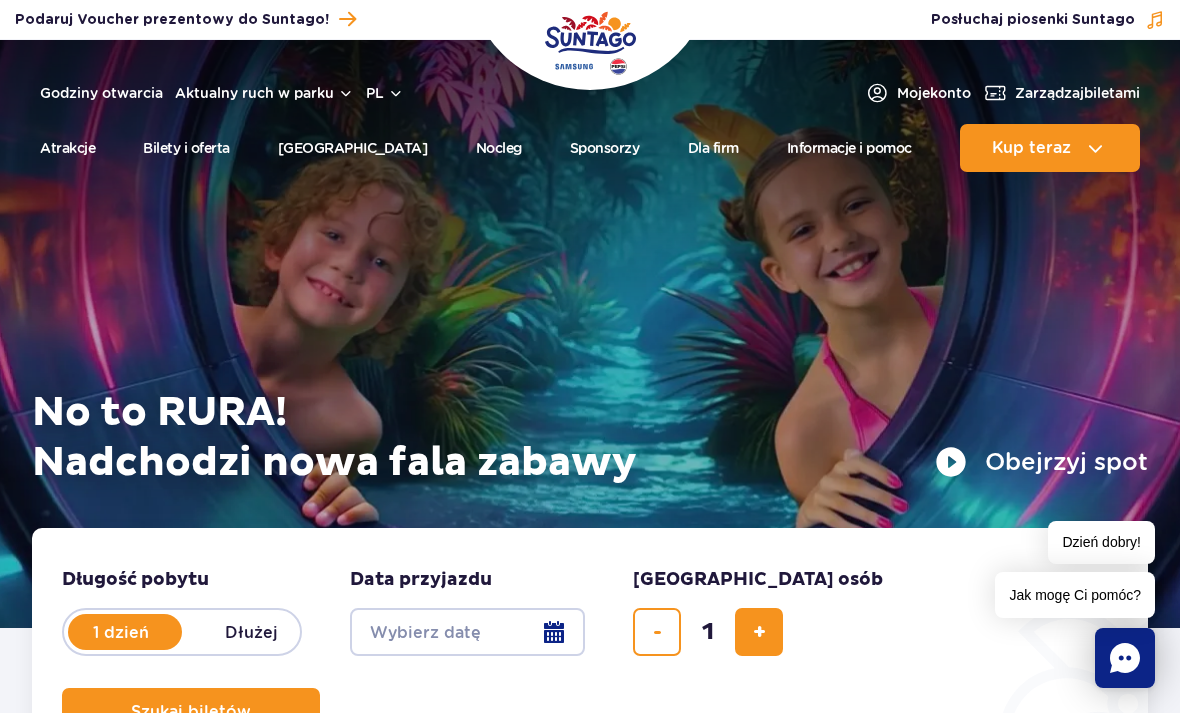 click on "Aktualny ruch w parku" at bounding box center (264, 93) 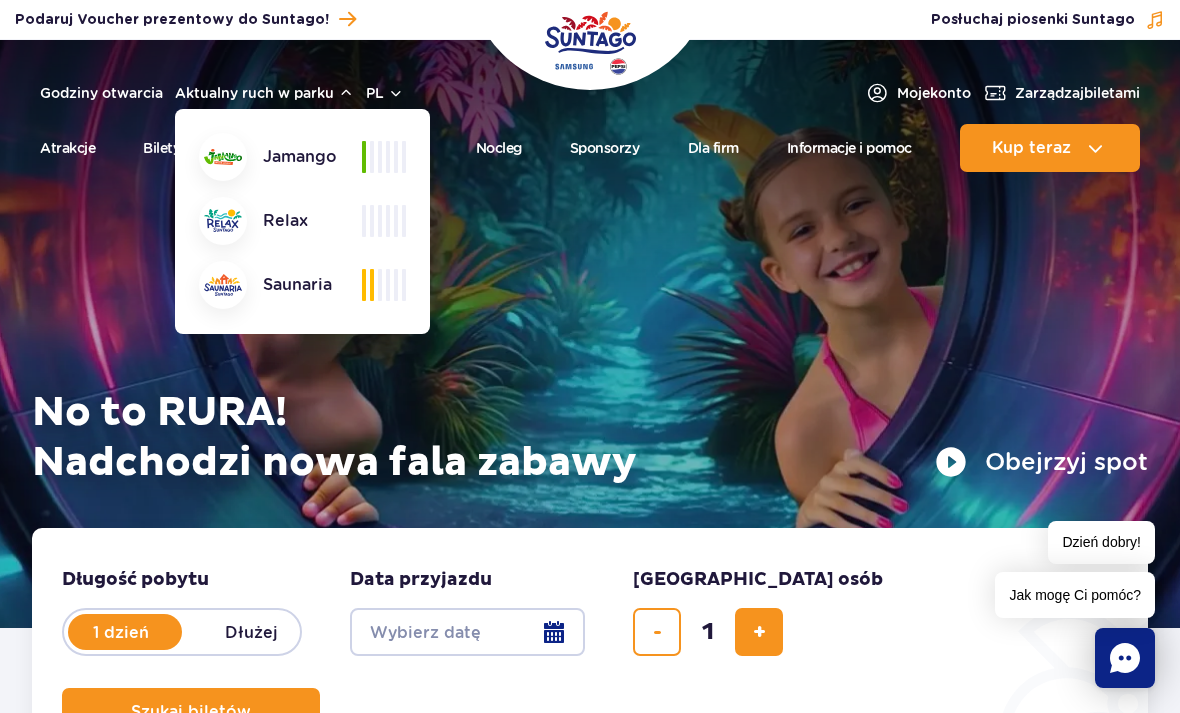 click at bounding box center (384, 221) 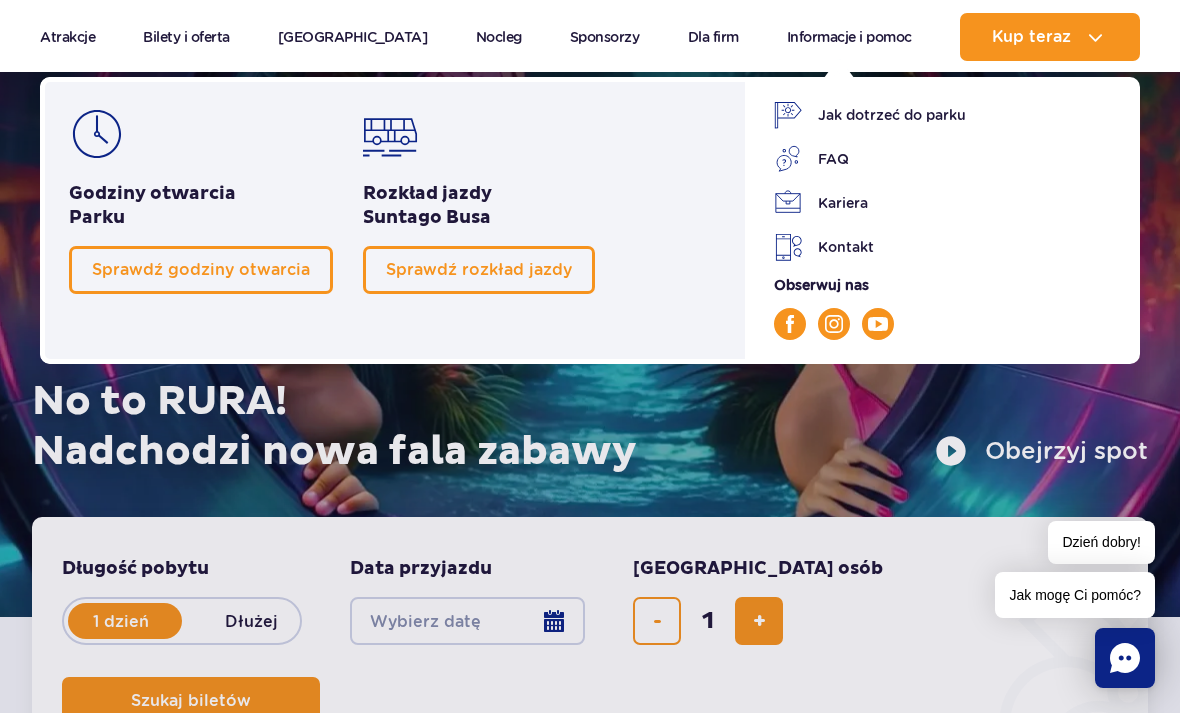 scroll, scrollTop: 12, scrollLeft: 0, axis: vertical 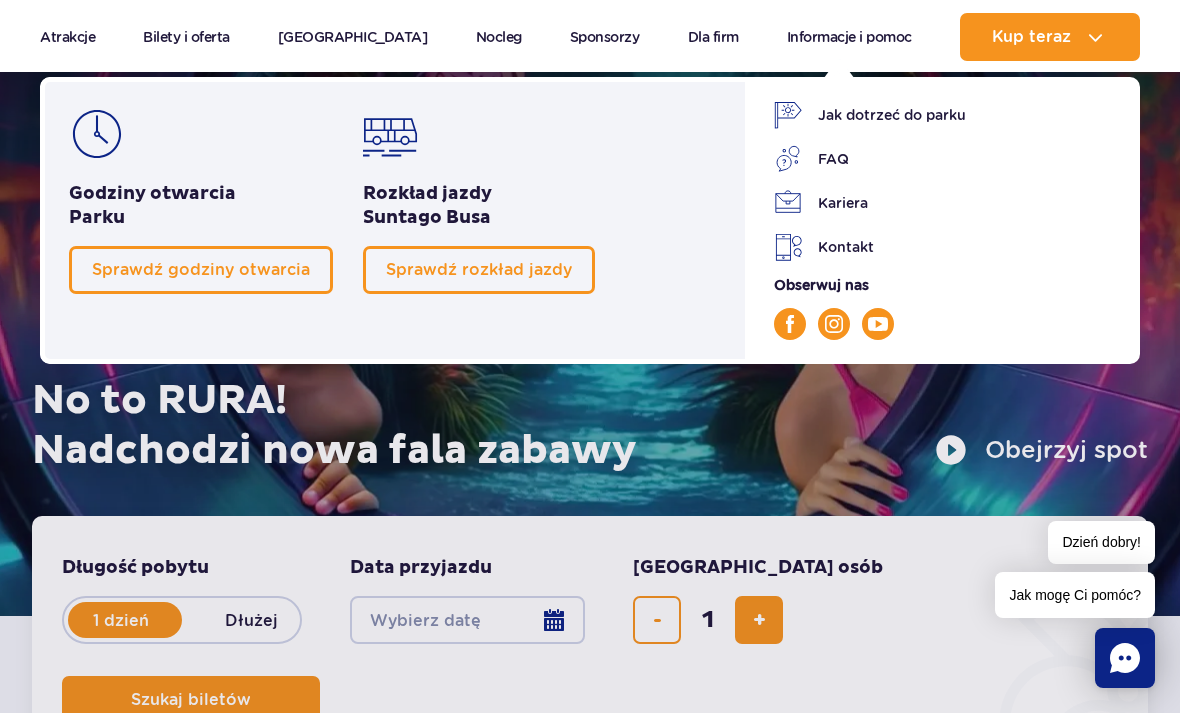 click on "FAQ" at bounding box center (945, 159) 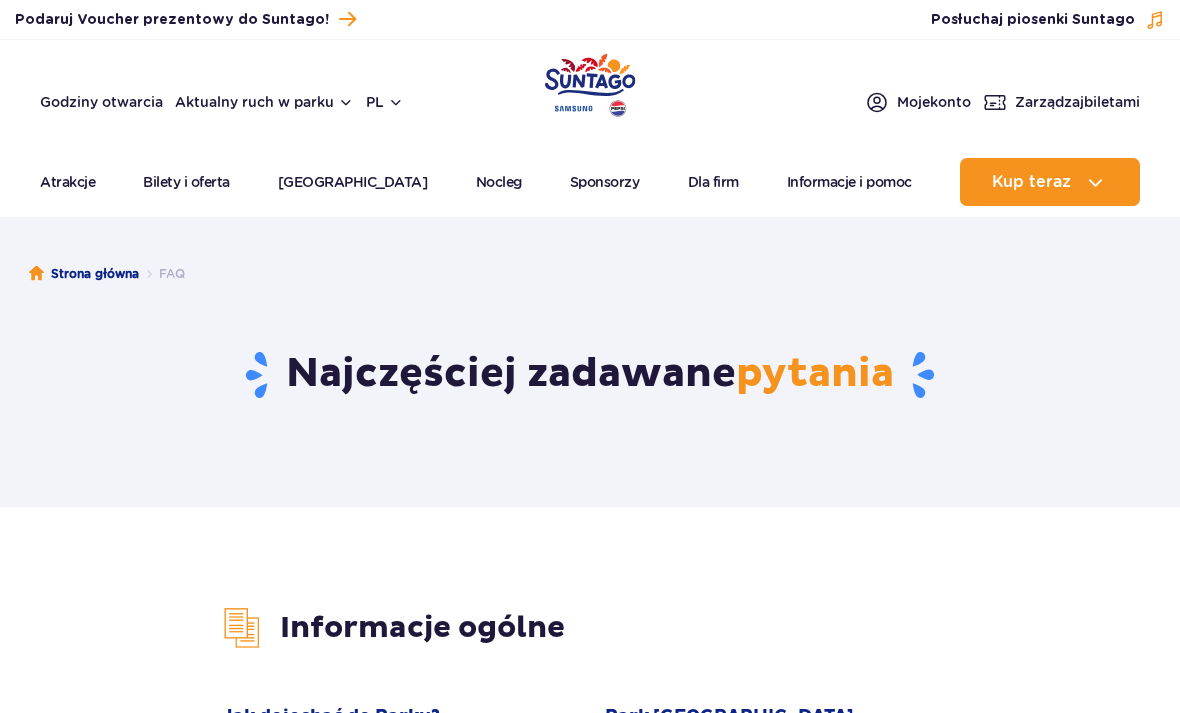 scroll, scrollTop: 0, scrollLeft: 0, axis: both 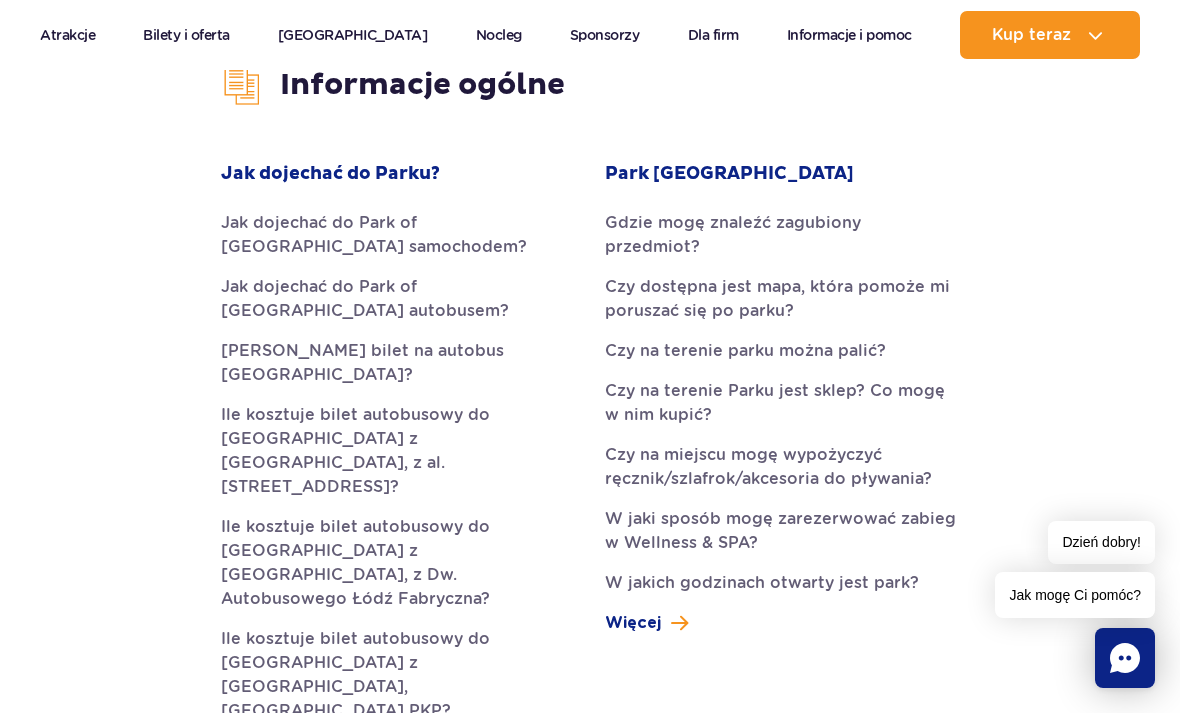 click on "Jak dojechać do Park of [GEOGRAPHIC_DATA] samochodem?" at bounding box center [398, 235] 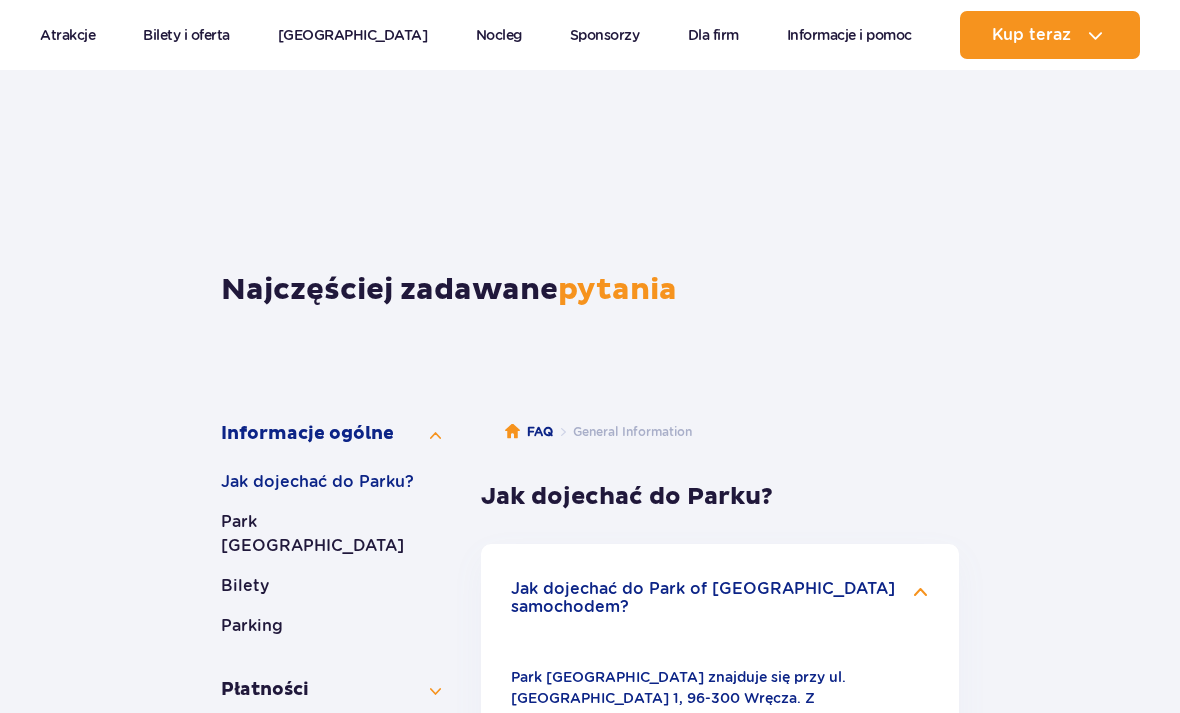 scroll, scrollTop: 470, scrollLeft: 0, axis: vertical 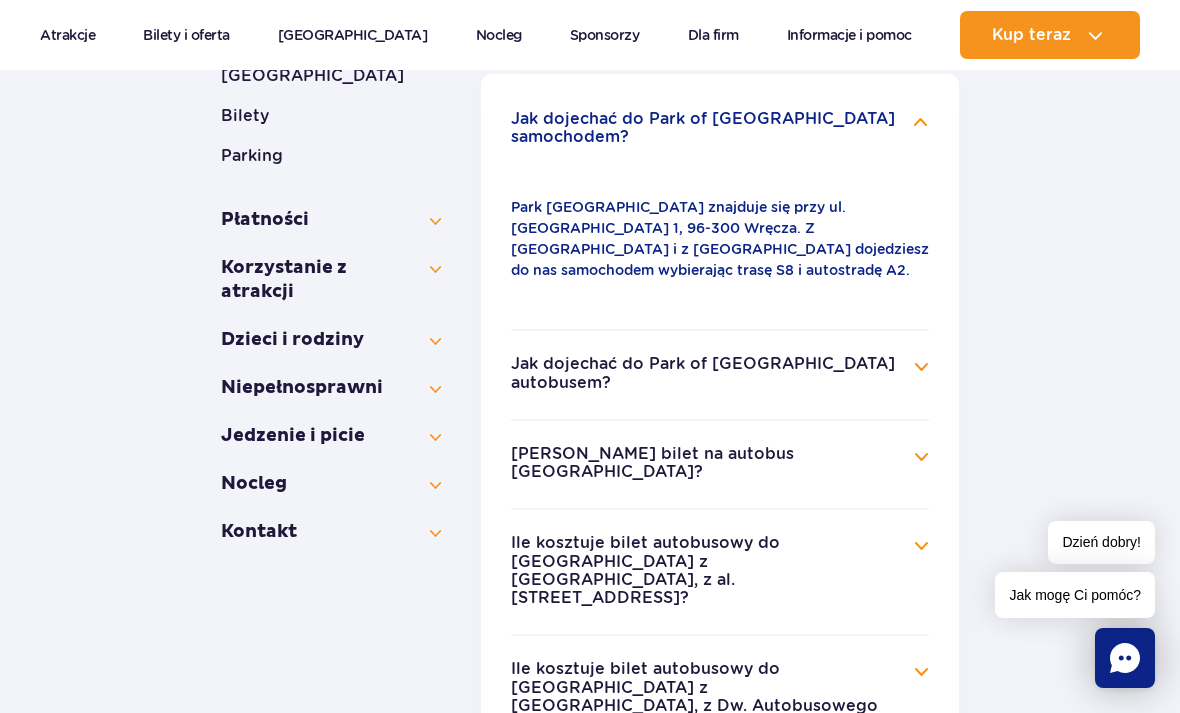 click on "Parking" at bounding box center (331, 156) 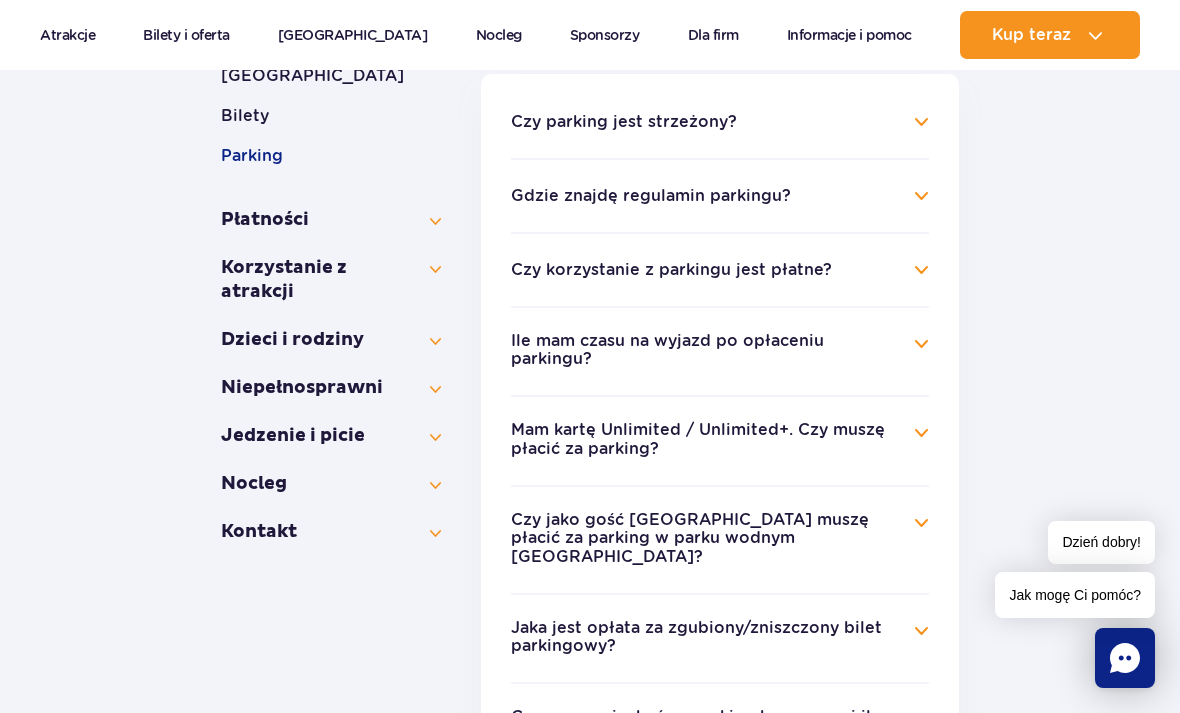 click on "Czy parking jest strzeżony?" at bounding box center (720, 122) 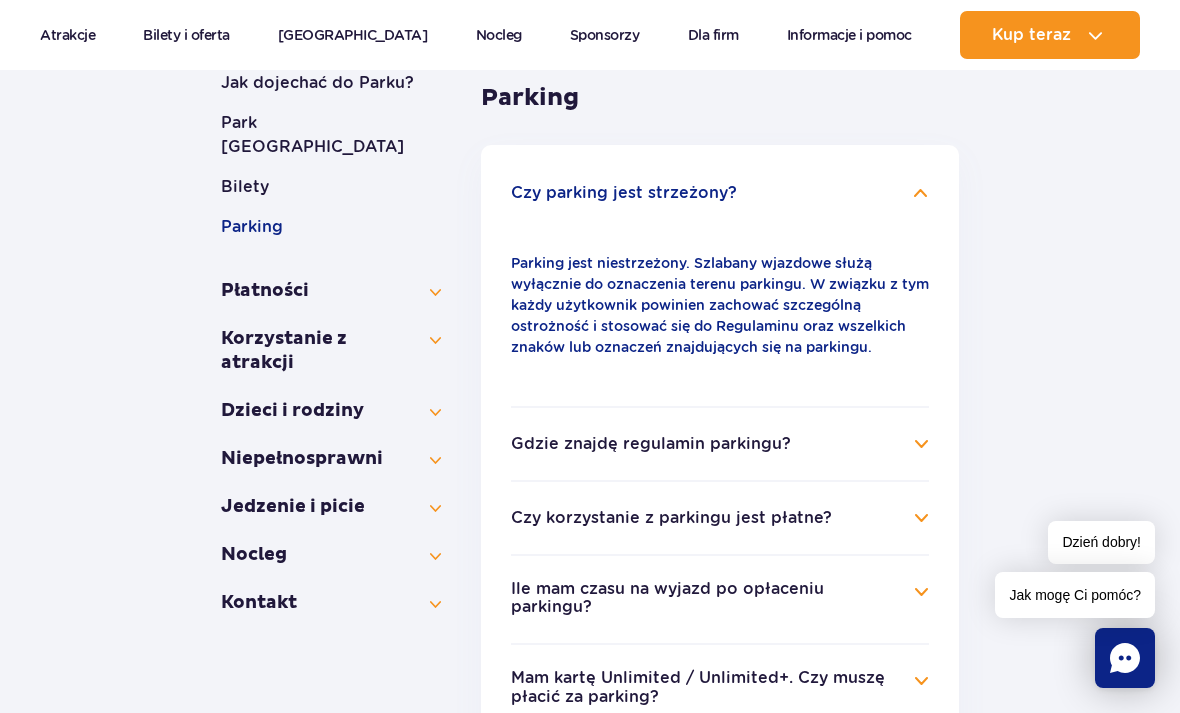 scroll, scrollTop: 410, scrollLeft: 0, axis: vertical 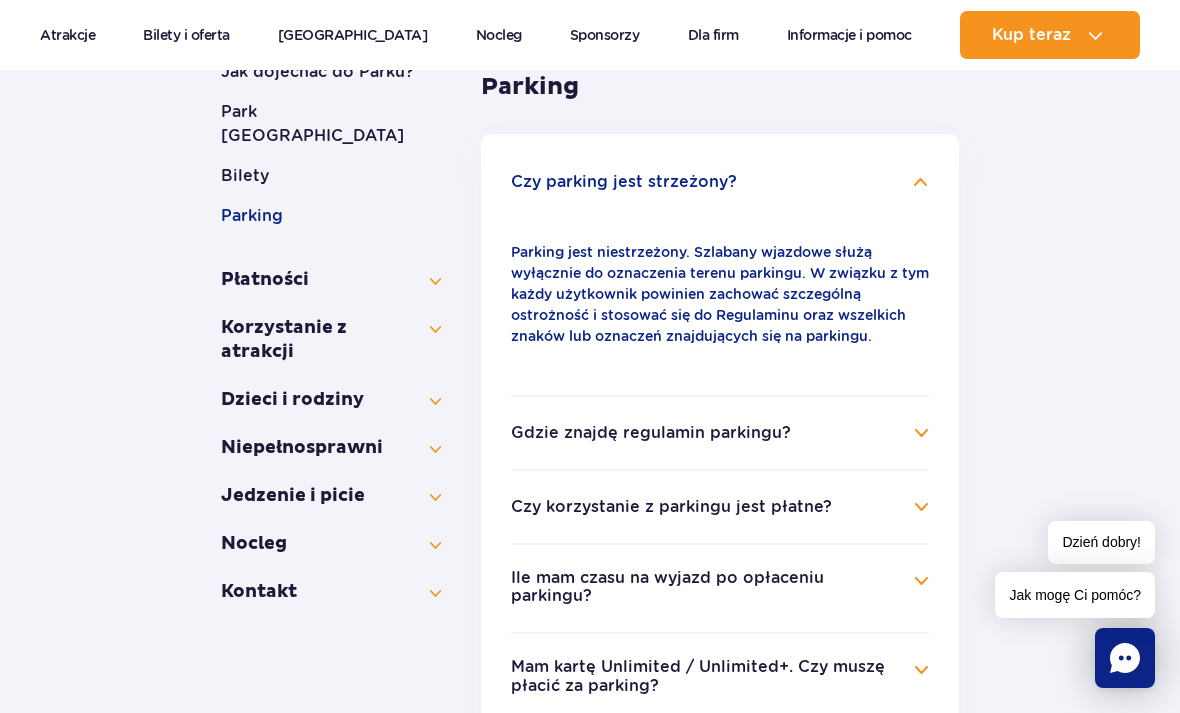click on "Czy korzystanie z parkingu jest płatne?" at bounding box center (720, 507) 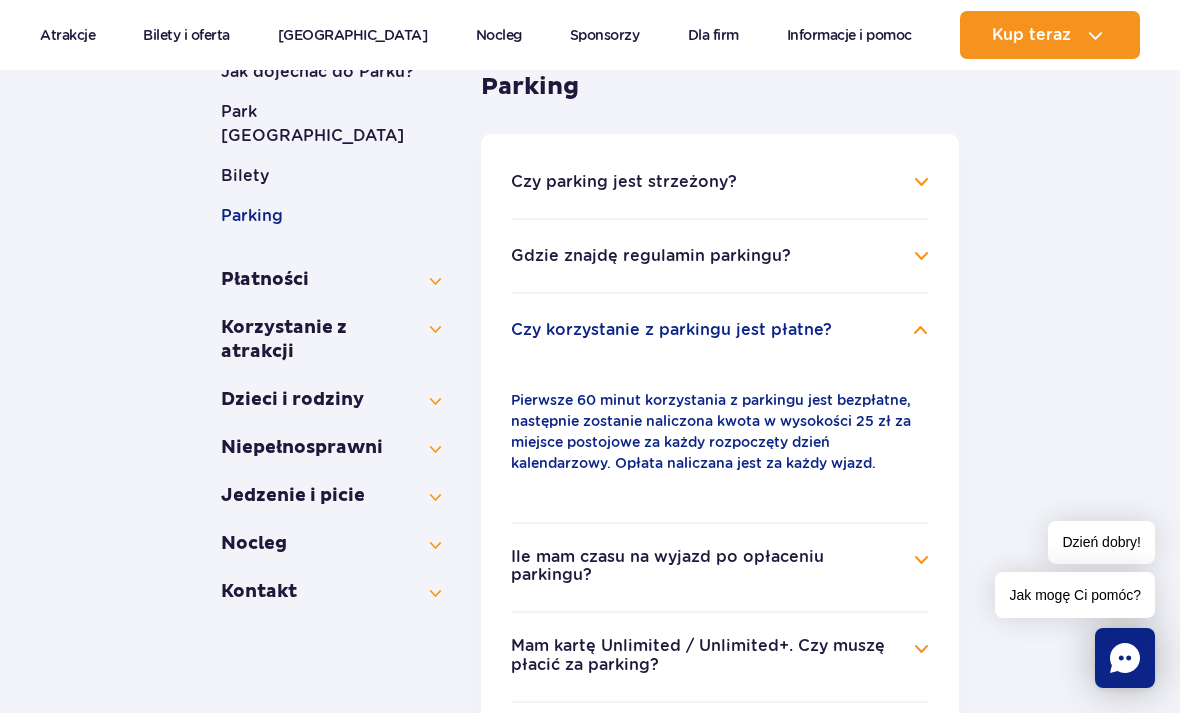 click on "Czy parking jest strzeżony?
Parking jest niestrzeżony. Szlabany wjazdowe służą wyłącznie do oznaczenia terenu parkingu. W związku z tym każdy użytkownik powinien zachować szczególną ostrożność i stosować się do Regulaminu oraz wszelkich znaków lub oznaczeń znajdujących się na parkingu.
Gdzie znajdę regulamin parkingu?
Regulamin parkingu jest dostępny na naszej stronie internetowej  https://parkofpoland.com/docs/Suntago_Regulamin_niestrzezonego_parkingu_Suntago.pdf  oraz w kasach parku. Pamiętaj, że skorzystanie z parkingu jest równoznaczne z zaakceptowaniem regulaminu.
Czy korzystanie z parkingu jest płatne?" at bounding box center [720, 754] 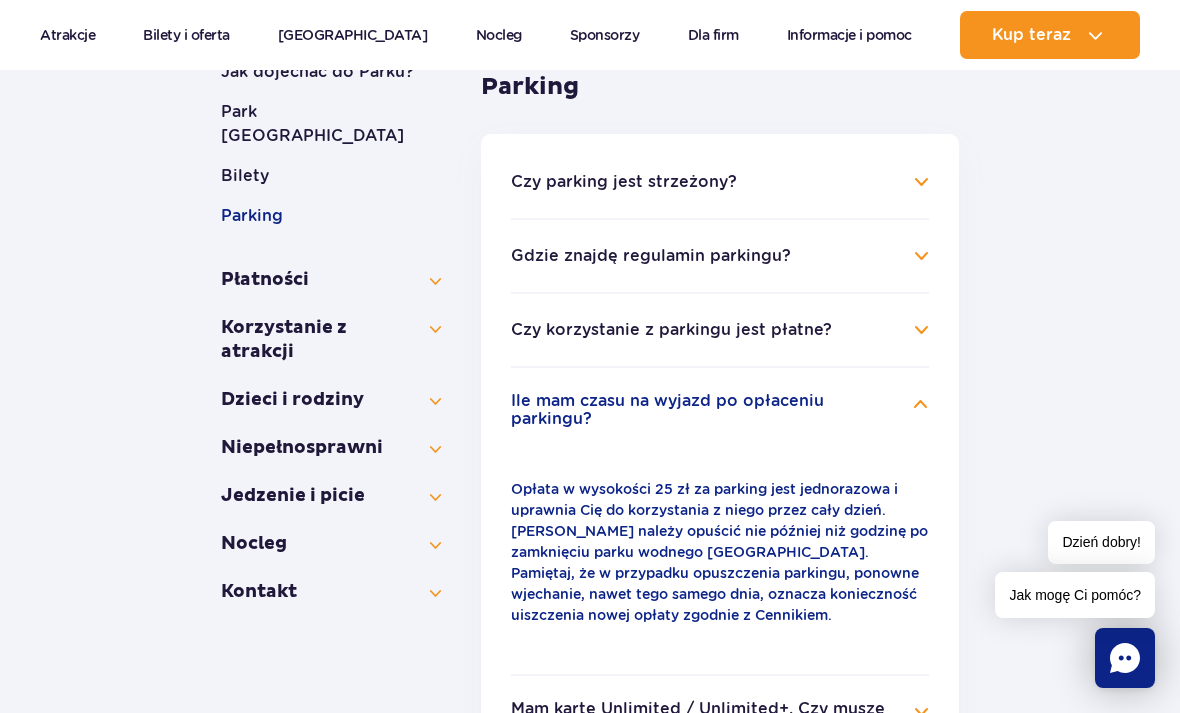 click on "Ile mam czasu na wyjazd po opłaceniu parkingu?" at bounding box center (720, 411) 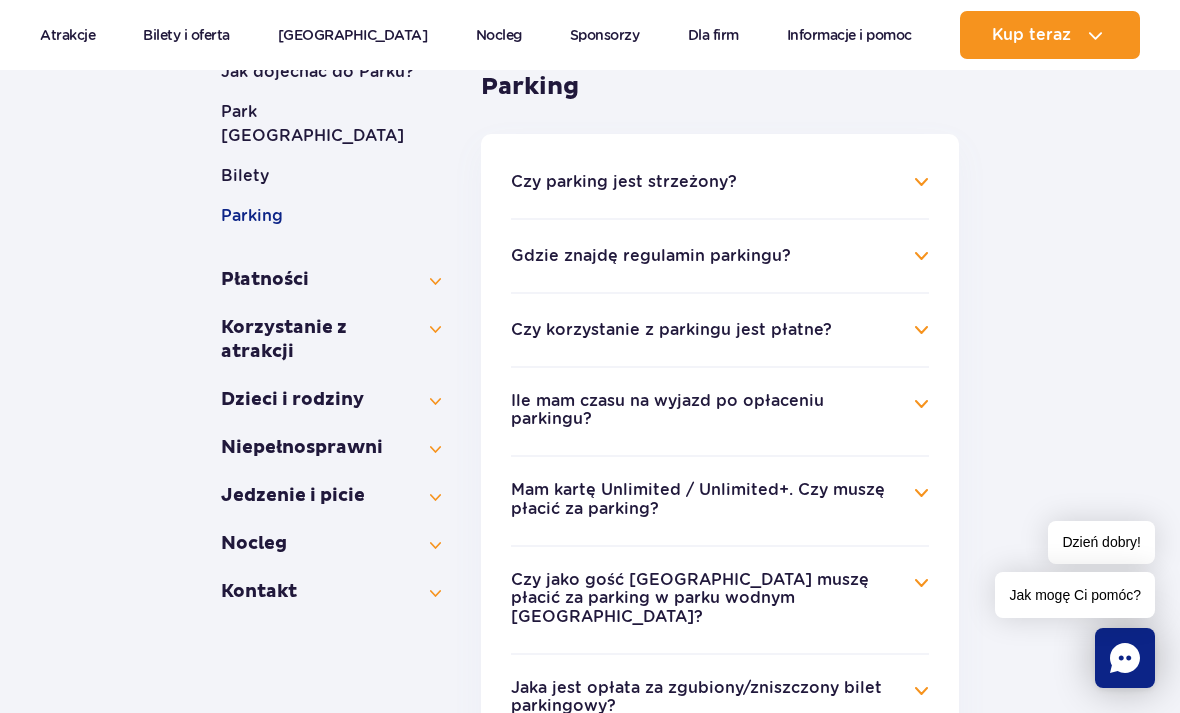 click on "Gdzie znajdę regulamin parkingu?" at bounding box center [720, 256] 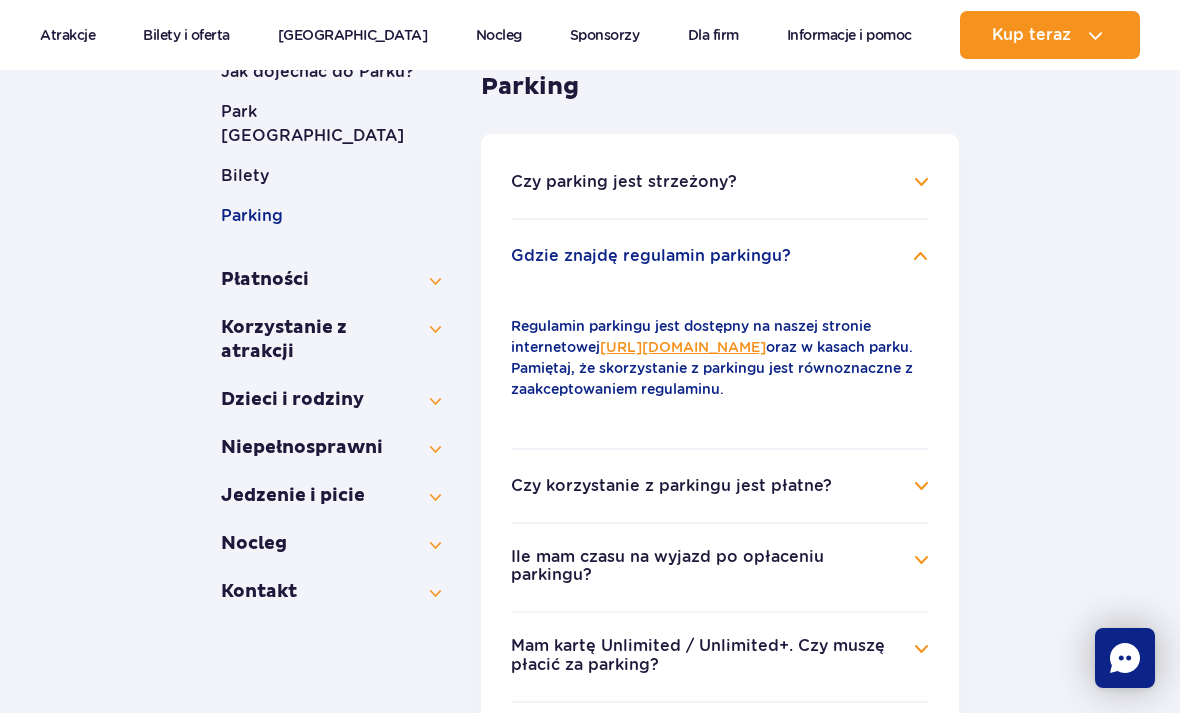 click on "Gdzie znajdę regulamin parkingu?" at bounding box center (720, 256) 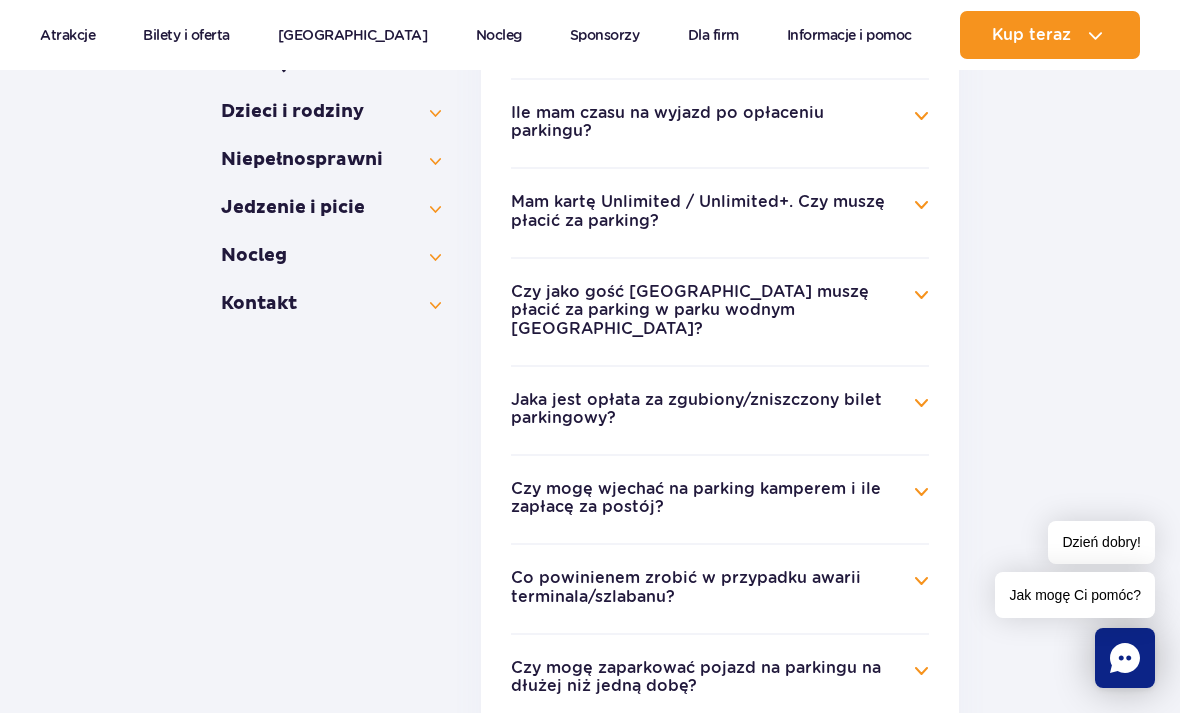 scroll, scrollTop: 700, scrollLeft: 0, axis: vertical 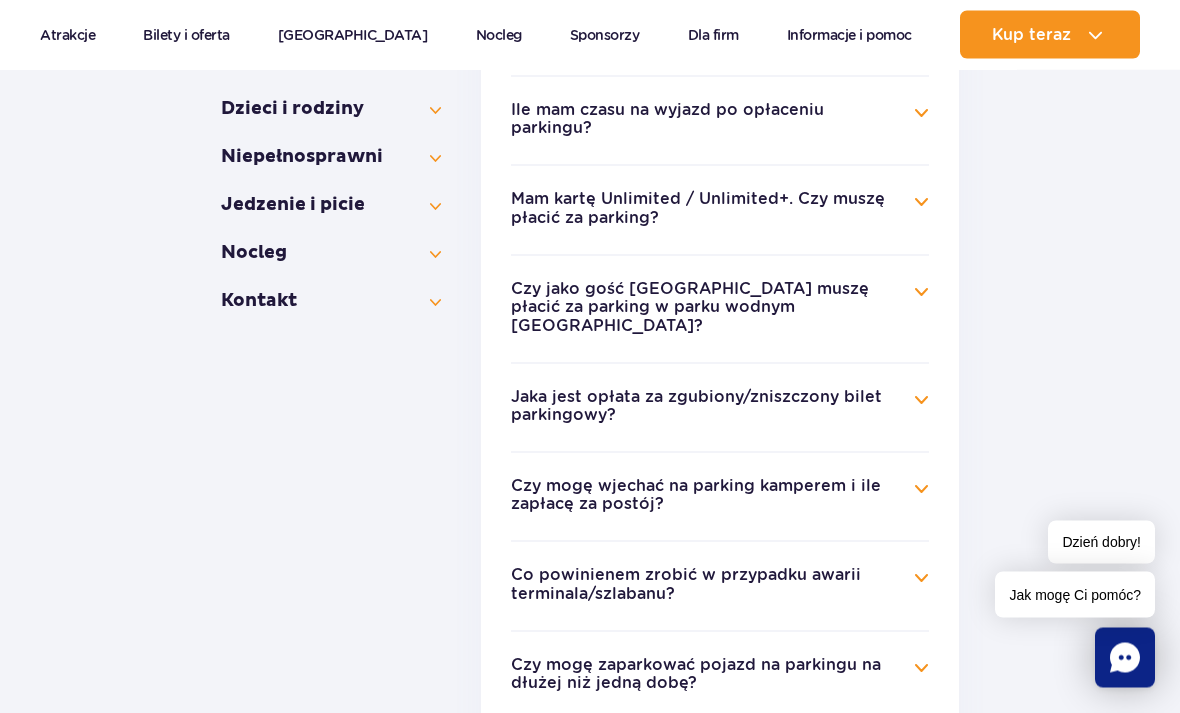 click on "Czy jako gość Suntago Village muszę płacić za parking w parku wodnym Suntago?" at bounding box center (720, 310) 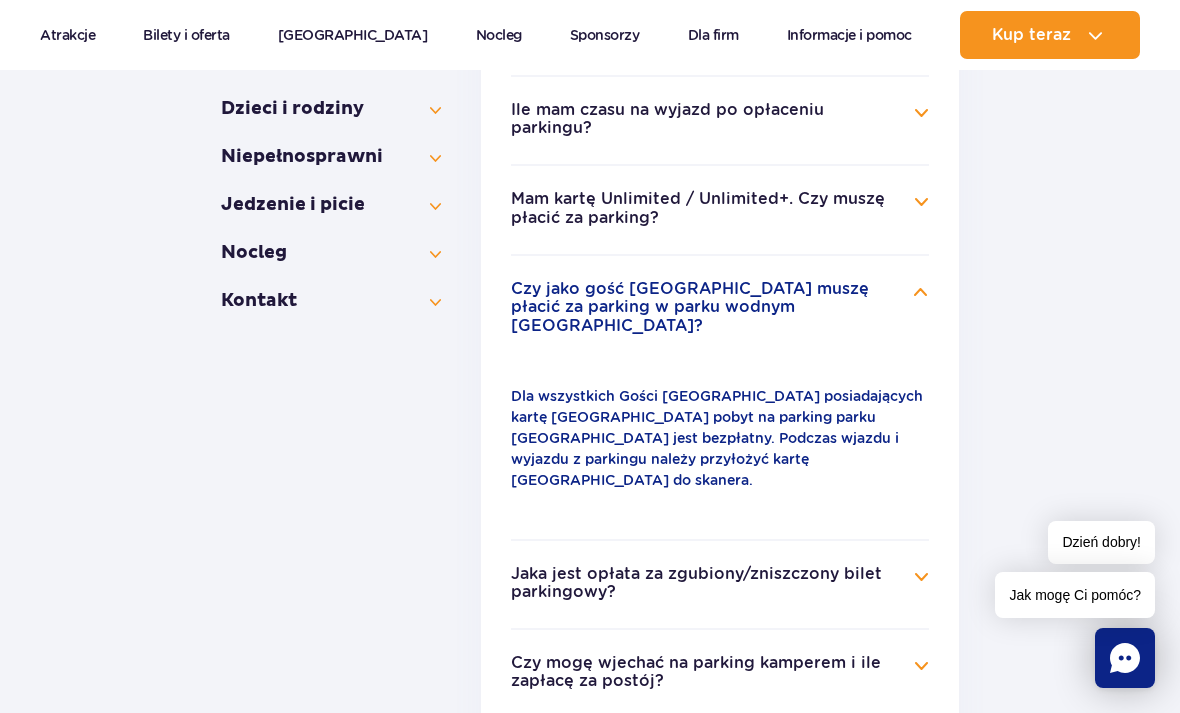 click on "Czy jako gość Suntago Village muszę płacić za parking w parku wodnym Suntago?" at bounding box center (720, 309) 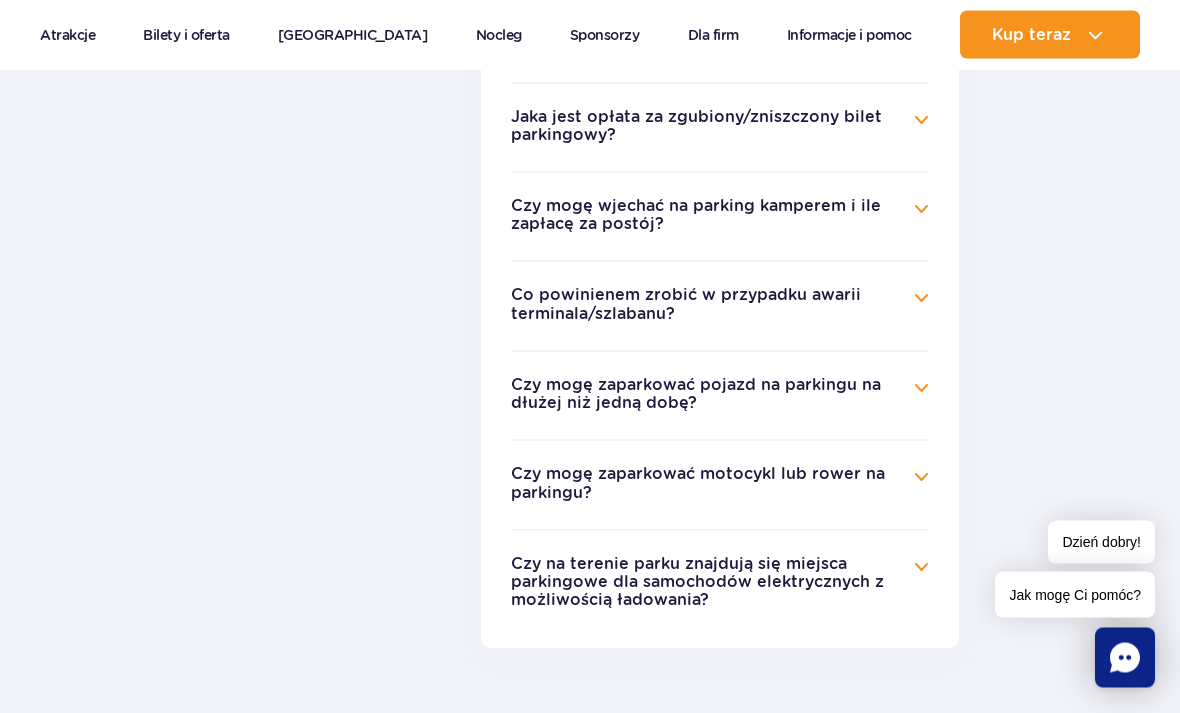 scroll, scrollTop: 982, scrollLeft: 0, axis: vertical 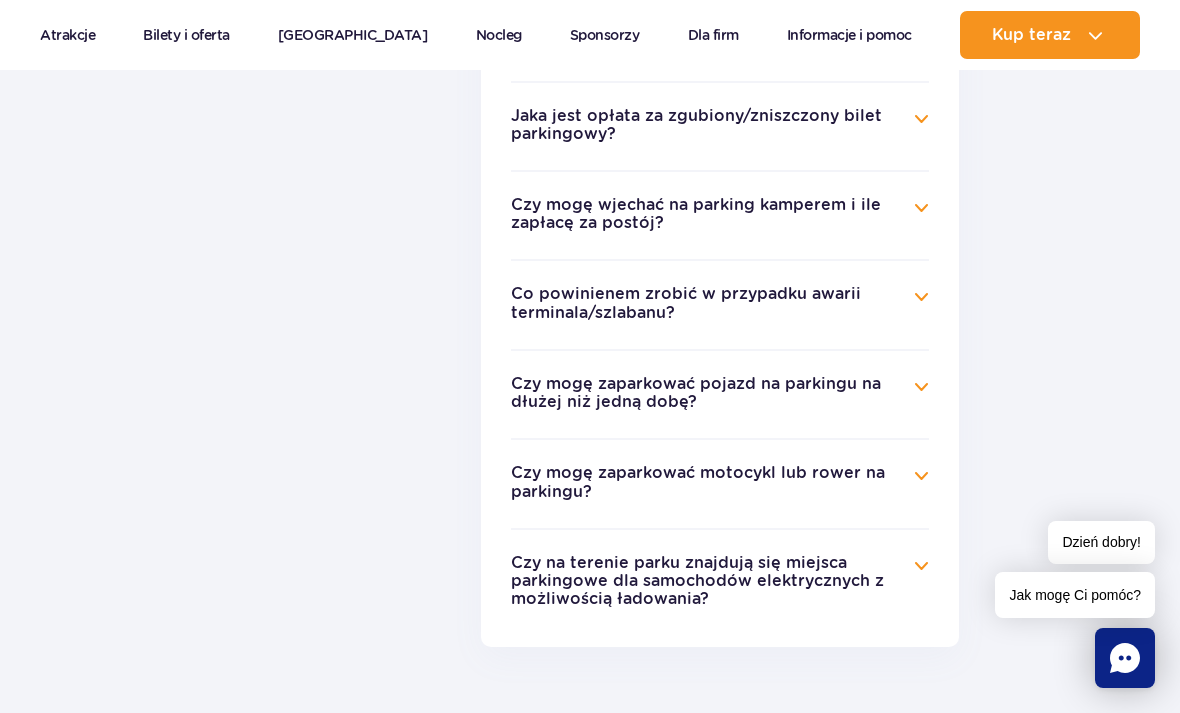click on "Co powinienem zrobić w przypadku awarii terminala/szlabanu?" at bounding box center (720, 304) 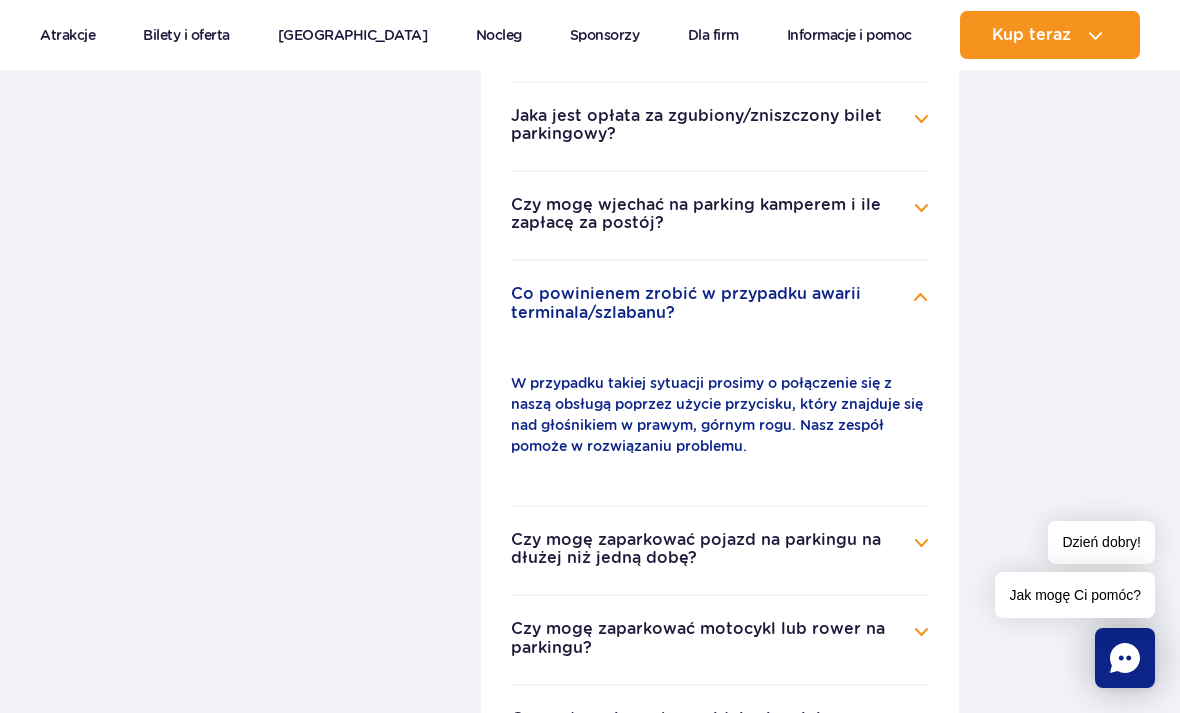 click on "Co powinienem zrobić w przypadku awarii terminala/szlabanu?" at bounding box center (720, 304) 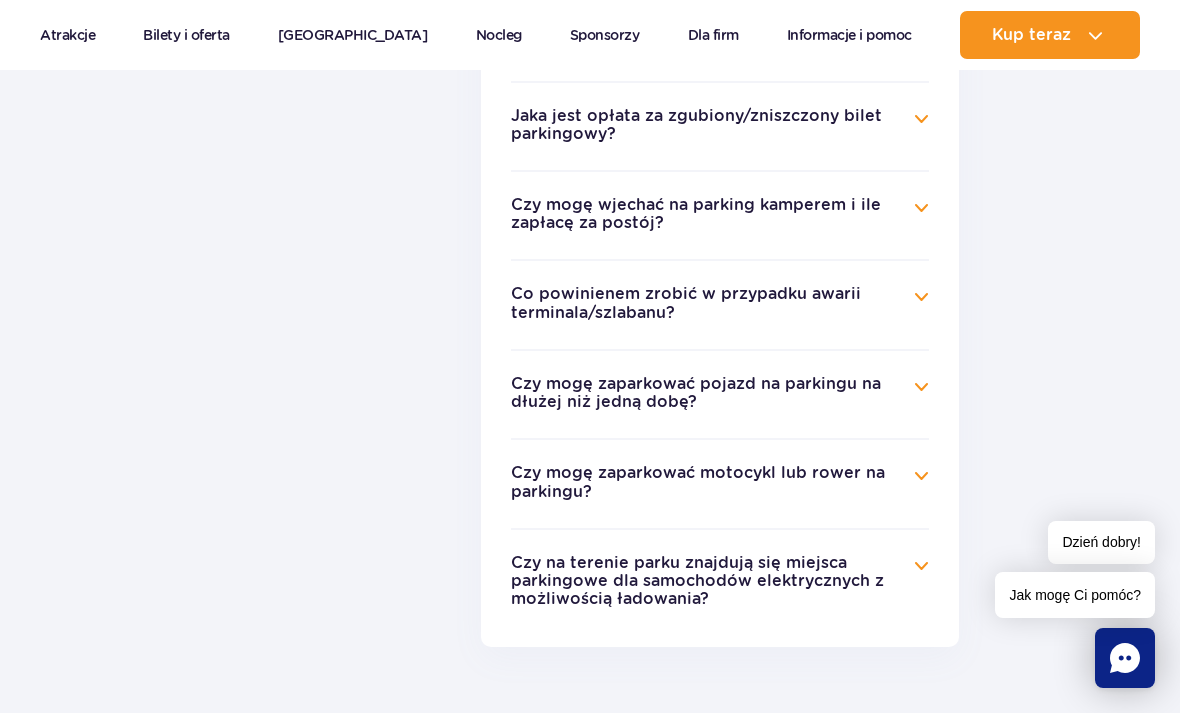 click on "Czy mogę zaparkować pojazd na parkingu na dłużej niż jedną dobę?" at bounding box center (720, 394) 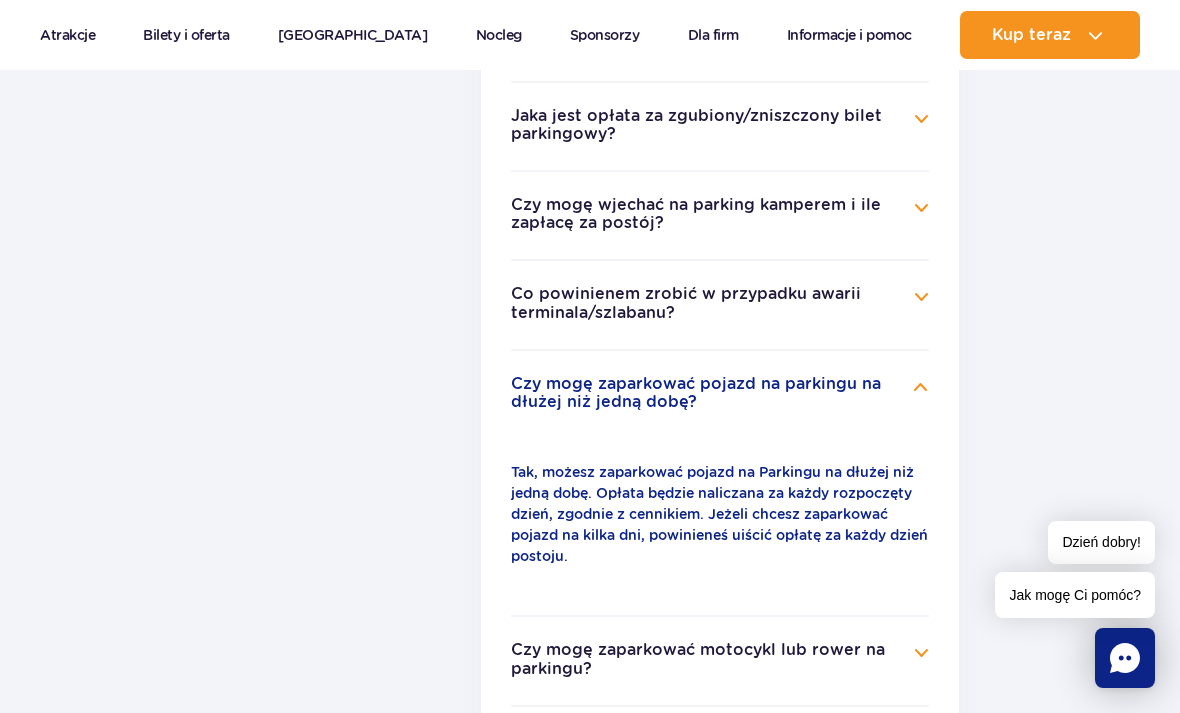 click on "Czy mogę zaparkować pojazd na parkingu na dłużej niż jedną dobę?" at bounding box center (720, 394) 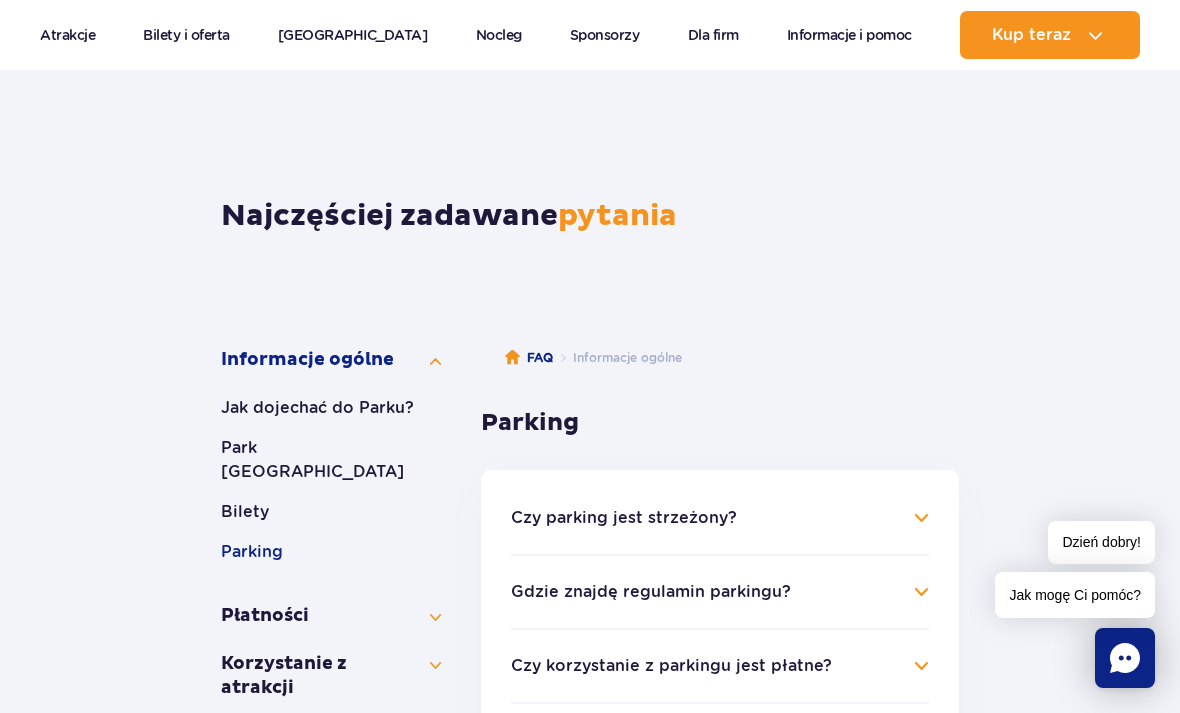 scroll, scrollTop: 77, scrollLeft: 0, axis: vertical 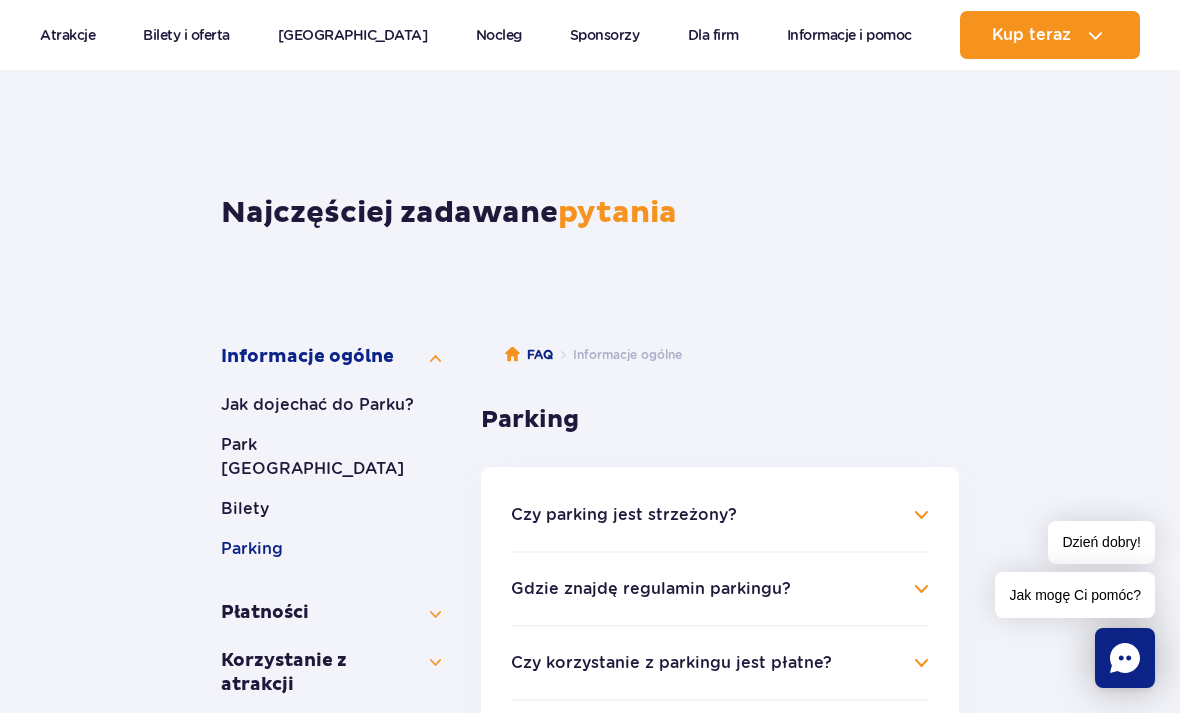 click on "Jak dojechać do Parku?" at bounding box center [331, 405] 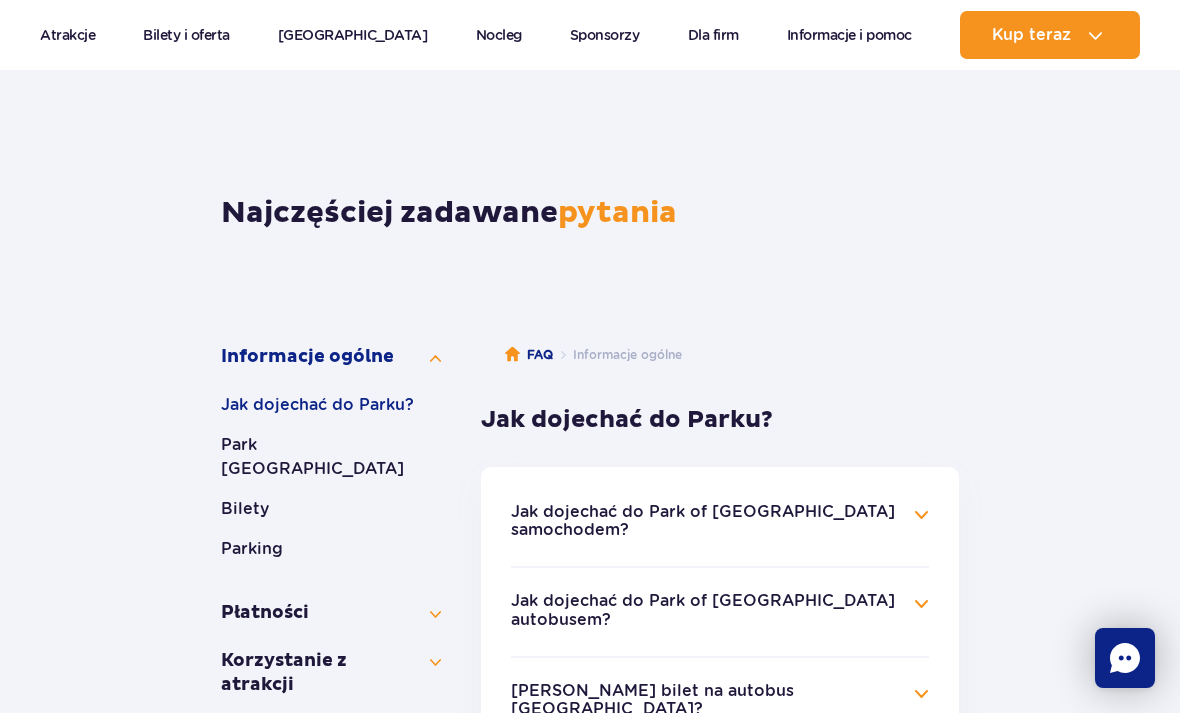click on "Jak dojechać do Park of Poland samochodem?" at bounding box center (720, 522) 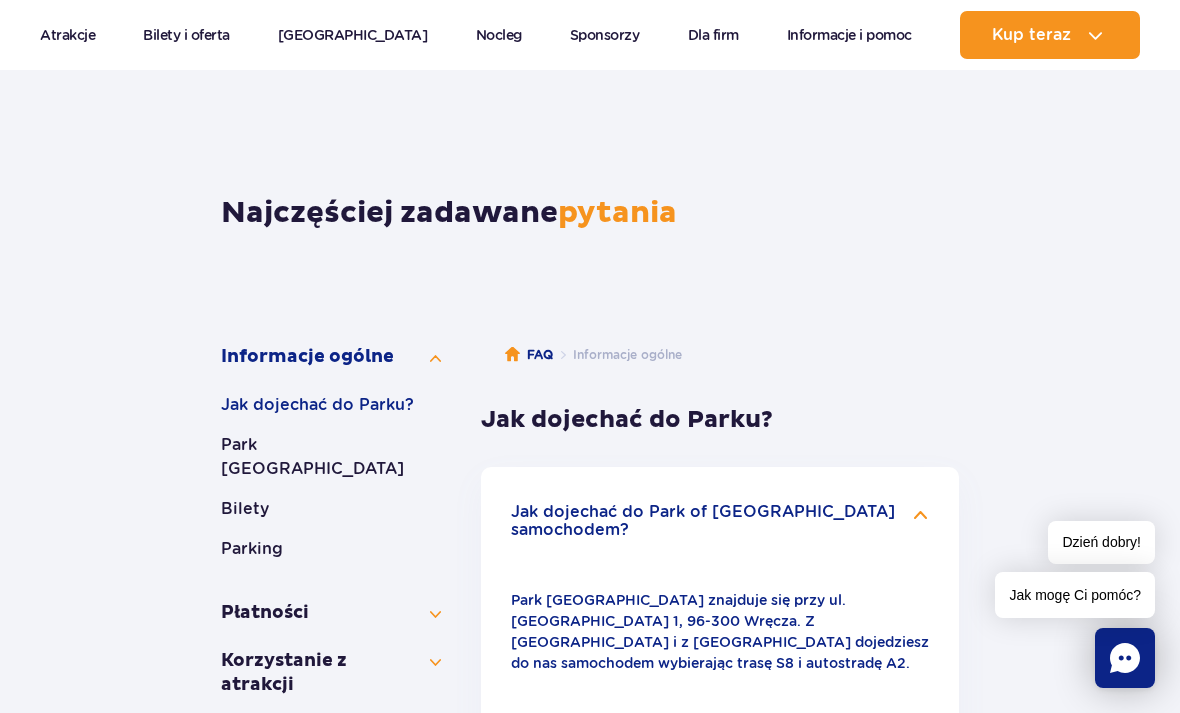 scroll, scrollTop: 141, scrollLeft: 0, axis: vertical 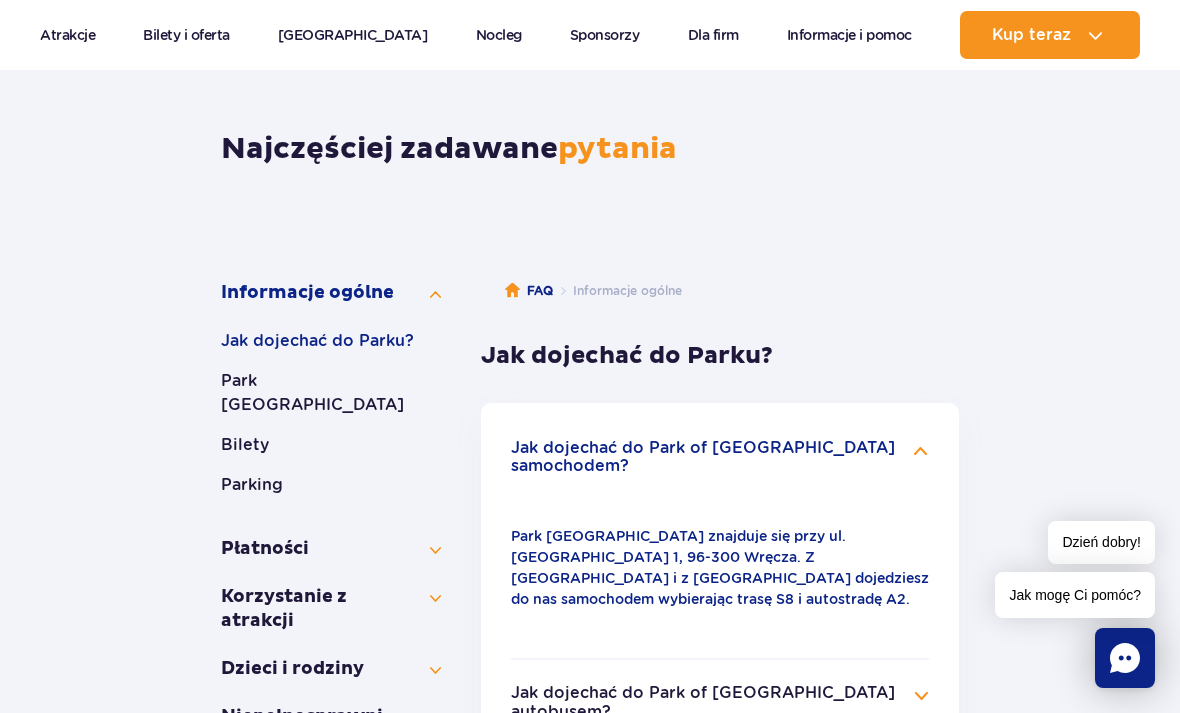 click on "FAQ
Informacje ogólne
Jak dojechać do Parku?
Najczęściej zadawane  pytania
Informacje ogólne
Jak dojechać do Parku?
Park Wodny Suntago
Bilety
Parking
Płatności
Cennik i bilety" at bounding box center (590, 760) 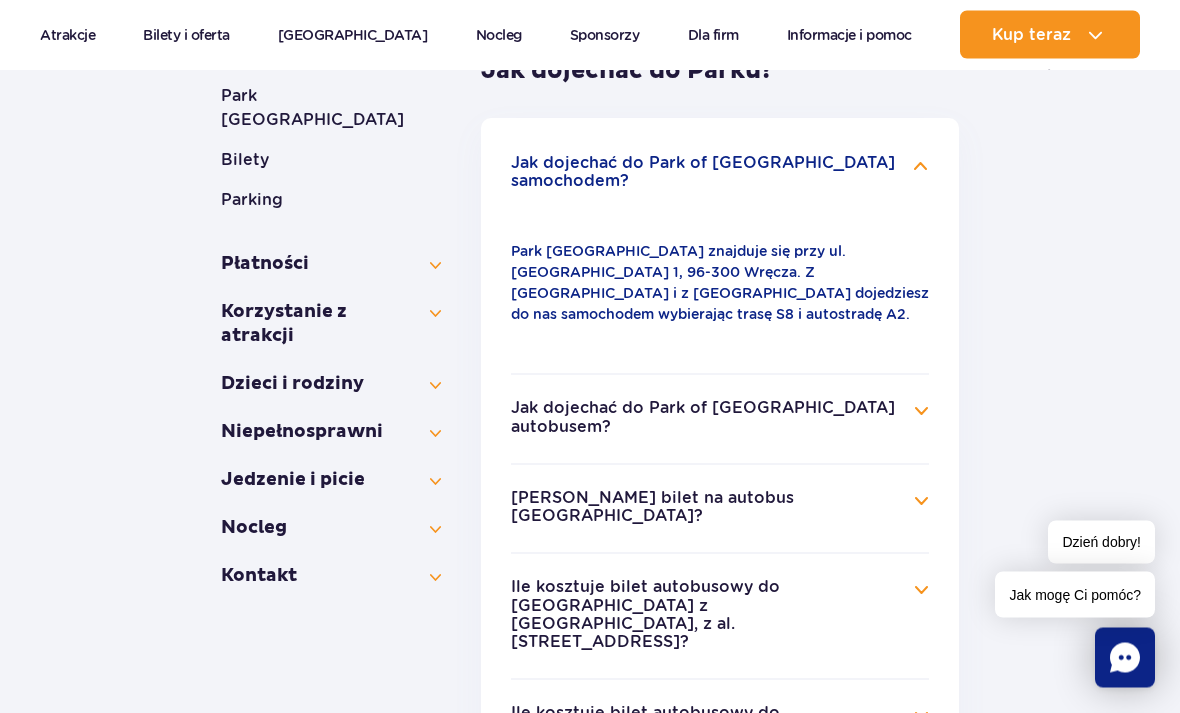 scroll, scrollTop: 502, scrollLeft: 0, axis: vertical 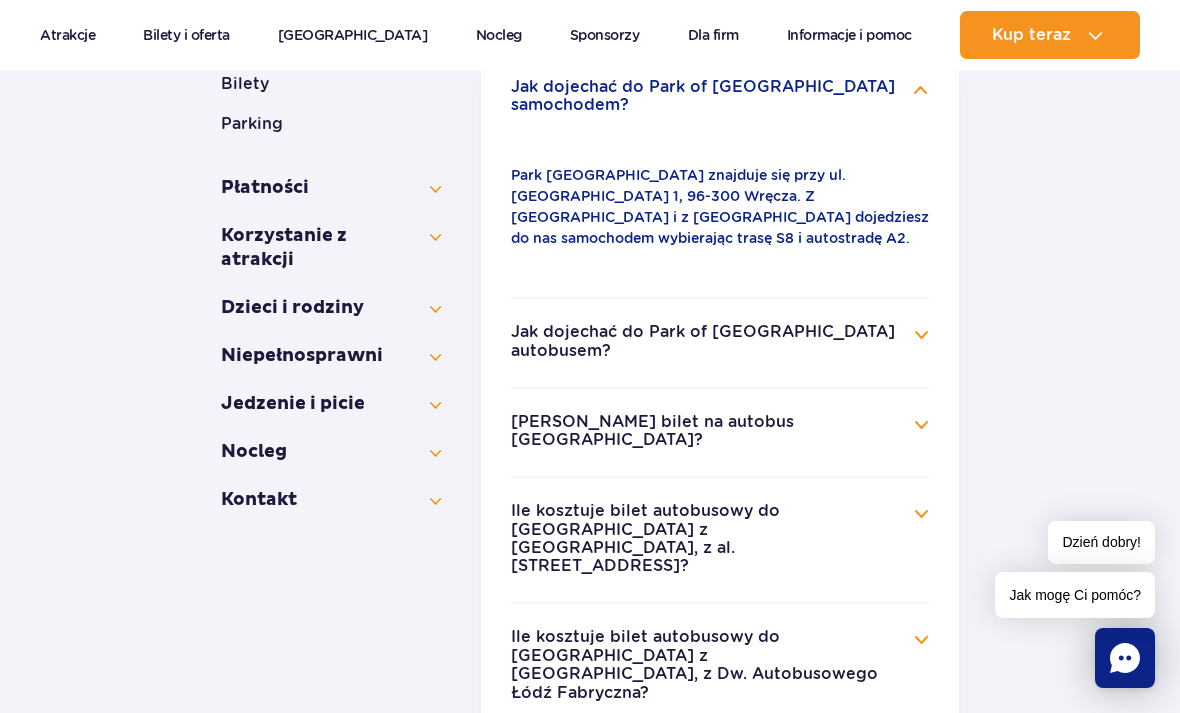click on "Płatności" at bounding box center (331, 188) 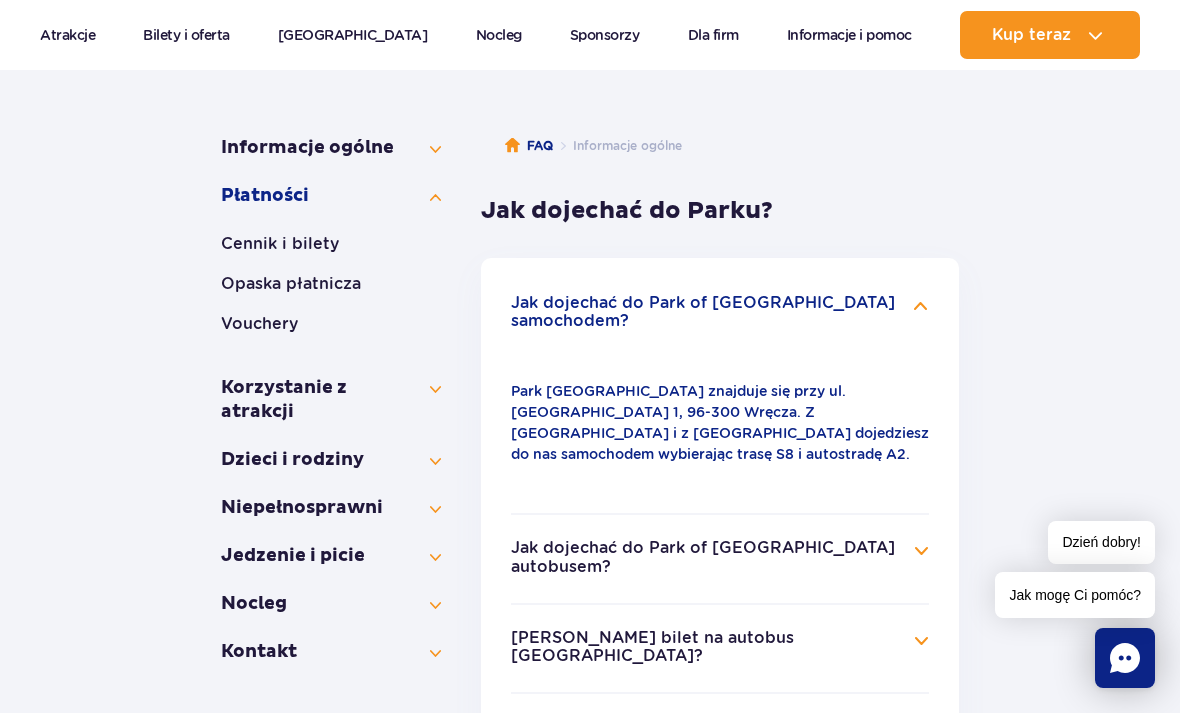 scroll, scrollTop: 263, scrollLeft: 0, axis: vertical 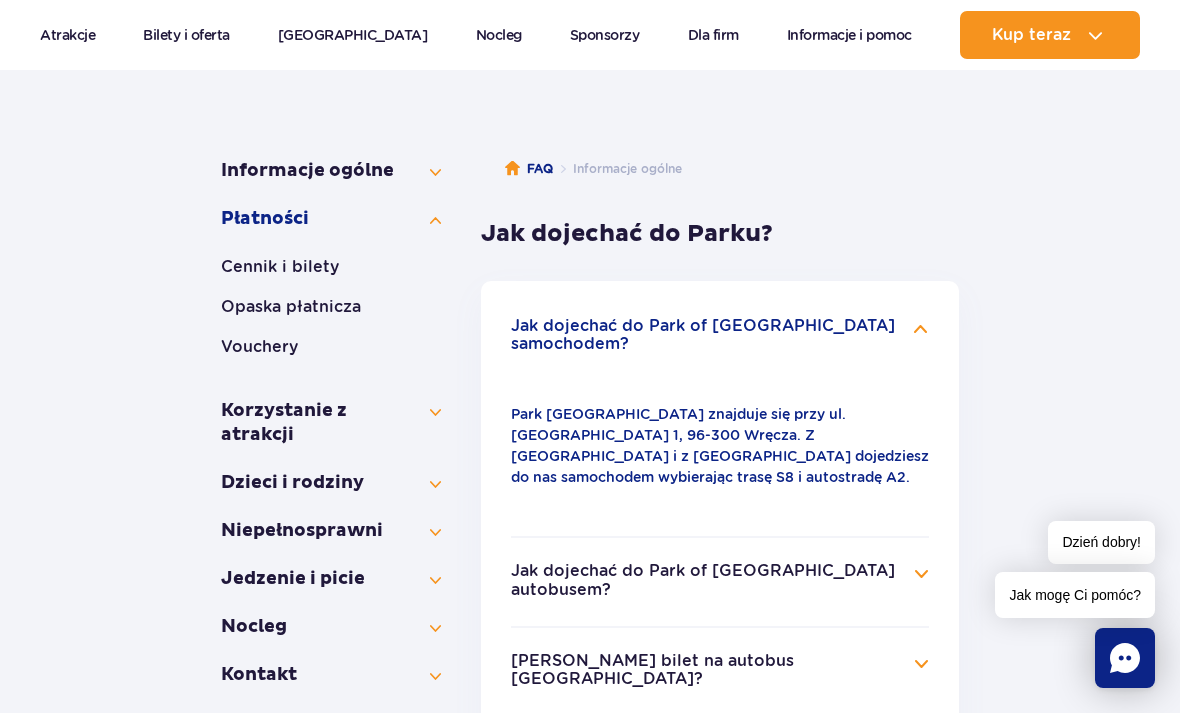 click on "Cennik i bilety" at bounding box center [331, 267] 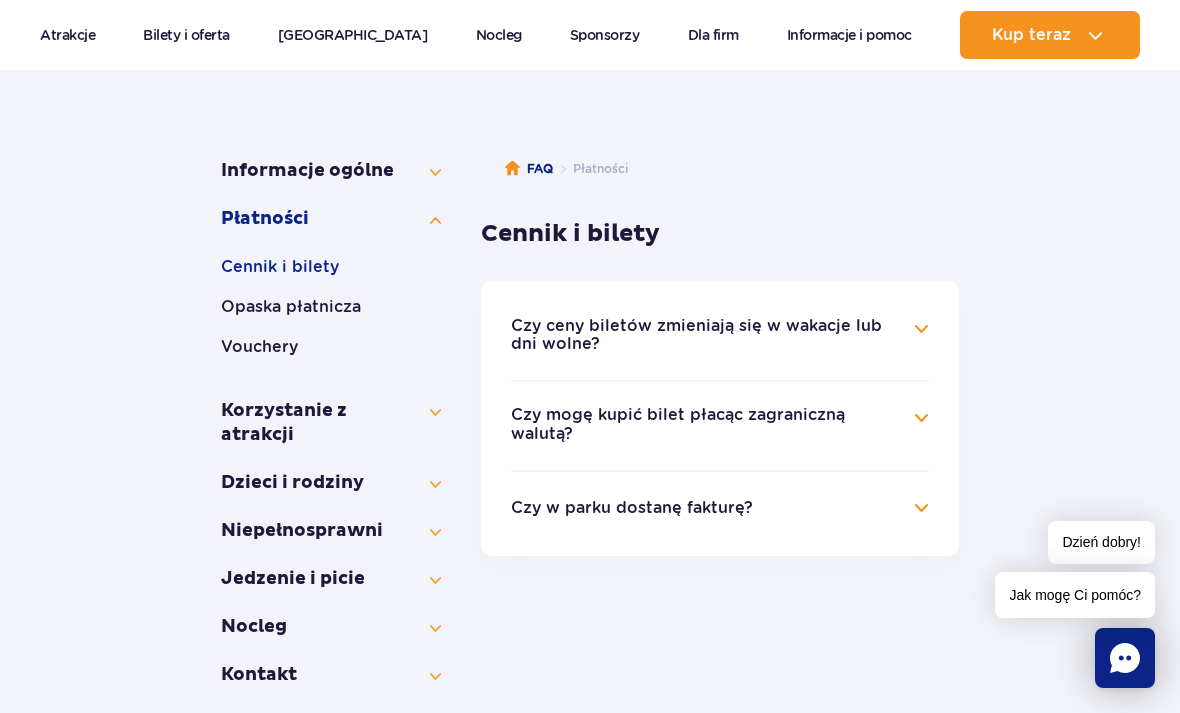 click on "Czy ceny biletów zmieniają się w wakacje lub dni wolne?" at bounding box center (720, 336) 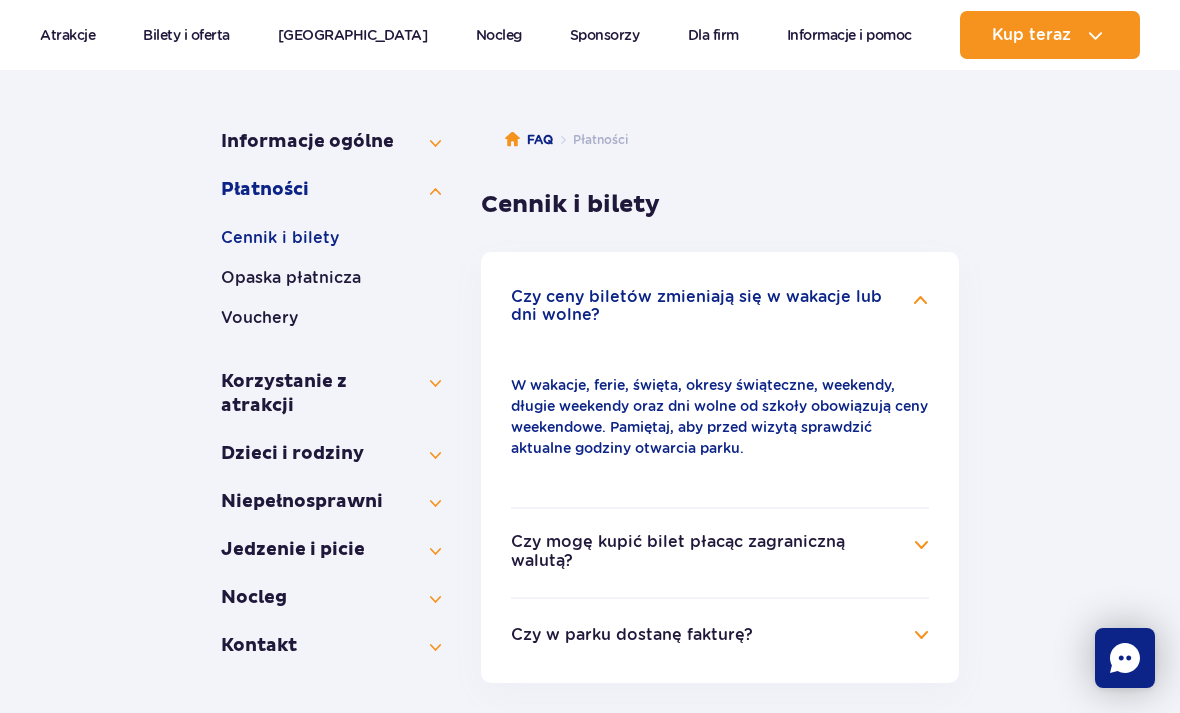 scroll, scrollTop: 359, scrollLeft: 0, axis: vertical 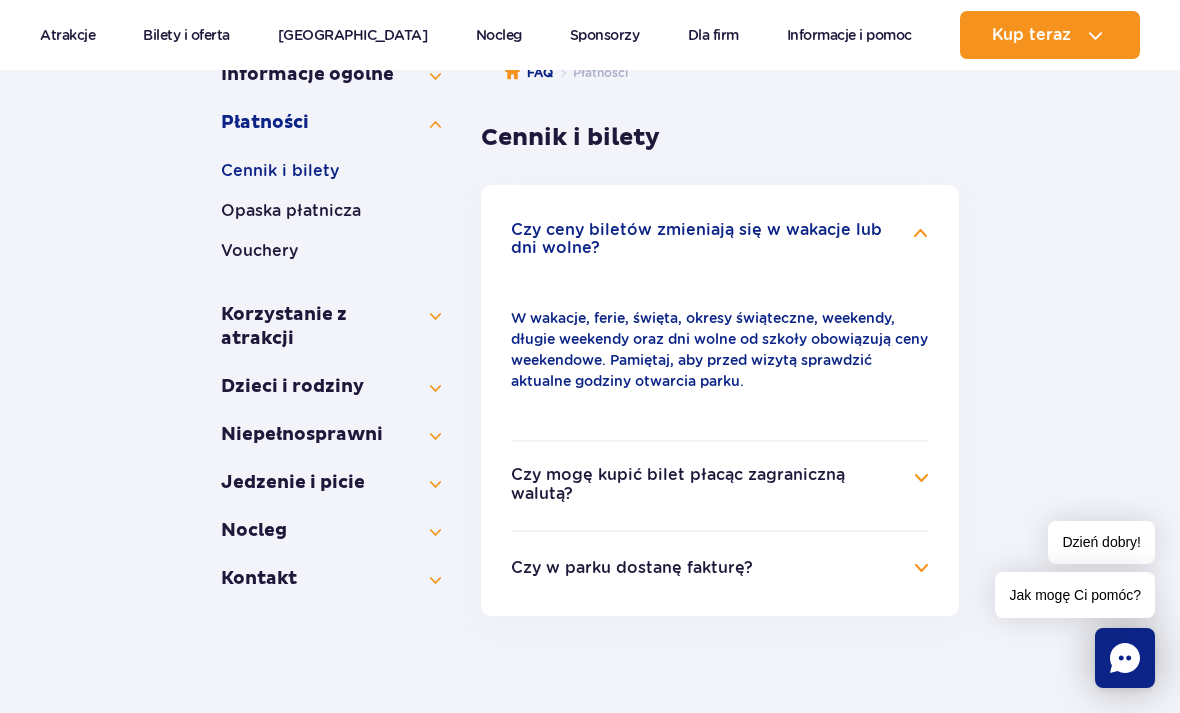 click on "Opaska płatnicza" at bounding box center [331, 211] 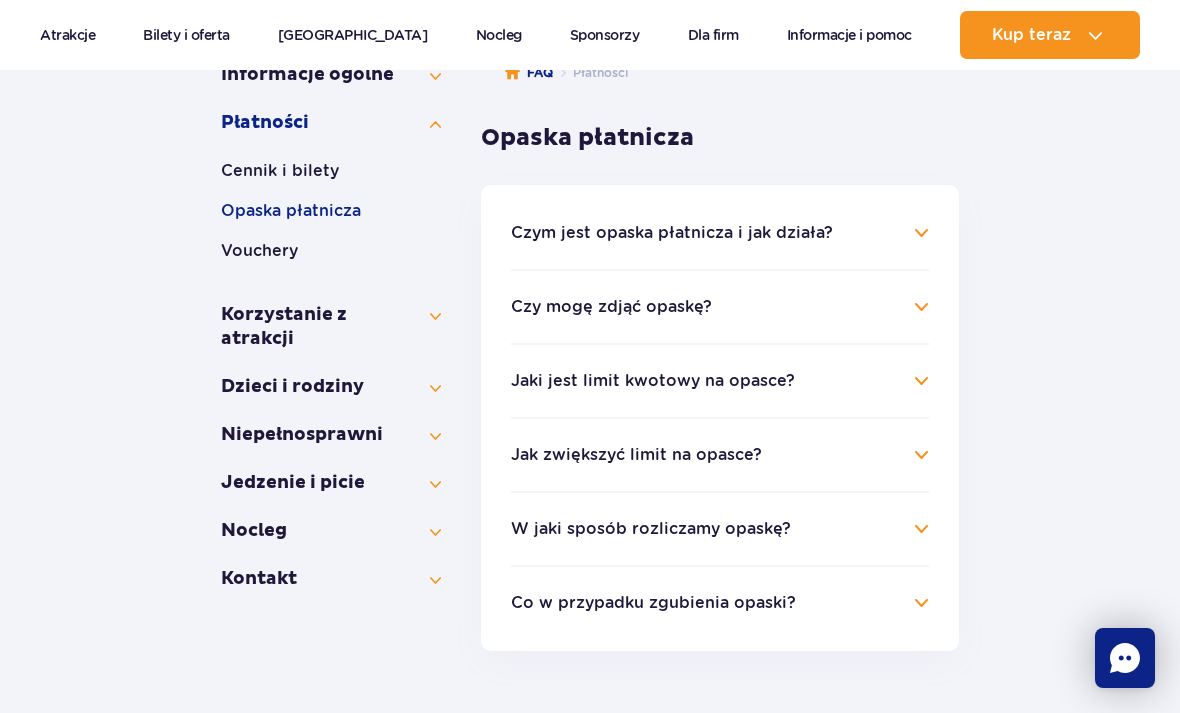 click on "Czym jest opaska płatnicza i jak działa?" at bounding box center [720, 233] 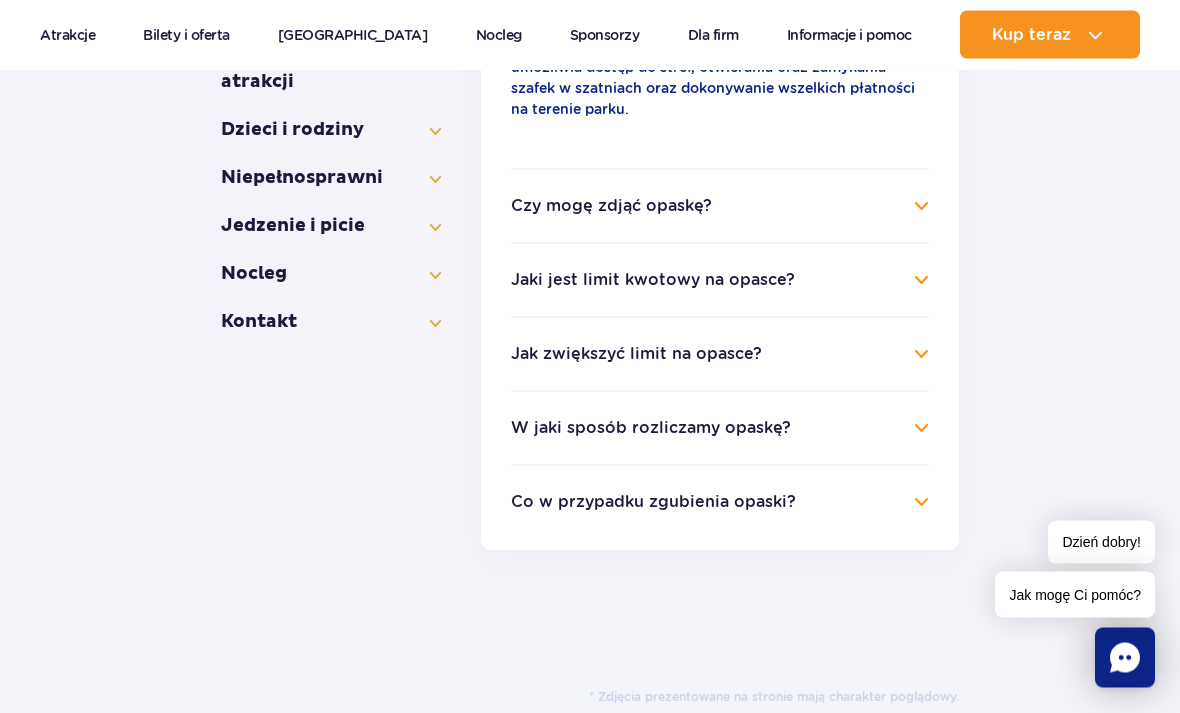 scroll, scrollTop: 617, scrollLeft: 0, axis: vertical 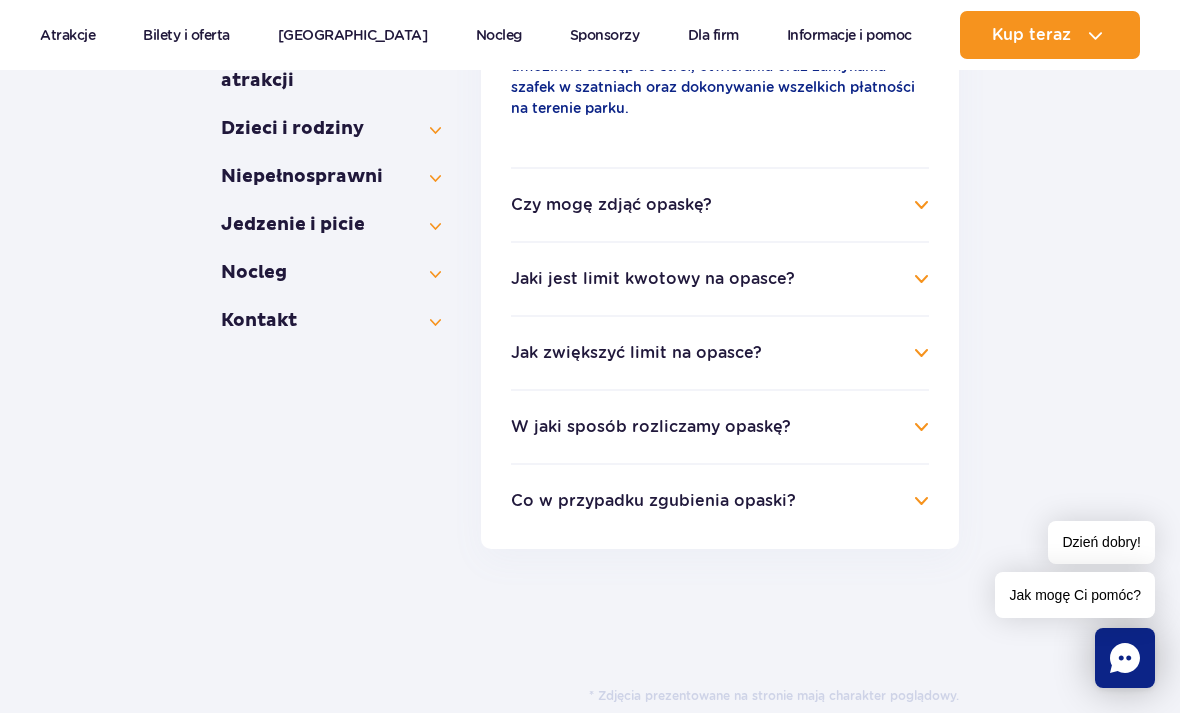 click on "Jaki jest limit kwotowy na opasce?" at bounding box center [720, 279] 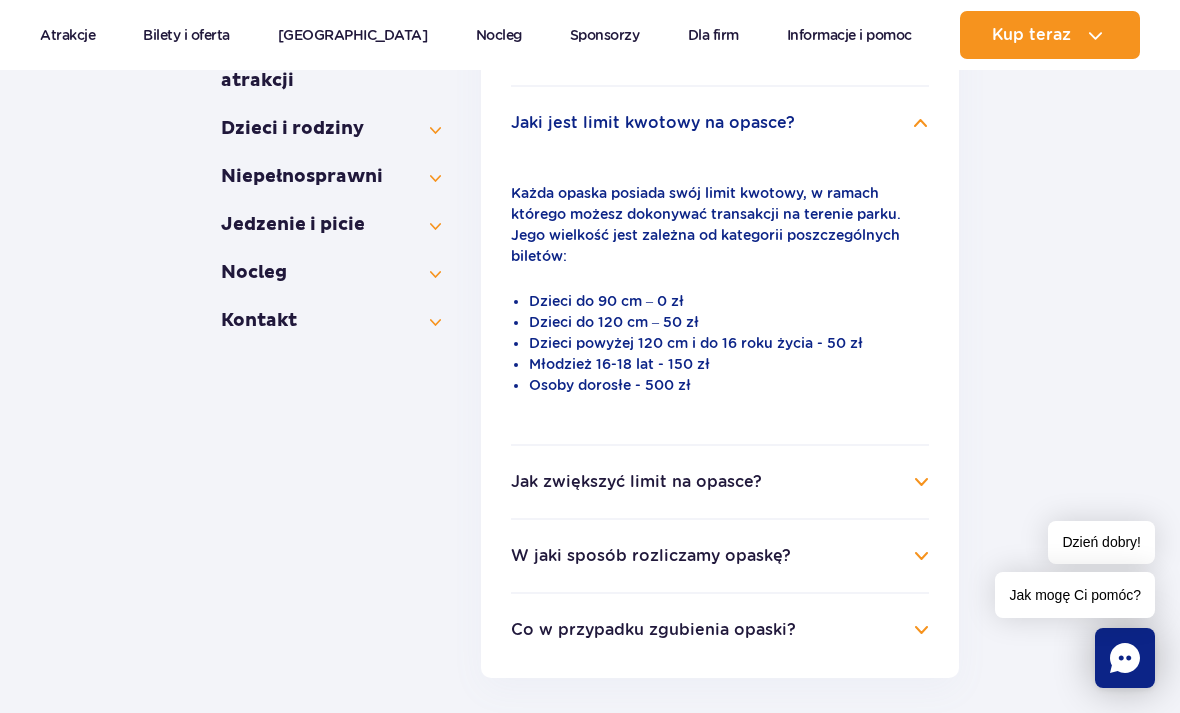 click on "W jaki sposób rozliczamy opaskę?" at bounding box center (720, 556) 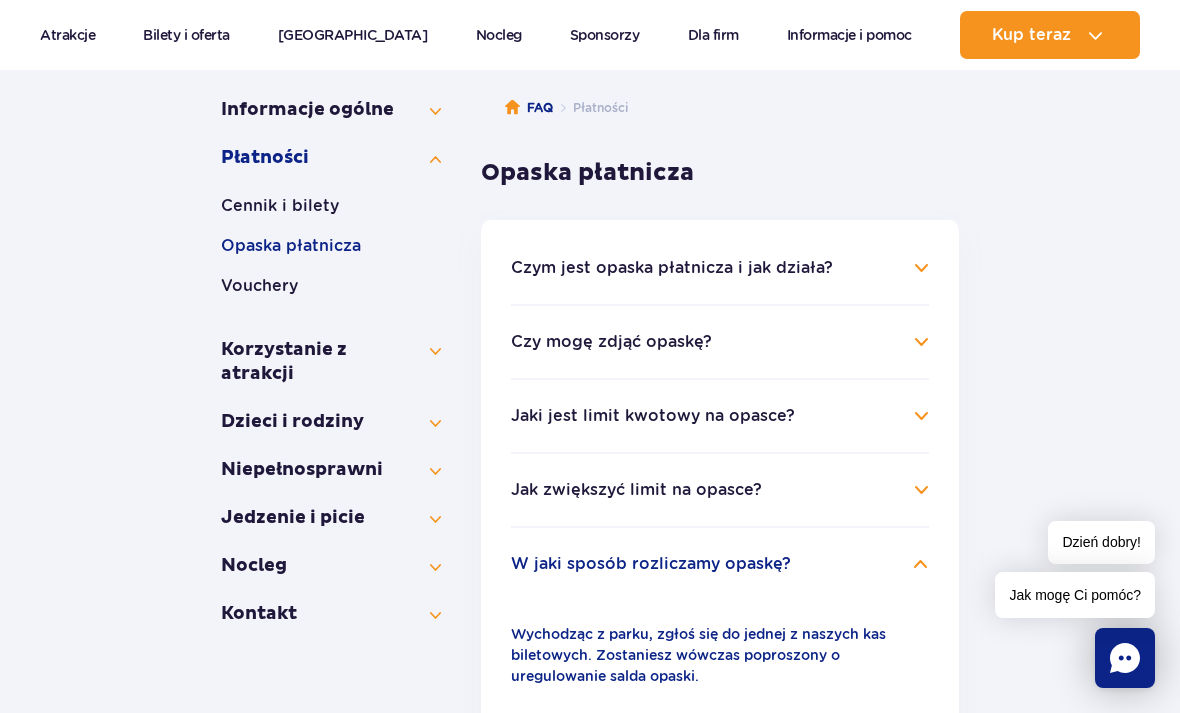 scroll, scrollTop: 319, scrollLeft: 0, axis: vertical 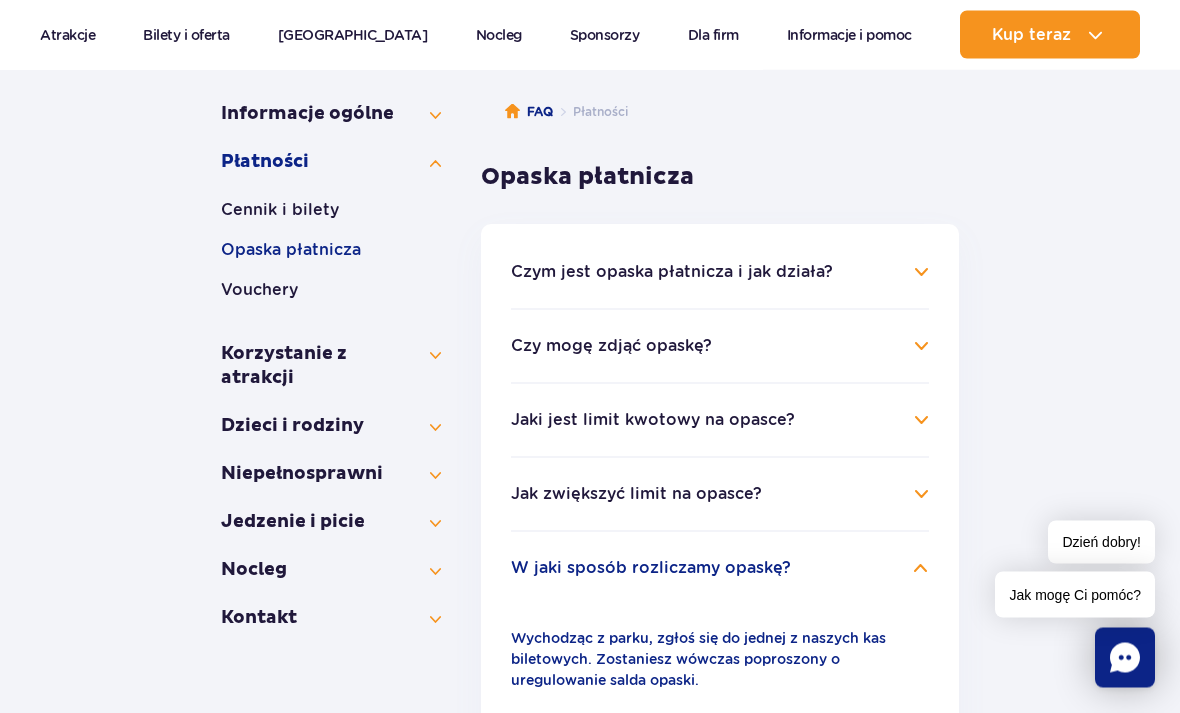 click on "Vouchery" at bounding box center [331, 291] 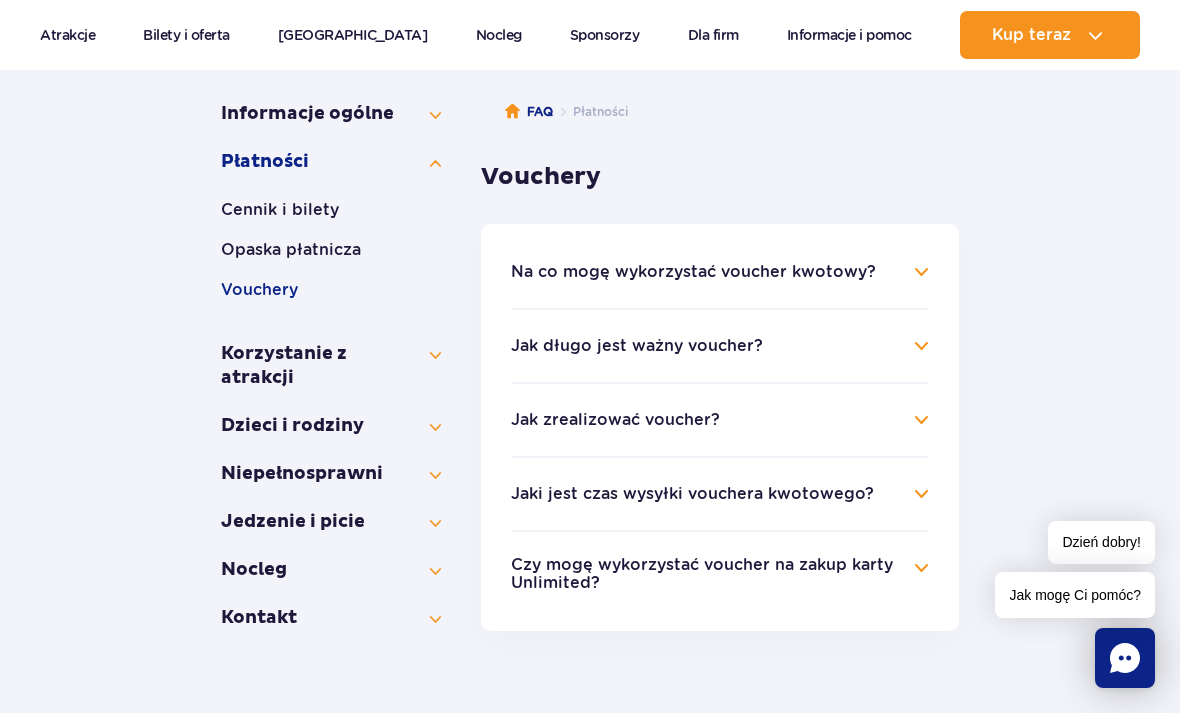 click on "Na co mogę wykorzystać voucher kwotowy?" at bounding box center (720, 272) 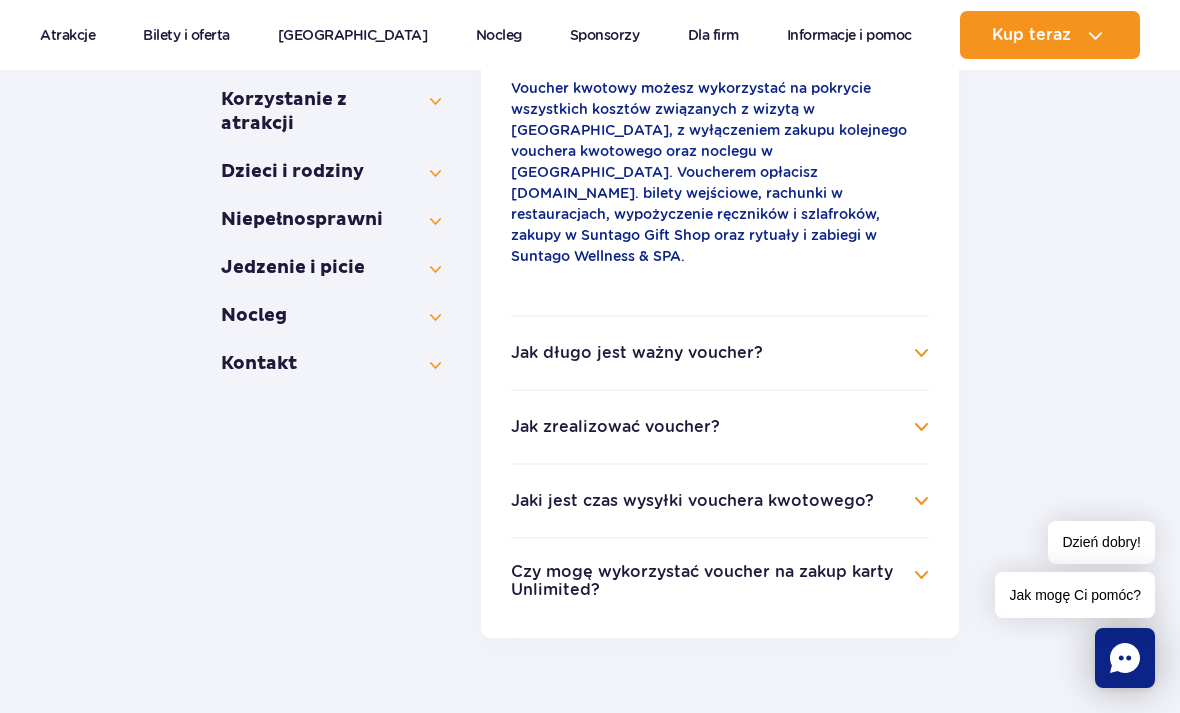 scroll, scrollTop: 586, scrollLeft: 0, axis: vertical 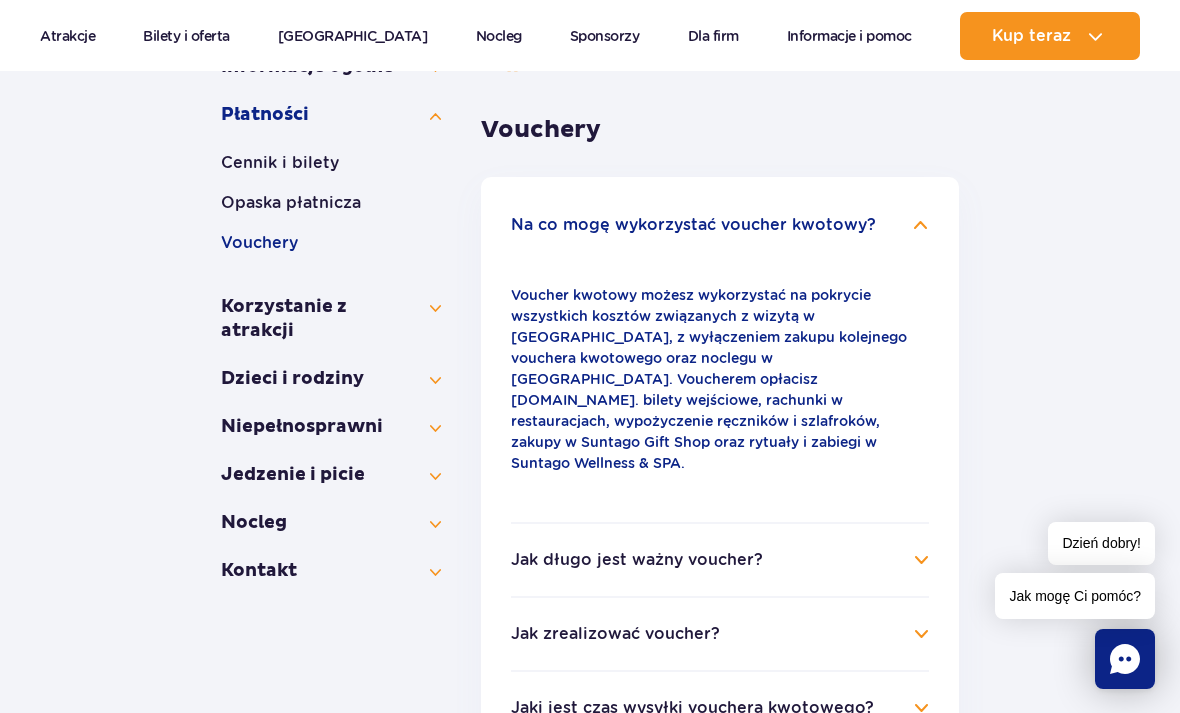 click on "Korzystanie z atrakcji" at bounding box center (331, 318) 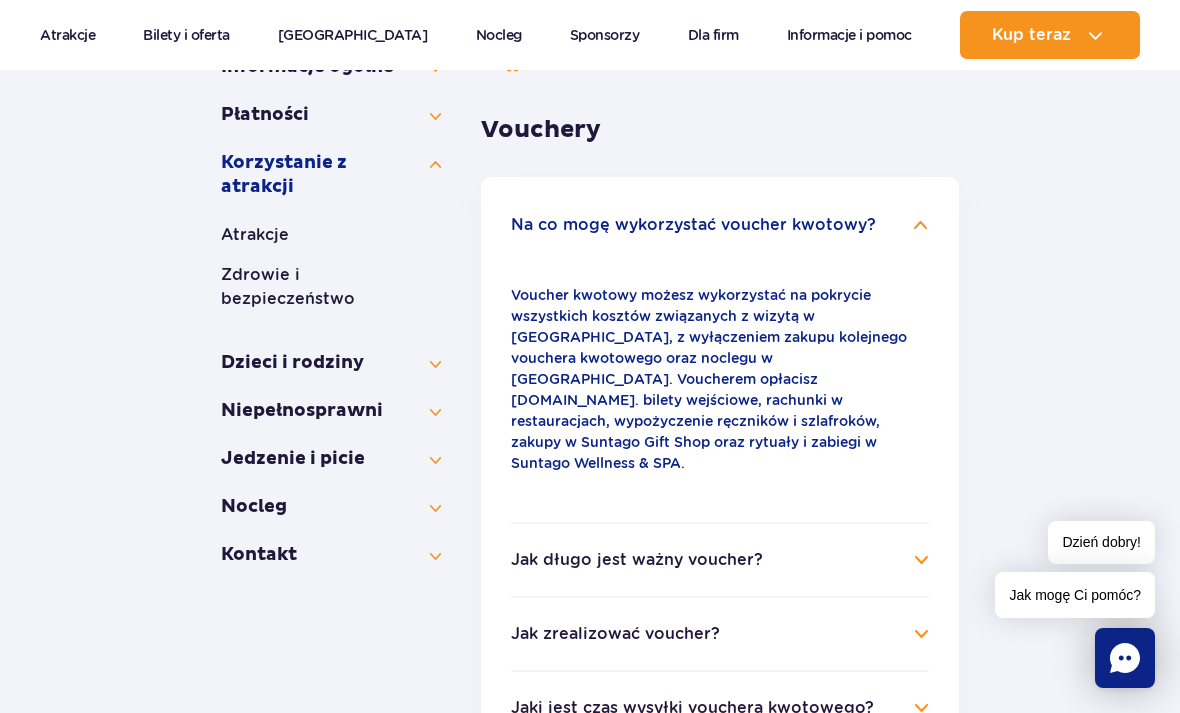 click on "Atrakcje" at bounding box center (331, 235) 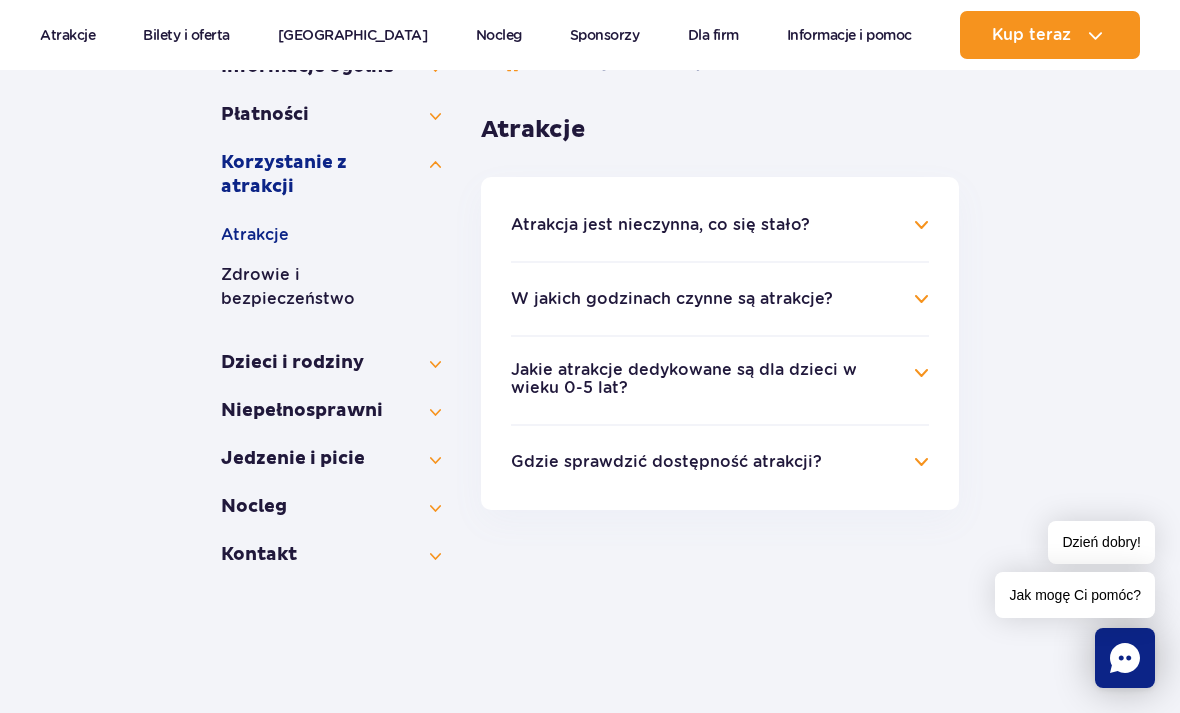 click on "W jakich godzinach czynne są atrakcje?" at bounding box center (720, 299) 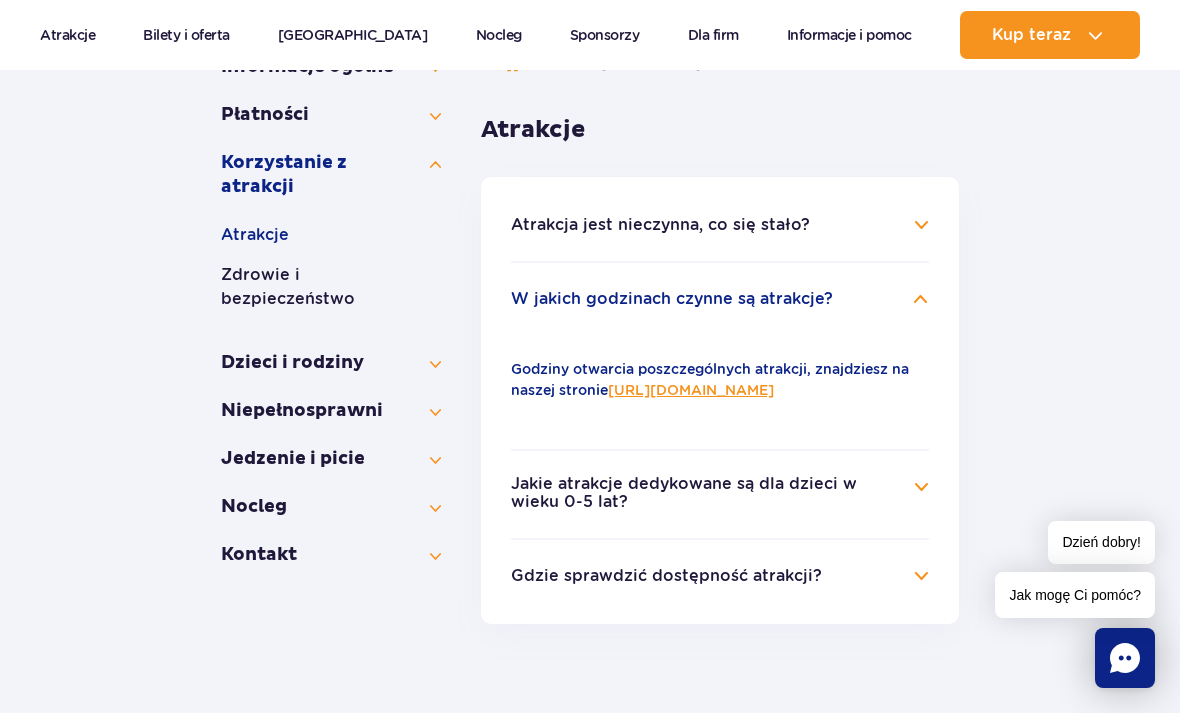 click on "Gdzie sprawdzić dostępność atrakcji?" at bounding box center (720, 576) 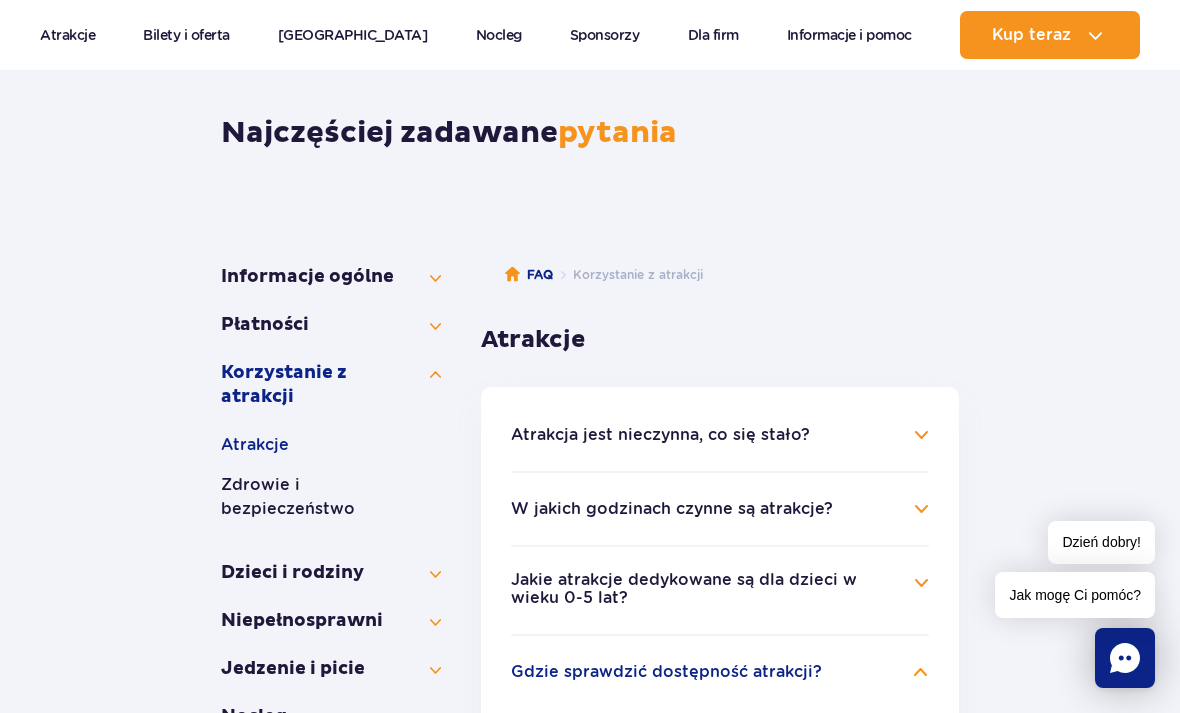 scroll, scrollTop: 391, scrollLeft: 0, axis: vertical 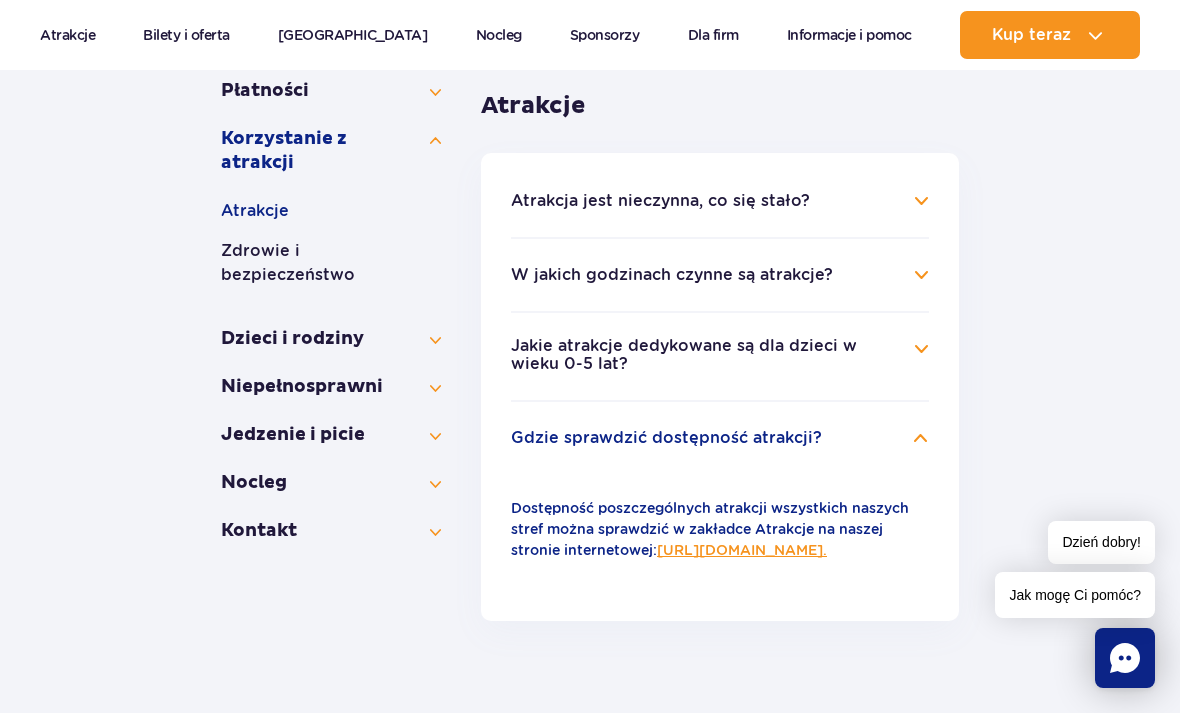 click on "Zdrowie i bezpieczeństwo" at bounding box center [331, 263] 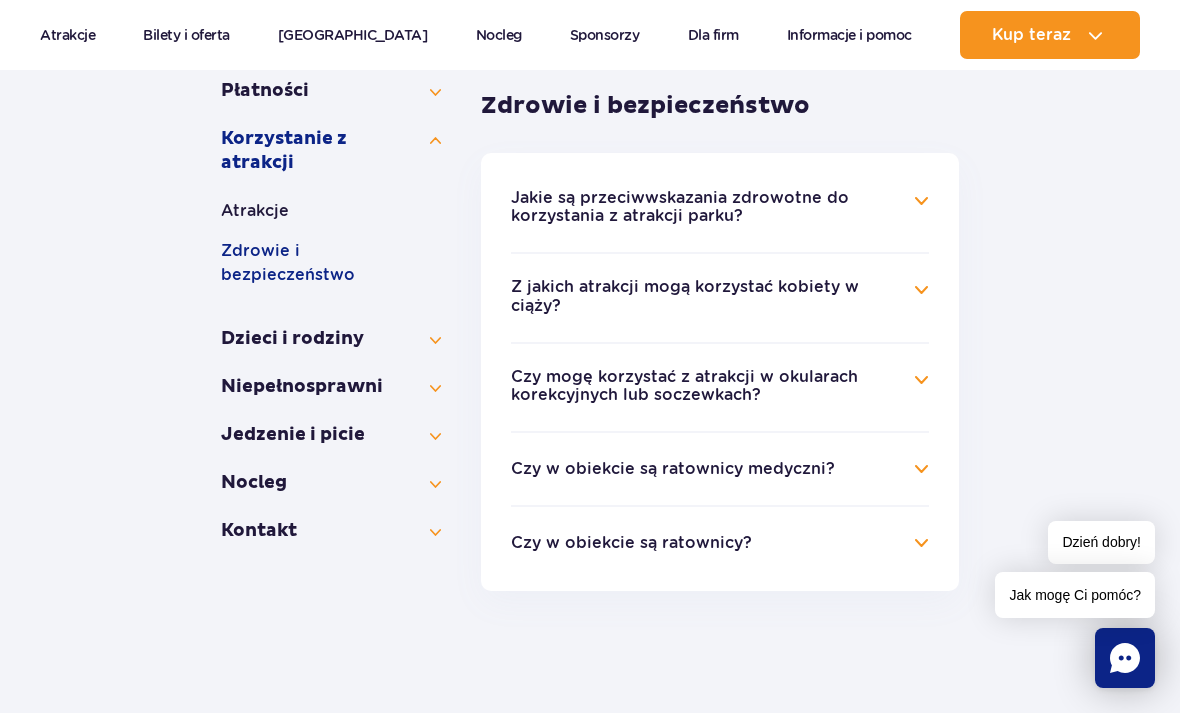 click on "Czy mogę korzystać z atrakcji w okularach korekcyjnych lub soczewkach?" at bounding box center (705, 386) 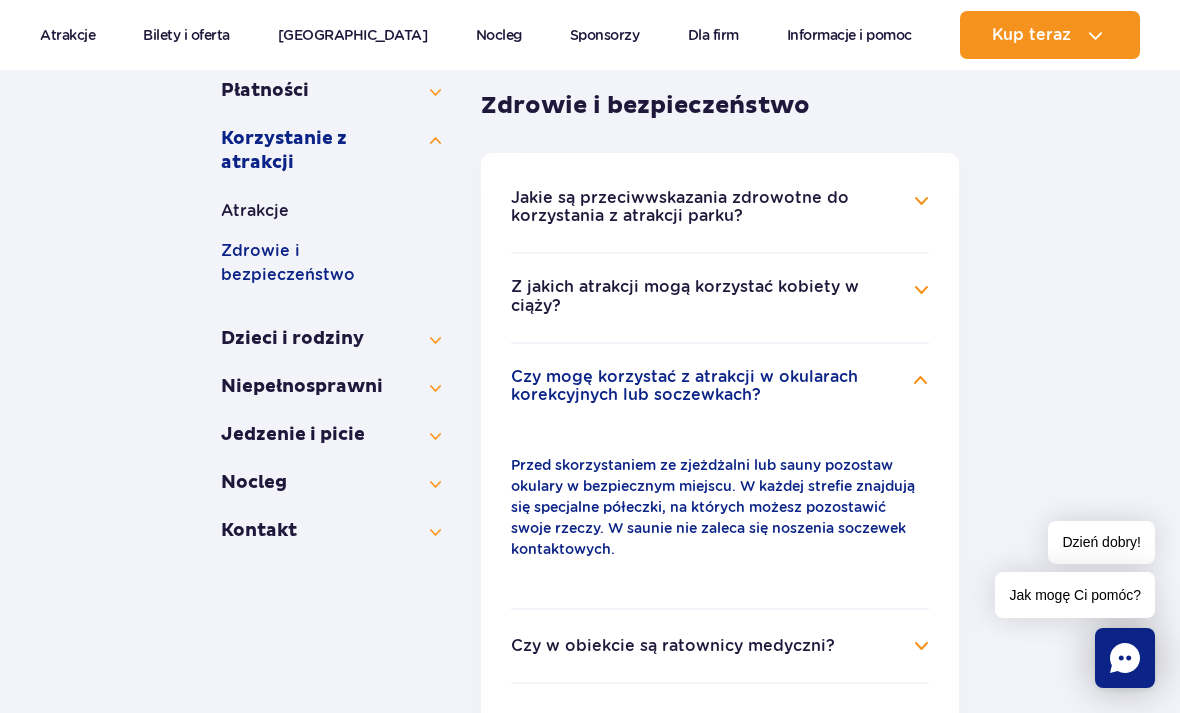click on "Dzieci i rodziny" at bounding box center (331, 339) 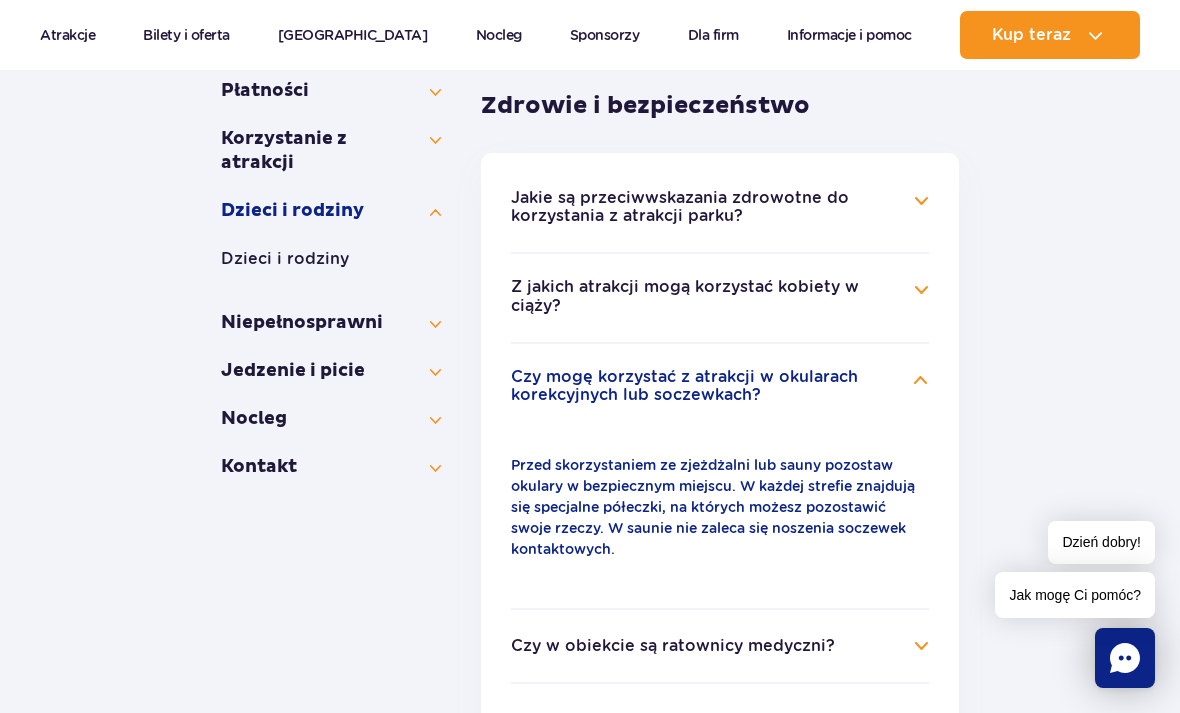 click on "Niepełno­sprawni" at bounding box center (331, 347) 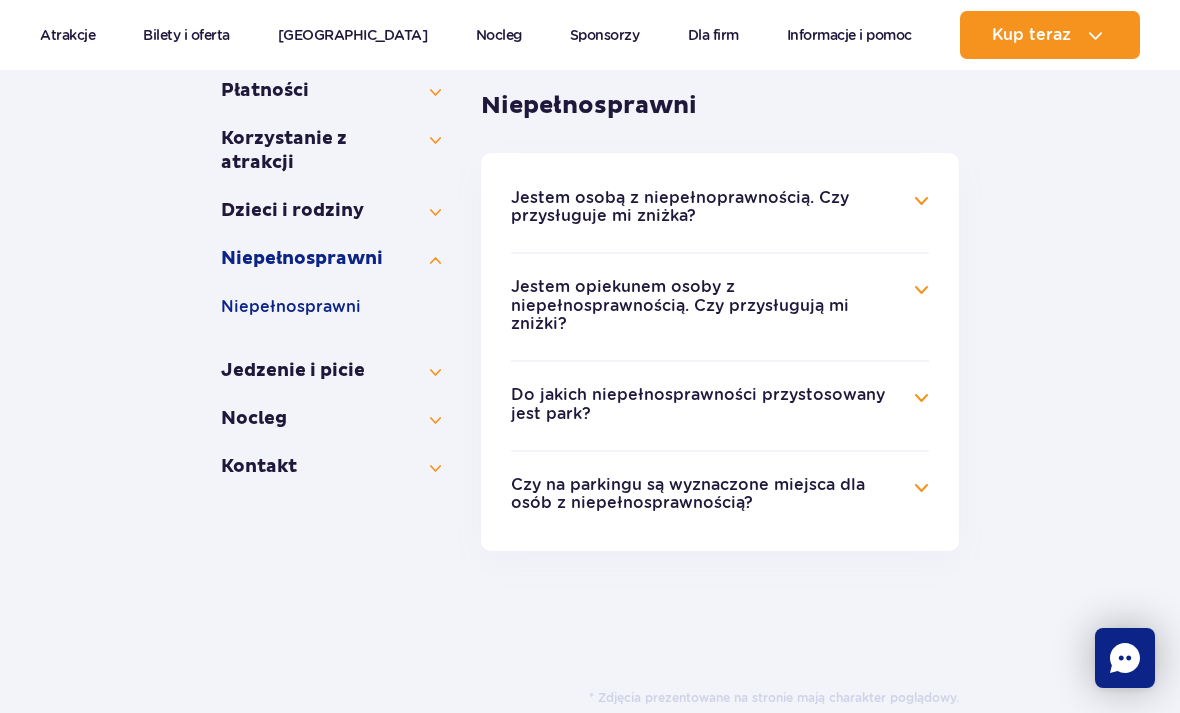 click on "Jedzenie i picie" at bounding box center (331, 371) 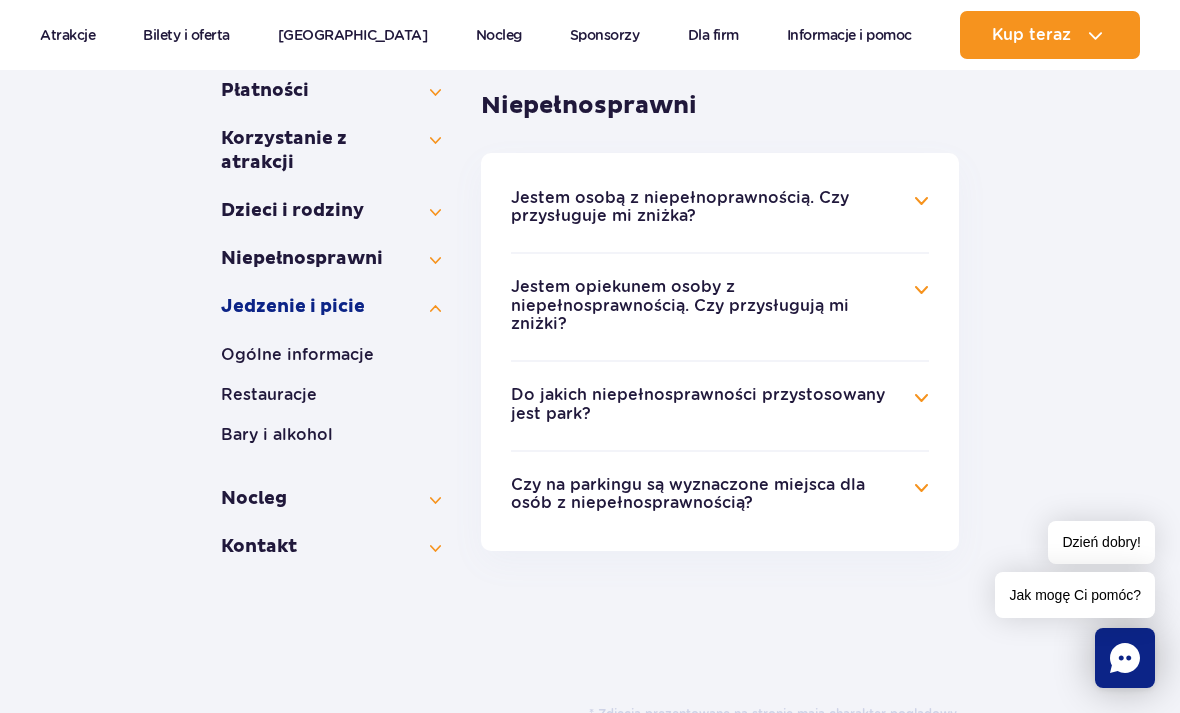 click on "Nocleg" at bounding box center (331, 499) 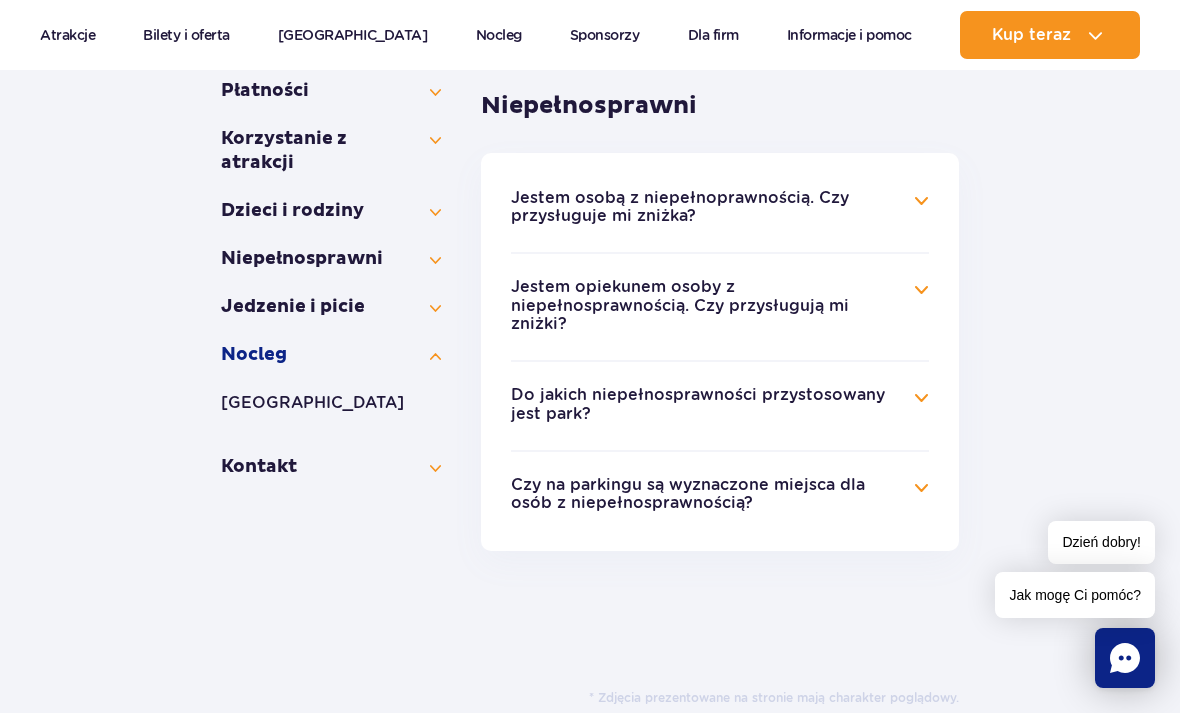 click on "Kontakt" at bounding box center (331, 467) 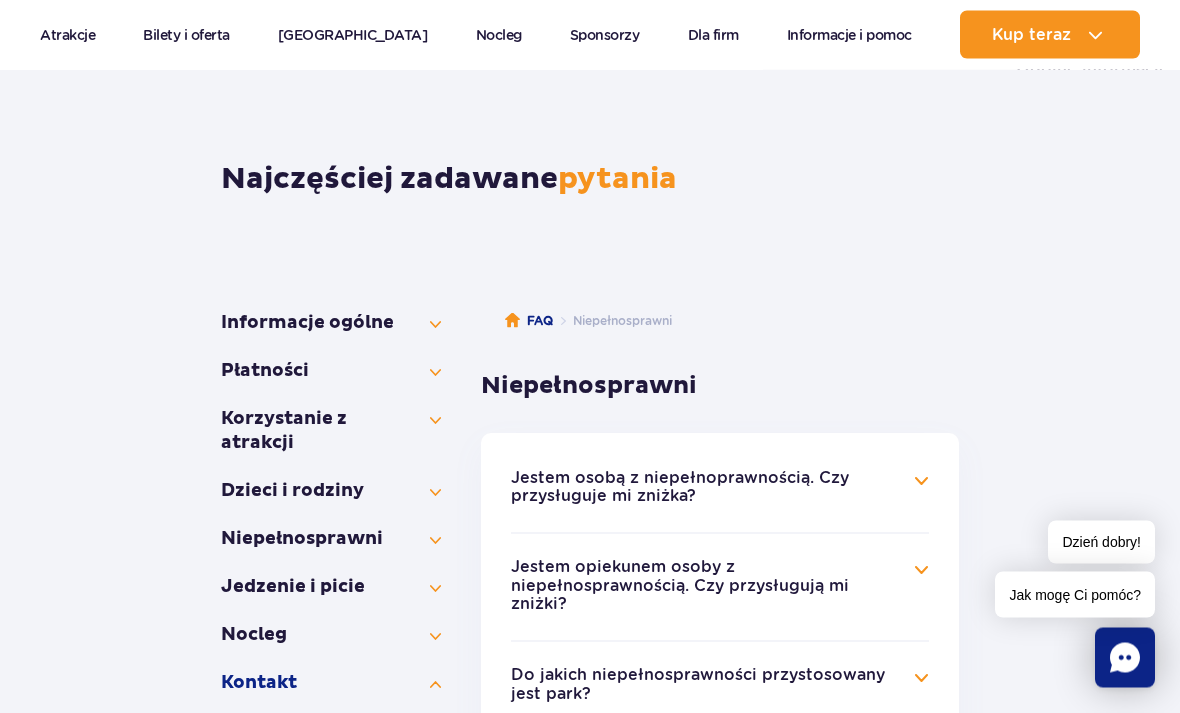 scroll, scrollTop: 119, scrollLeft: 0, axis: vertical 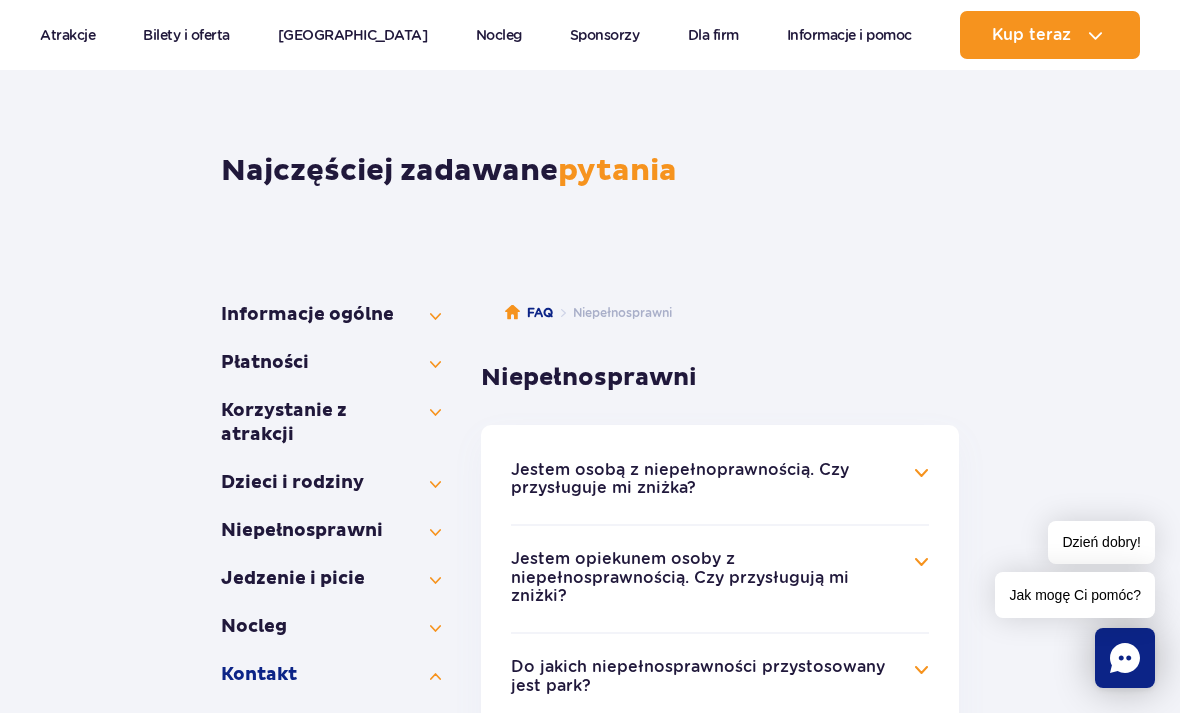 click on "Płatności" at bounding box center [331, 363] 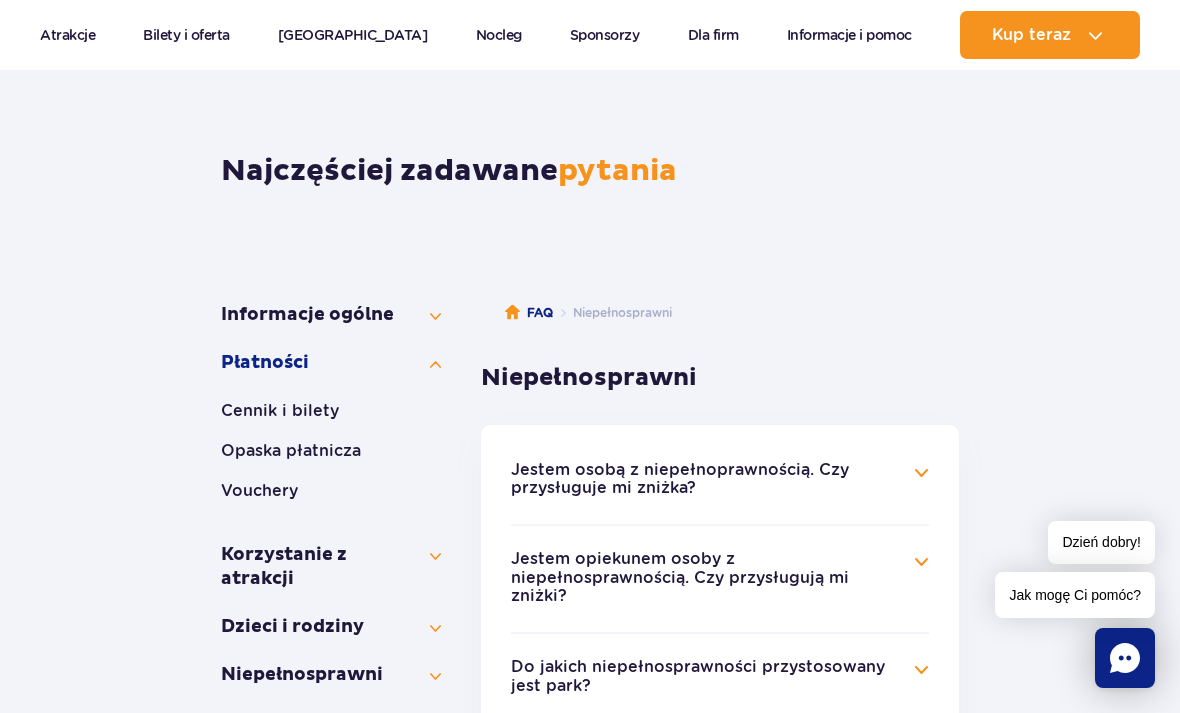 click on "Cennik i bilety" at bounding box center [331, 411] 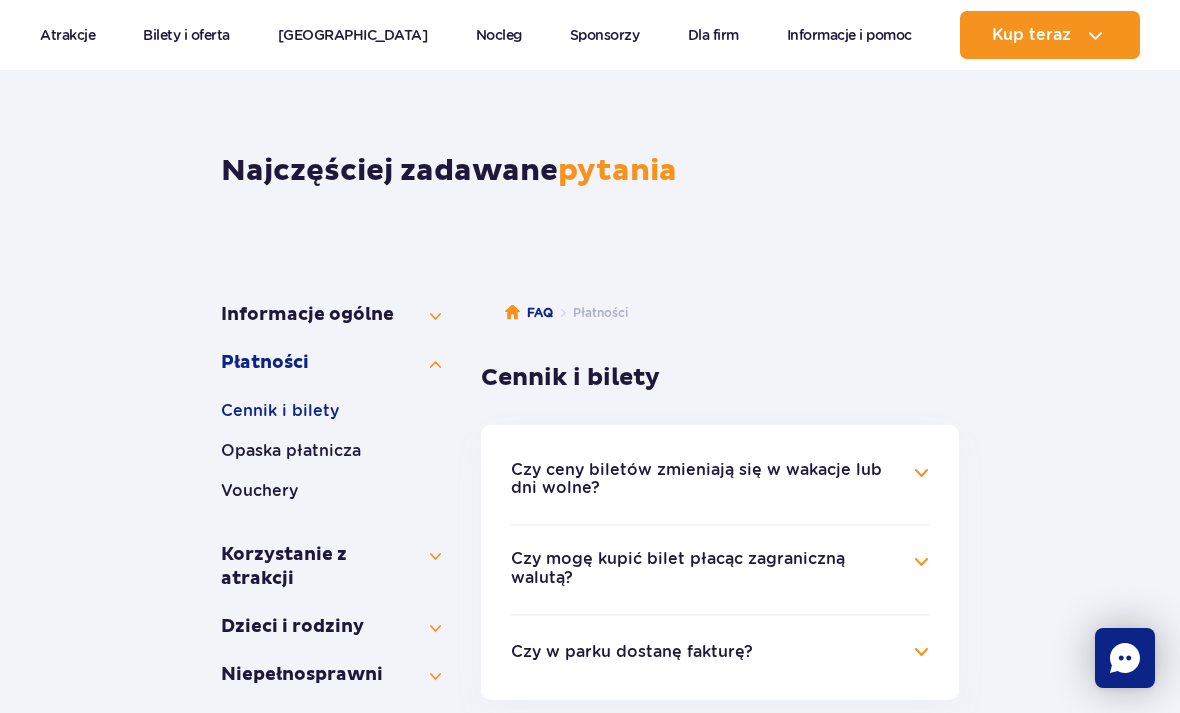 click on "Czy ceny biletów zmieniają się w wakacje lub dni wolne?" at bounding box center [705, 479] 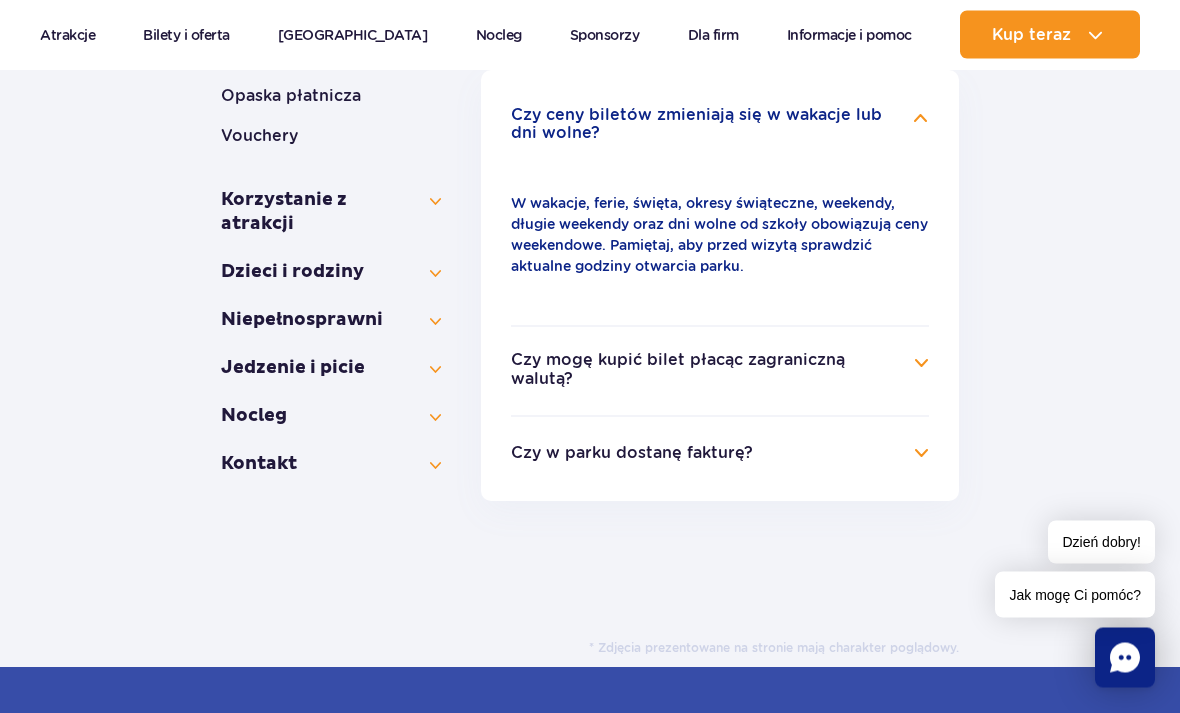 scroll, scrollTop: 474, scrollLeft: 0, axis: vertical 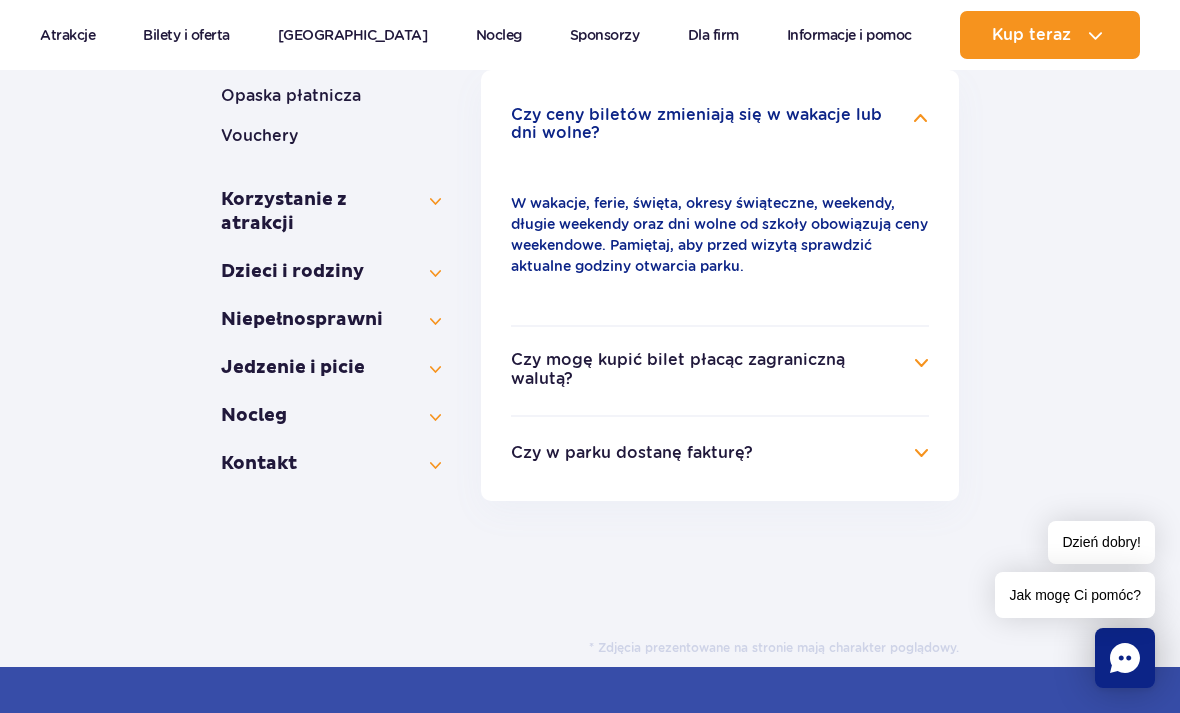 click on "Czy mogę kupić bilet płacąc zagraniczną walutą?" at bounding box center (705, 369) 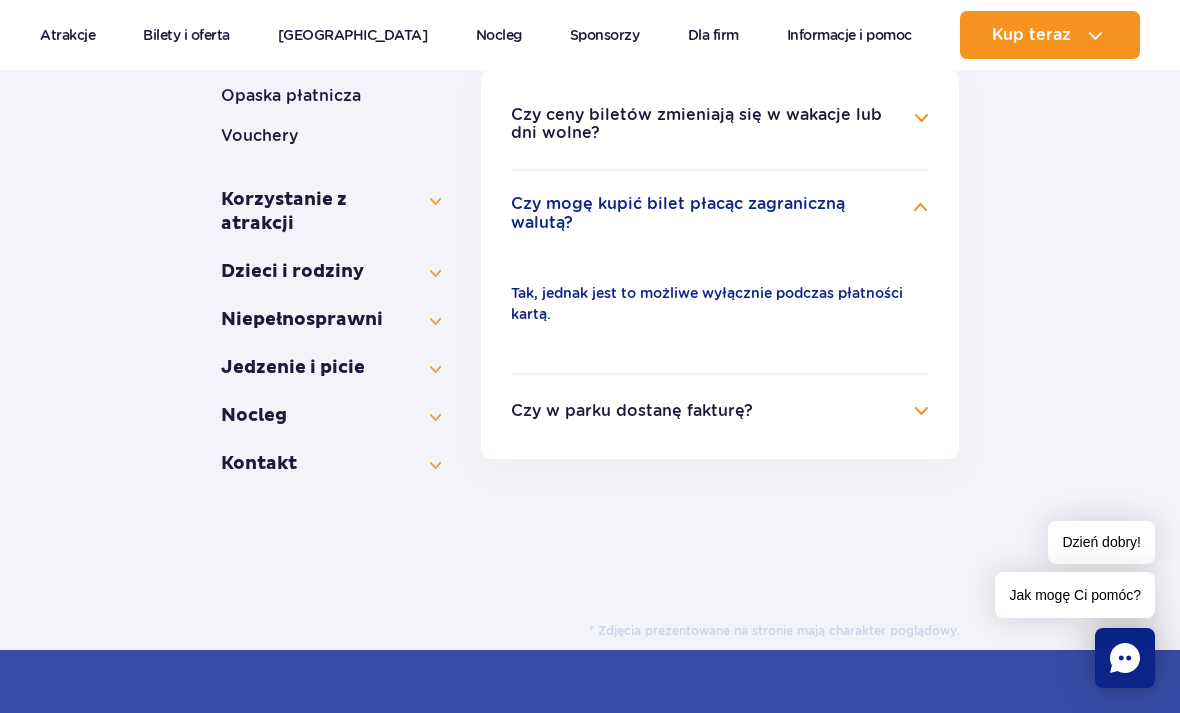click on "Czy w parku dostanę fakturę?" at bounding box center (720, 411) 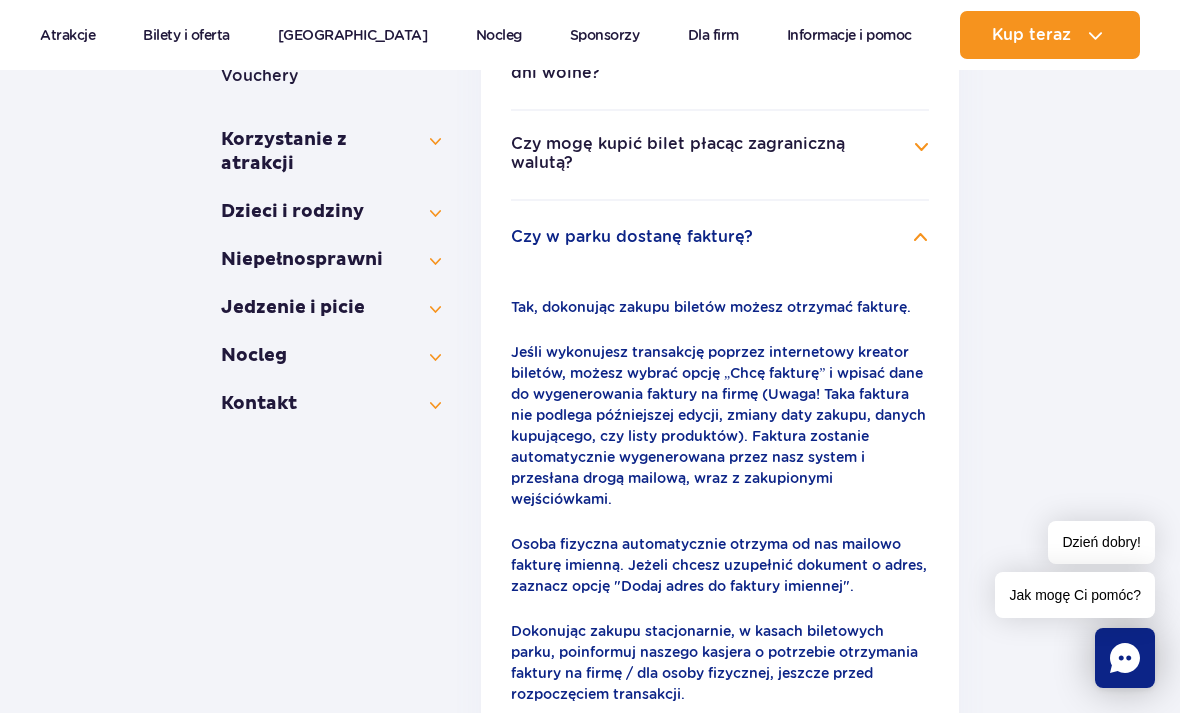 scroll, scrollTop: 538, scrollLeft: 0, axis: vertical 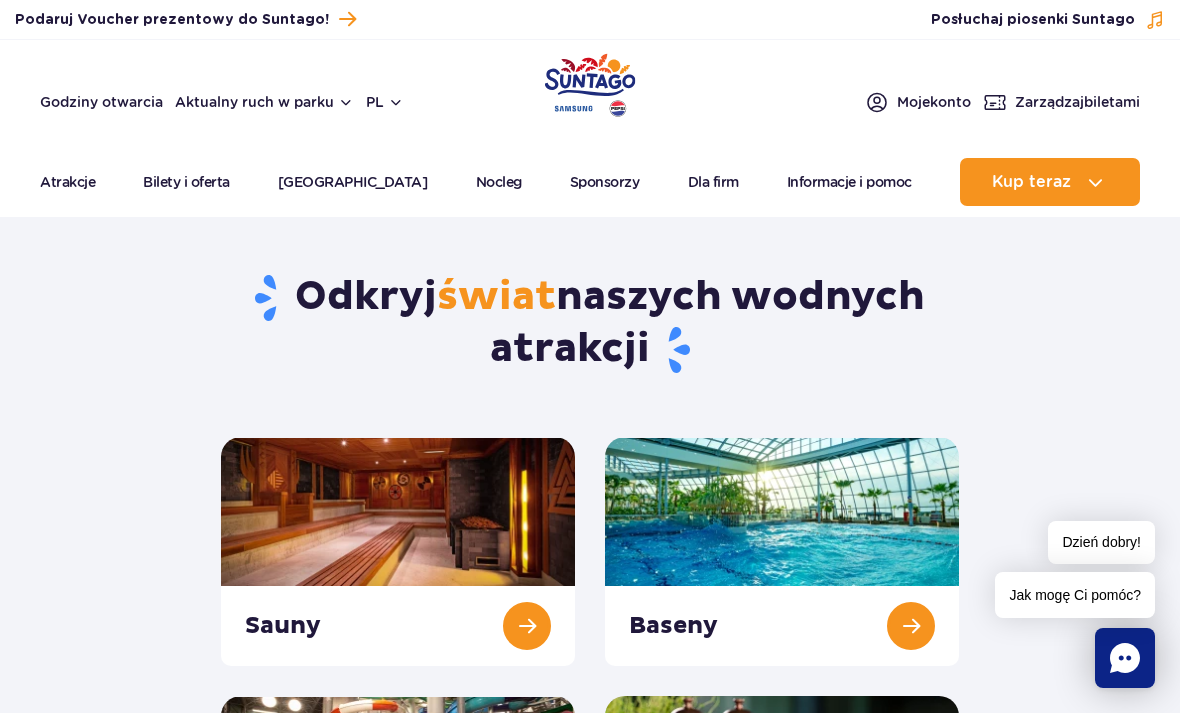 click on "Kup teraz" at bounding box center [1031, 182] 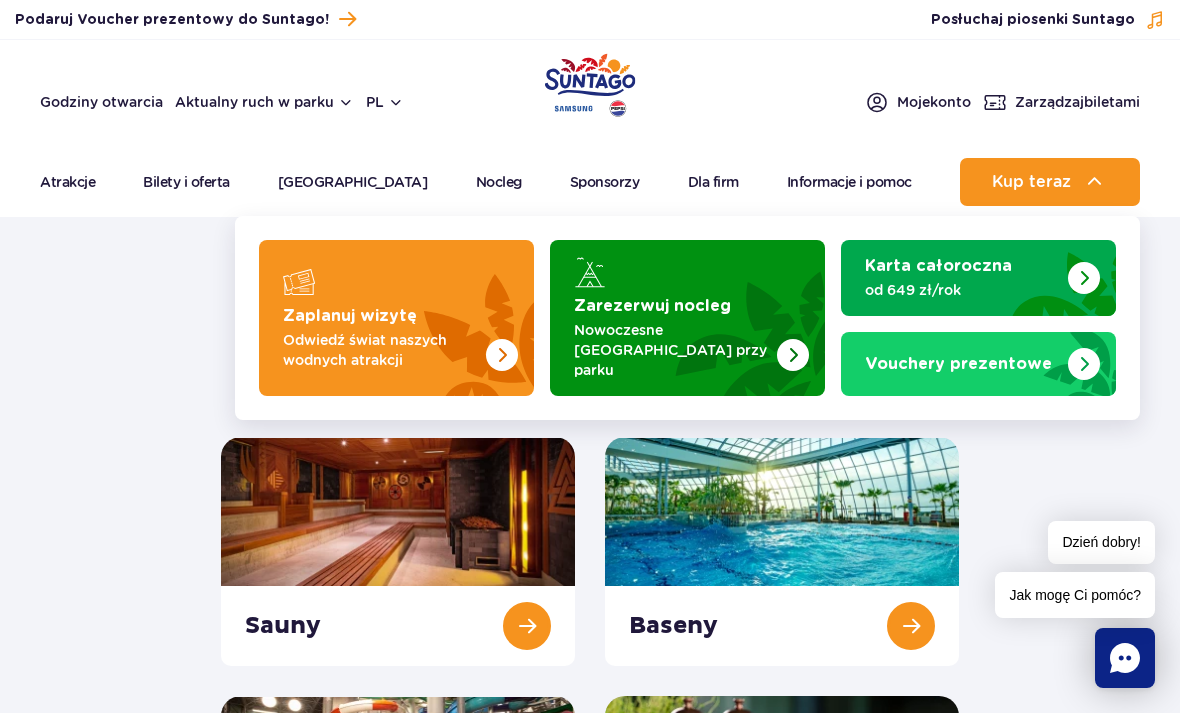 click at bounding box center [396, 318] 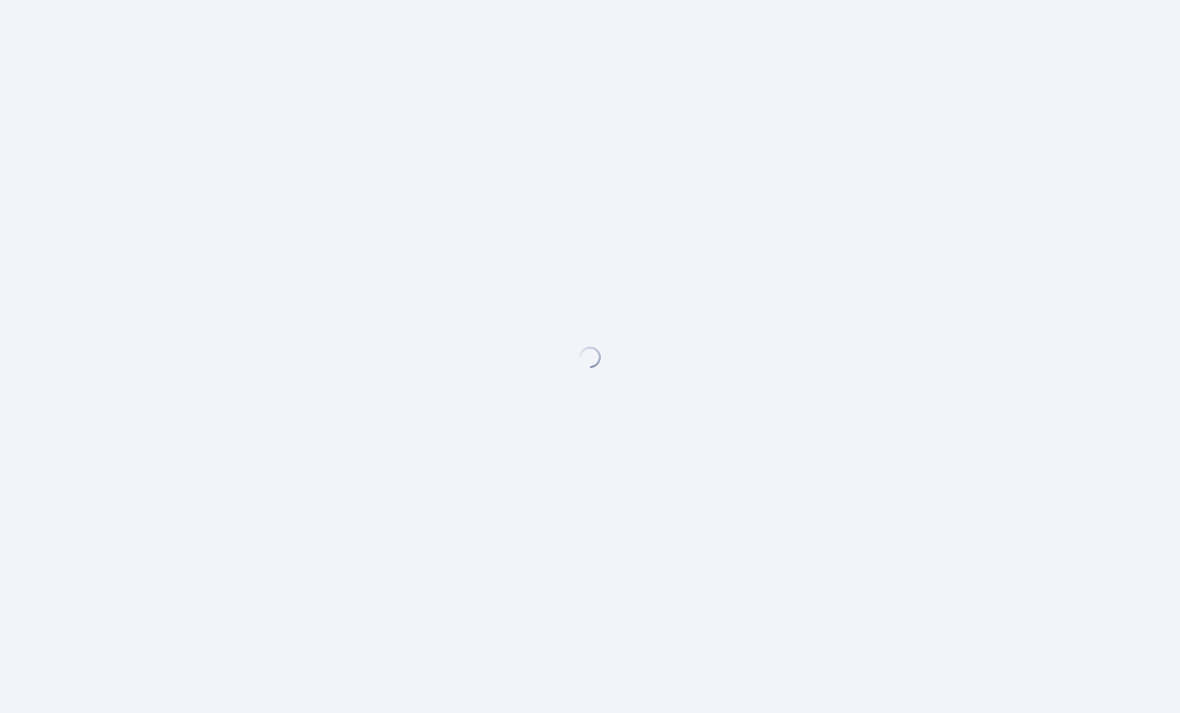 scroll, scrollTop: 0, scrollLeft: 0, axis: both 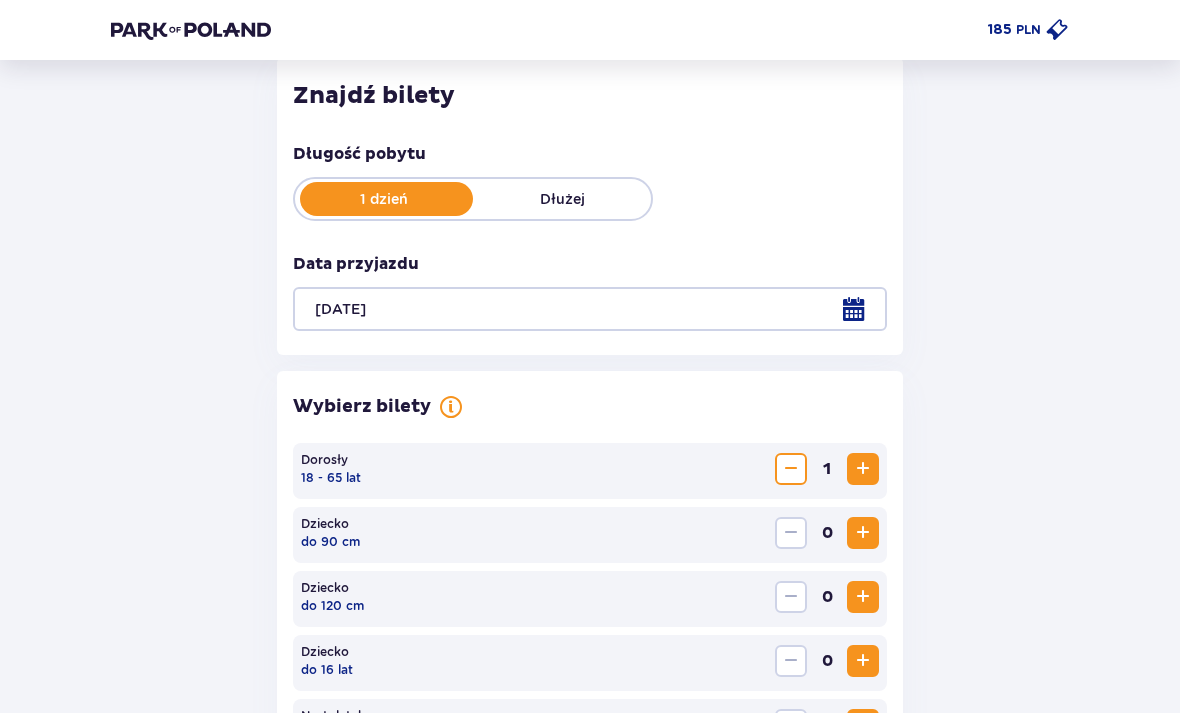 click at bounding box center (590, 309) 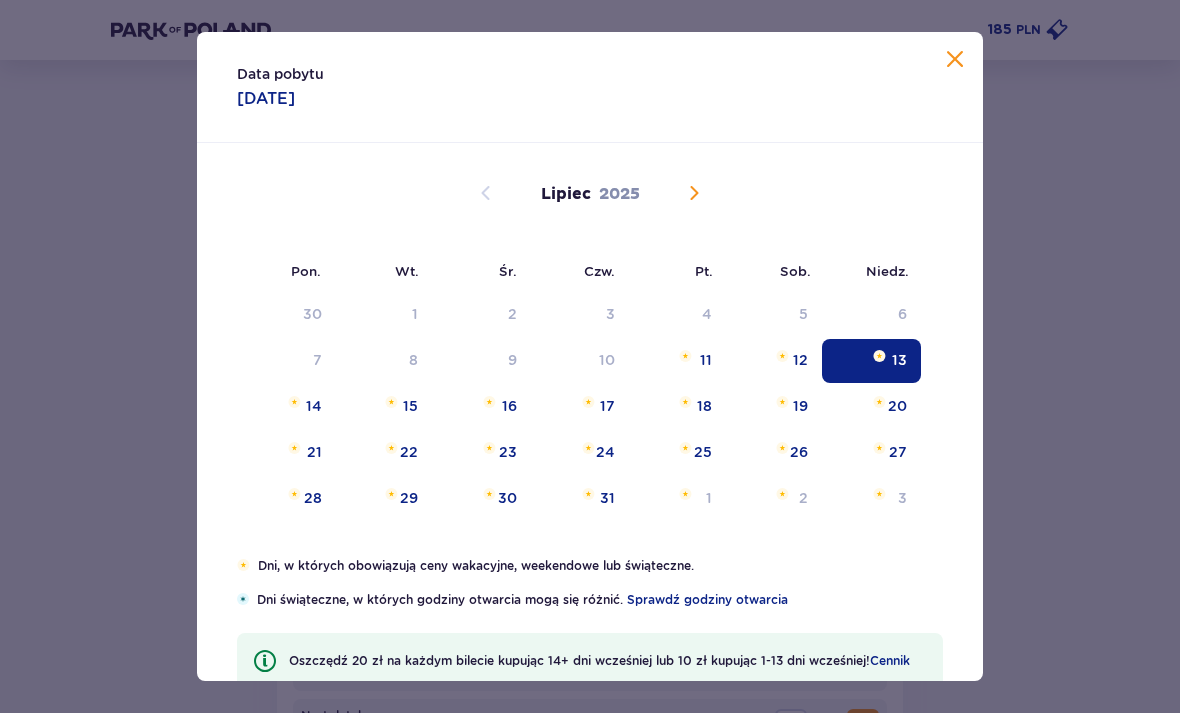 click on "6" at bounding box center [871, 315] 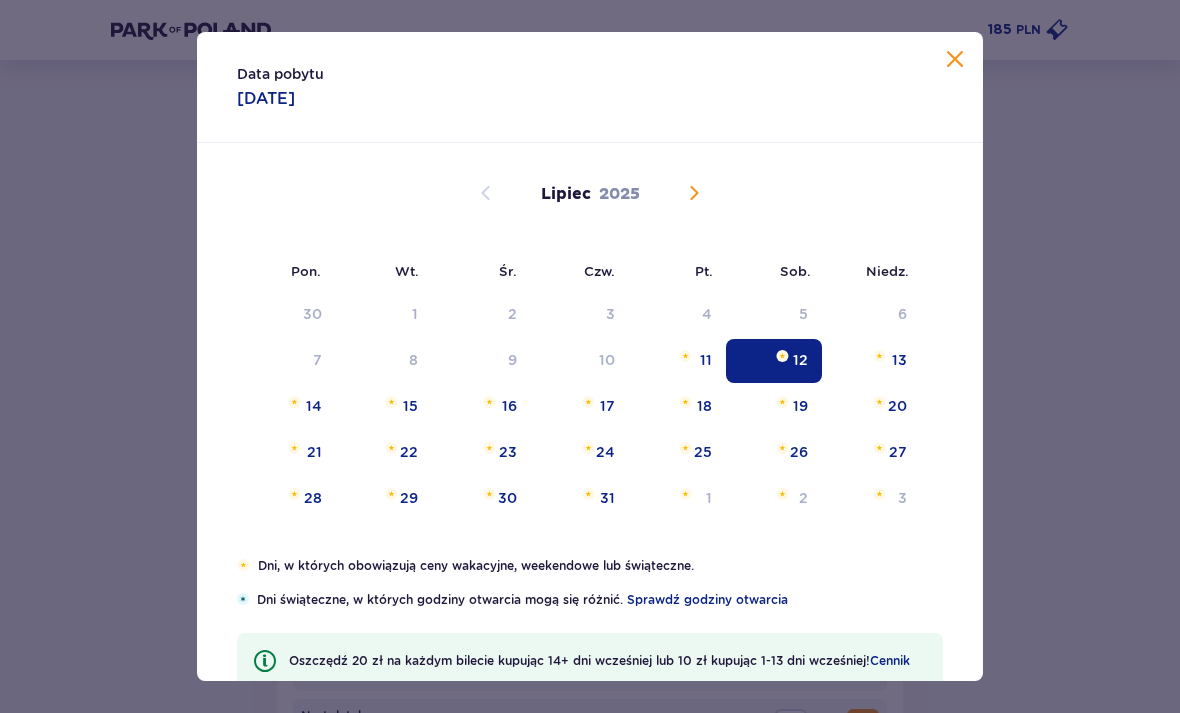 scroll, scrollTop: 123, scrollLeft: 0, axis: vertical 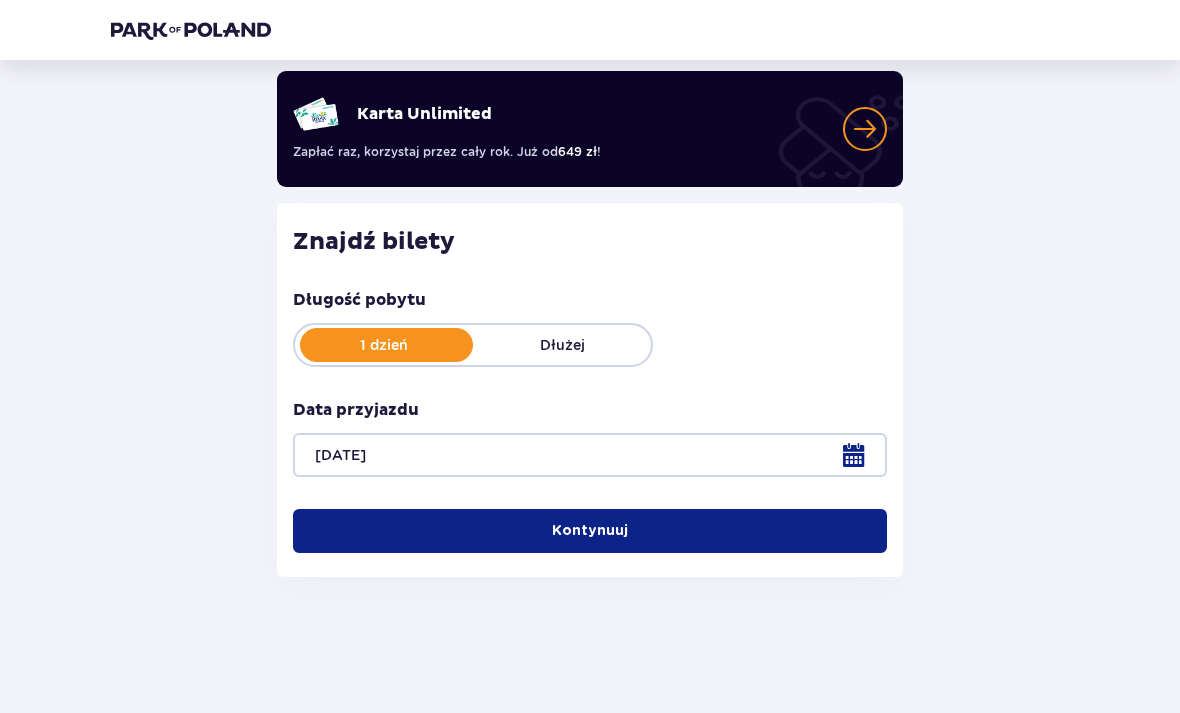 click on "Kontynuuj" at bounding box center [590, 531] 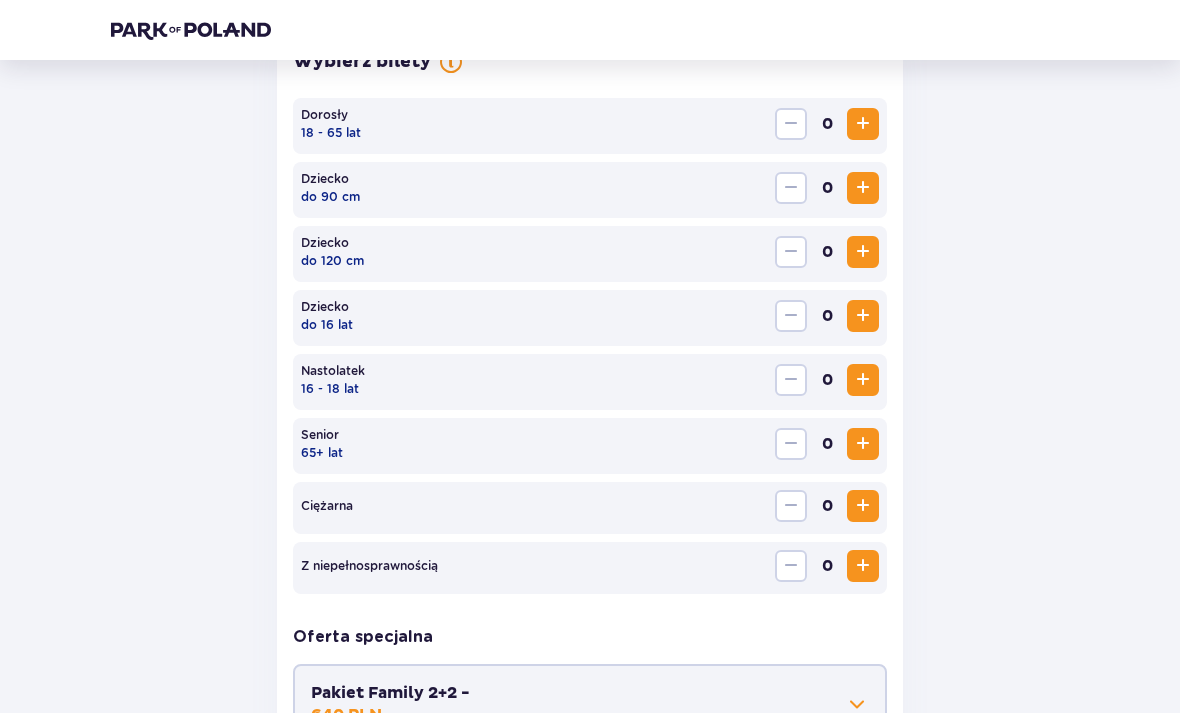 scroll, scrollTop: 616, scrollLeft: 0, axis: vertical 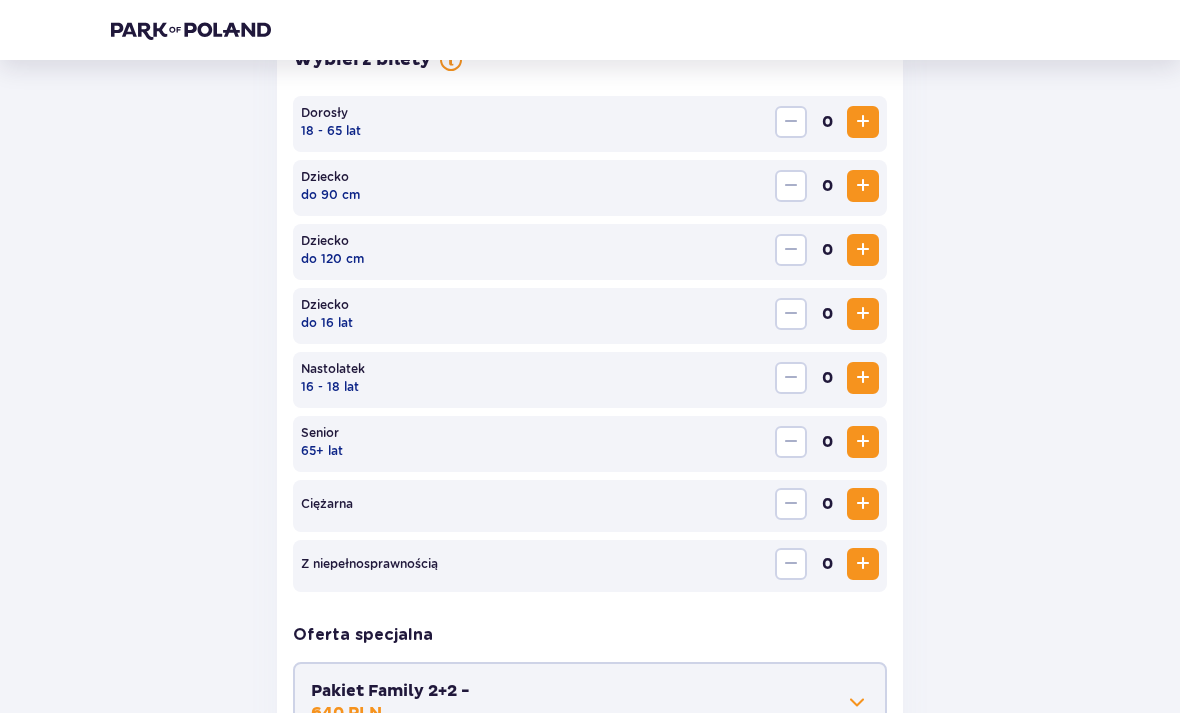 click at bounding box center [863, 122] 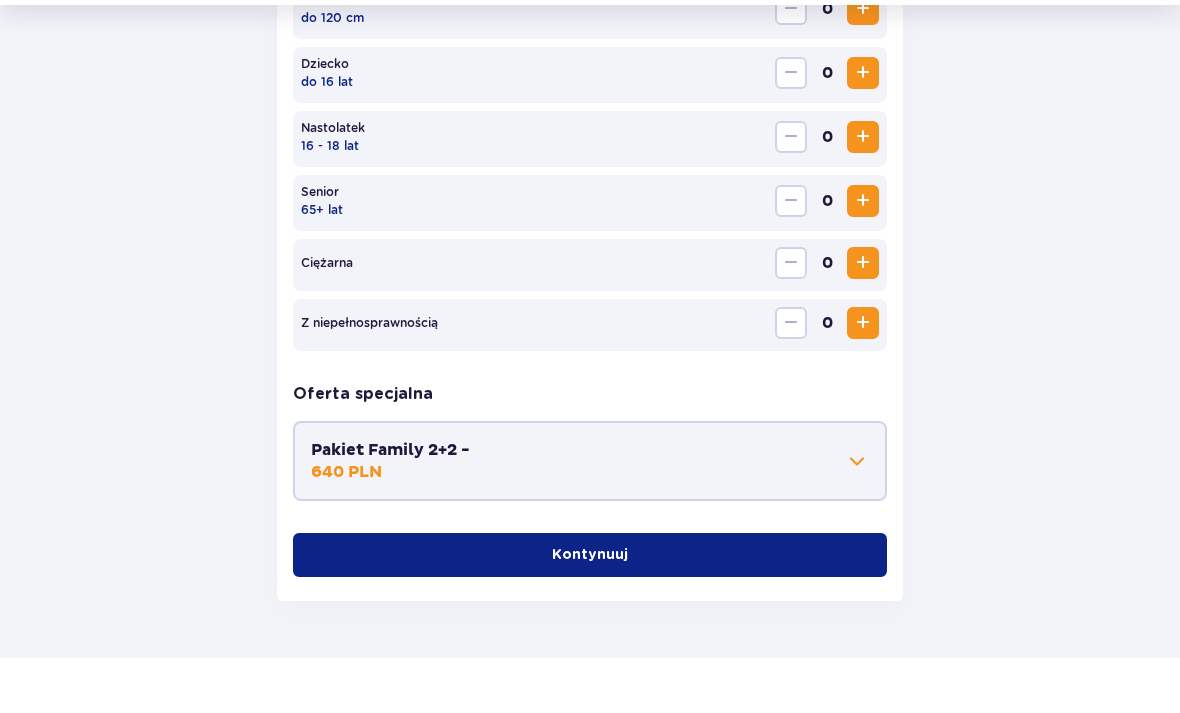scroll, scrollTop: 801, scrollLeft: 0, axis: vertical 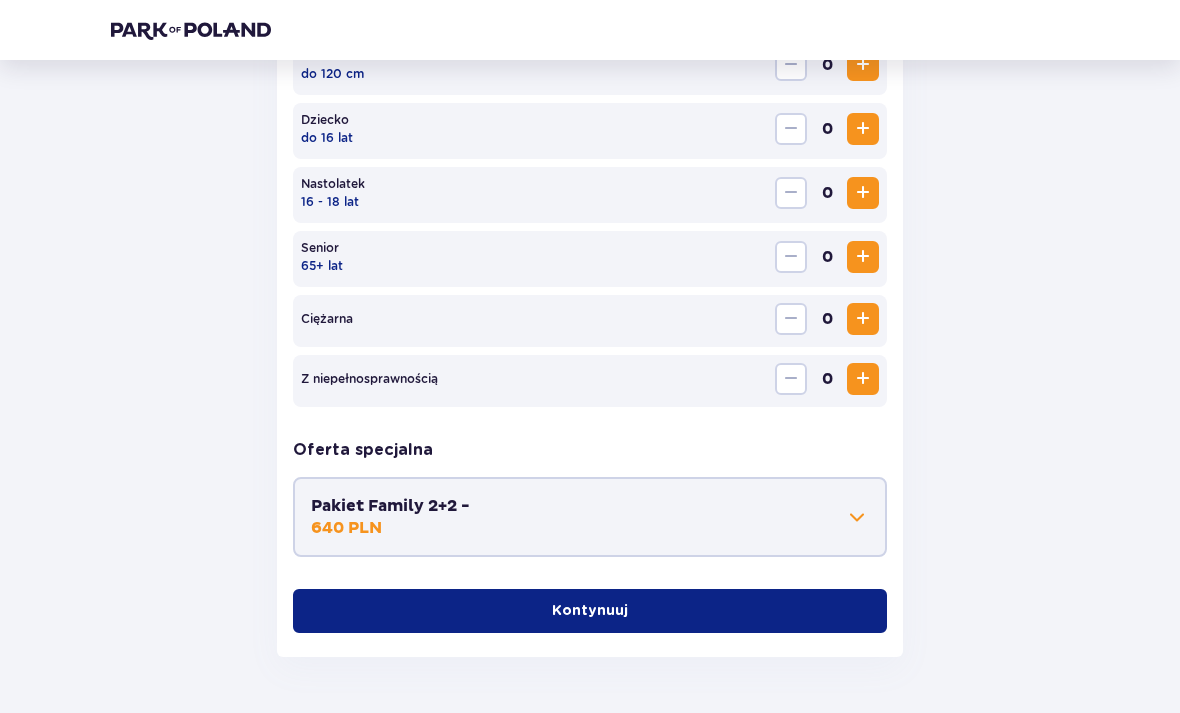 click on "Kontynuuj" at bounding box center [590, 611] 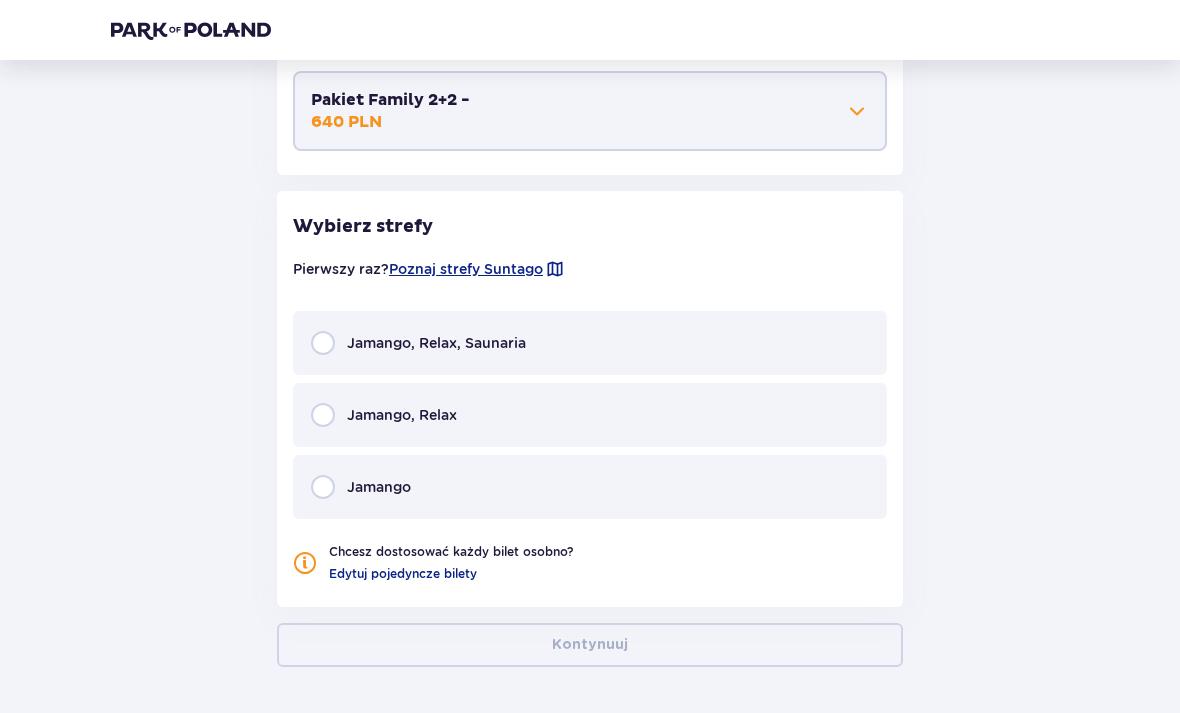 scroll, scrollTop: 1217, scrollLeft: 0, axis: vertical 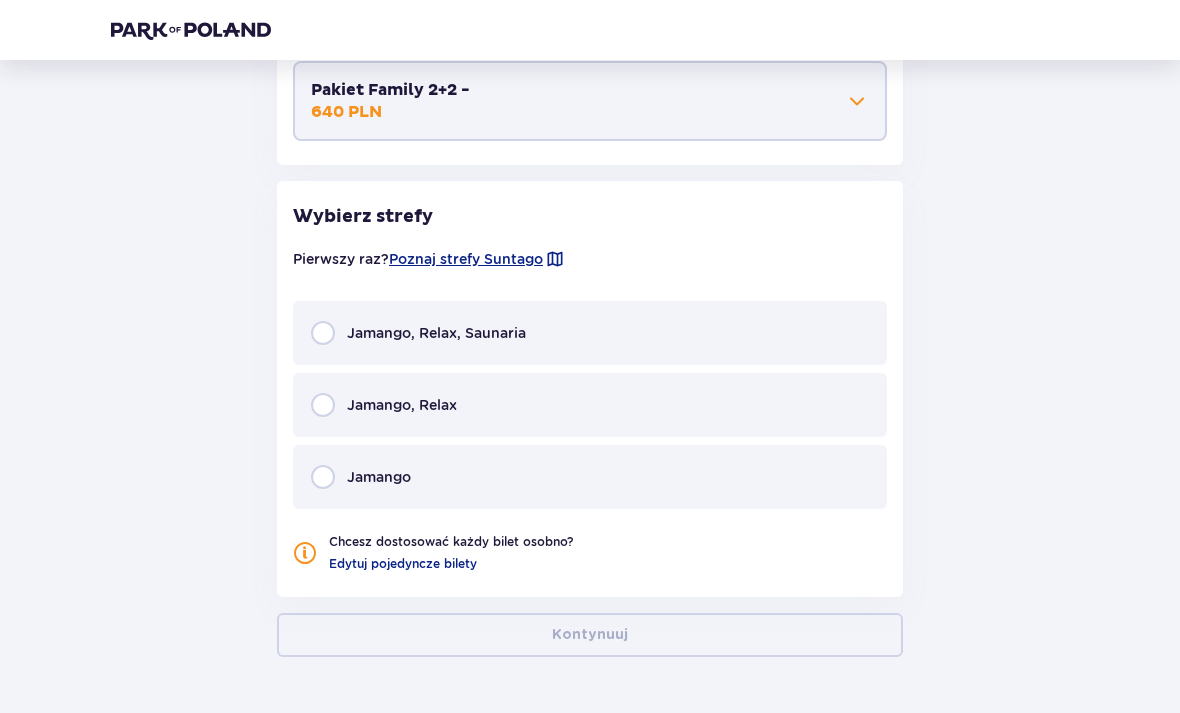 click on "Jamango, Relax" at bounding box center [590, 405] 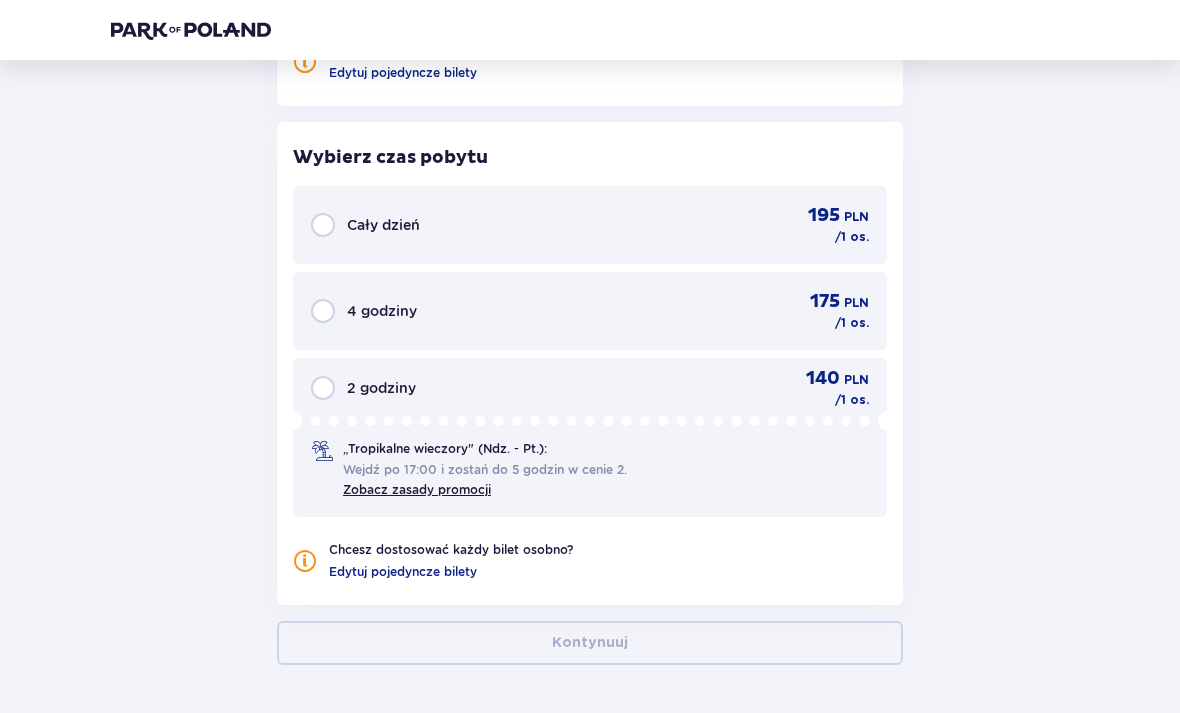 scroll, scrollTop: 1714, scrollLeft: 0, axis: vertical 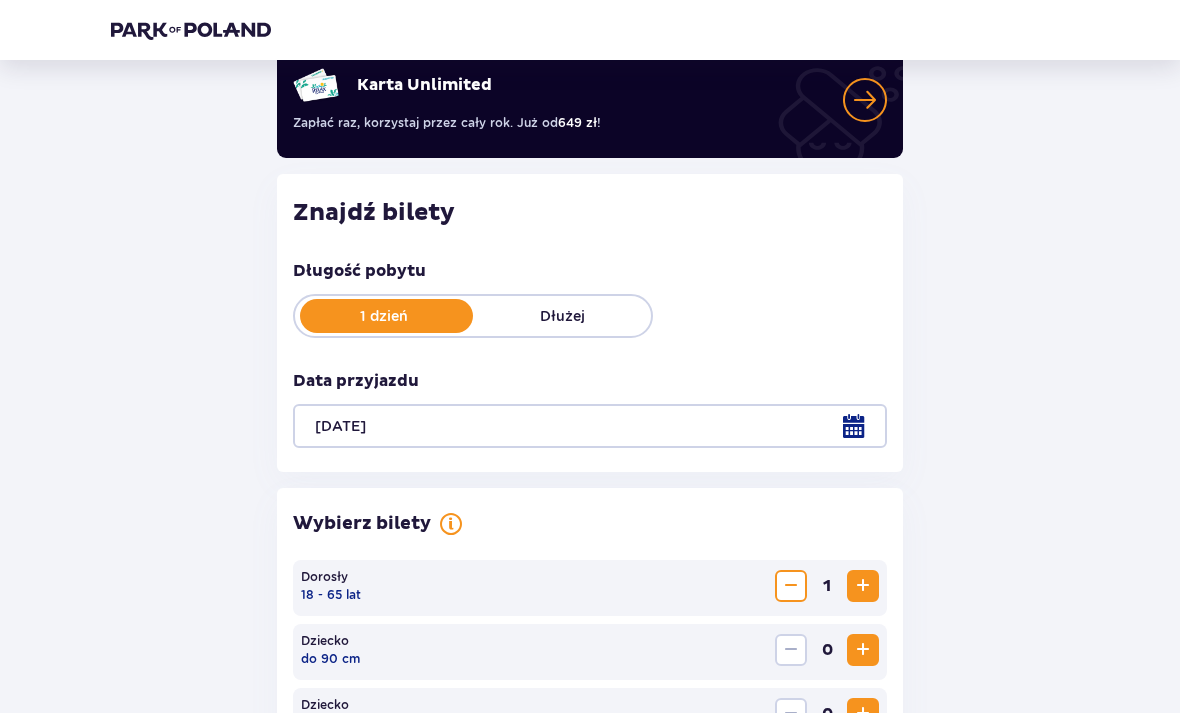 click at bounding box center [590, 427] 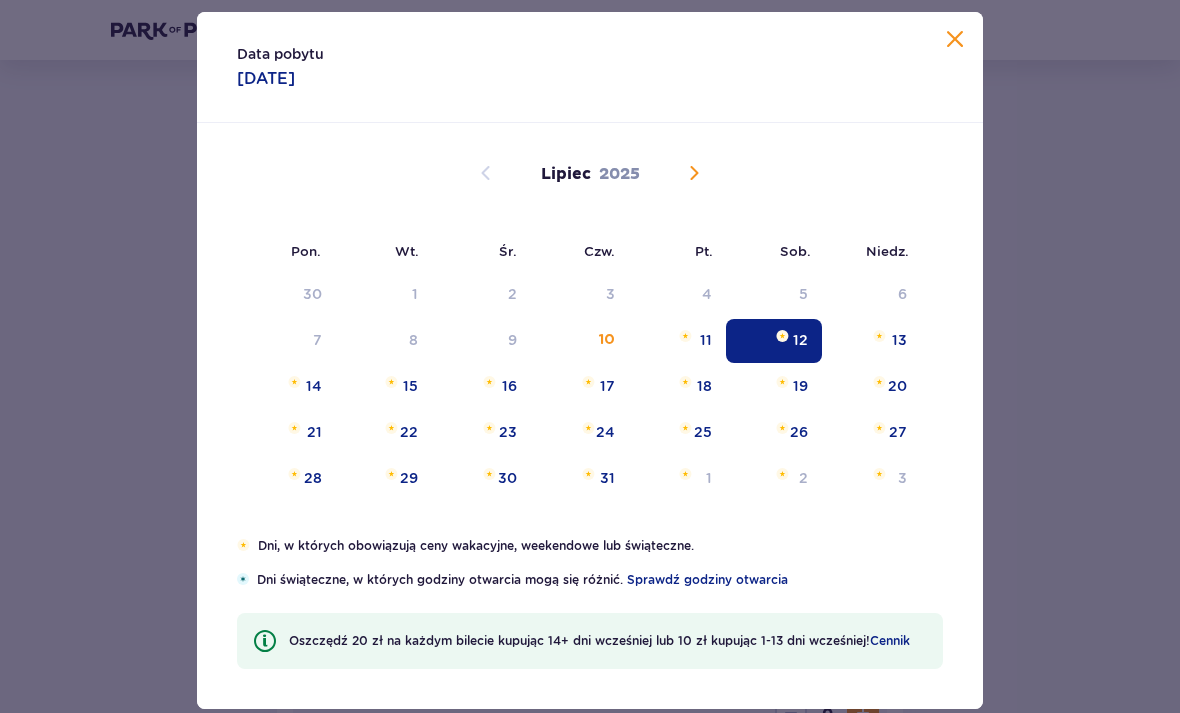click on "13" at bounding box center [871, 341] 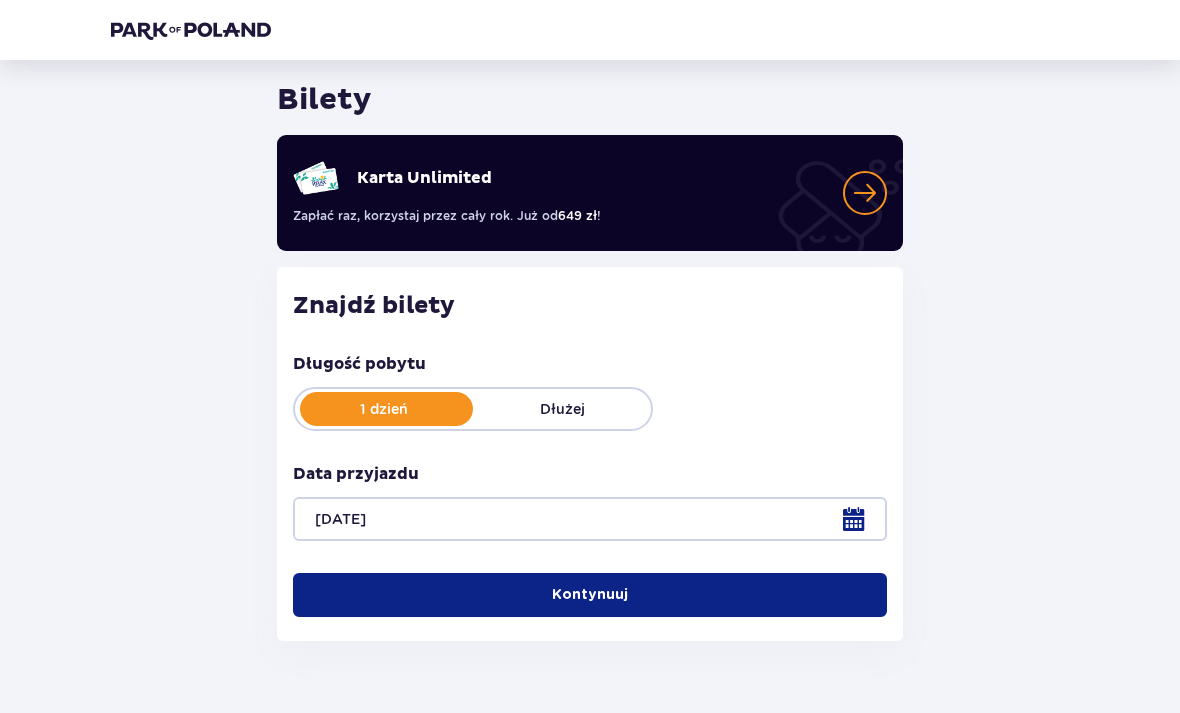 click on "Kontynuuj" at bounding box center (590, 595) 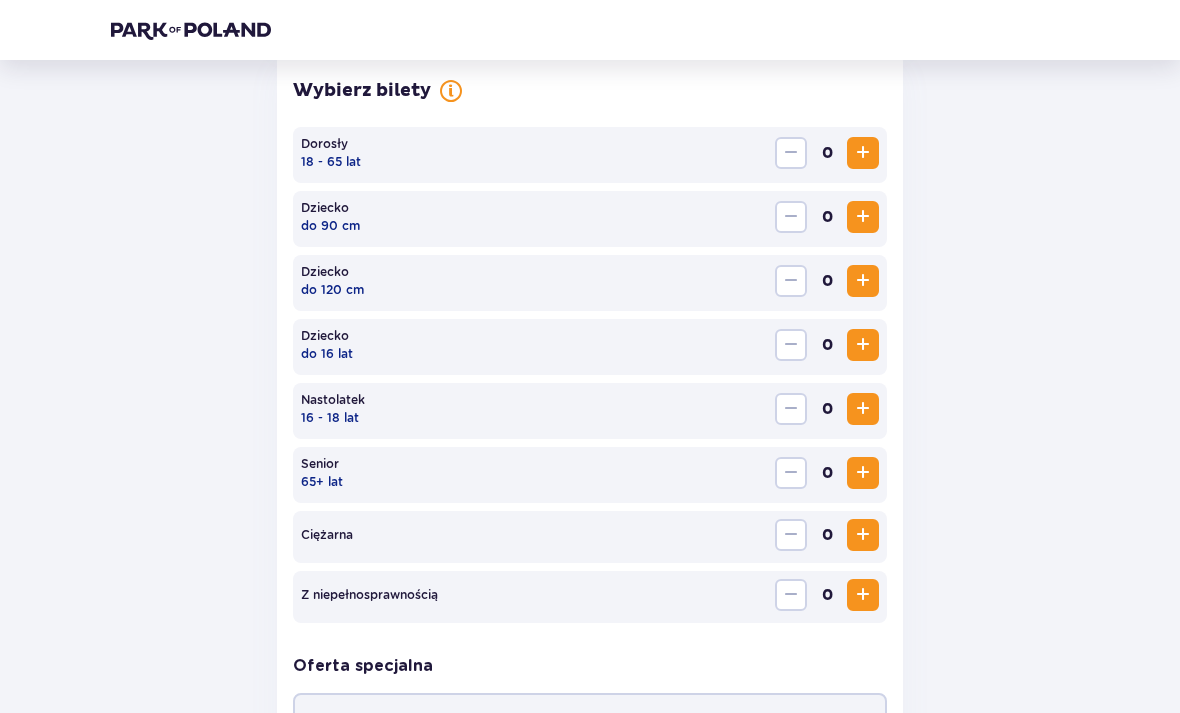 scroll, scrollTop: 616, scrollLeft: 0, axis: vertical 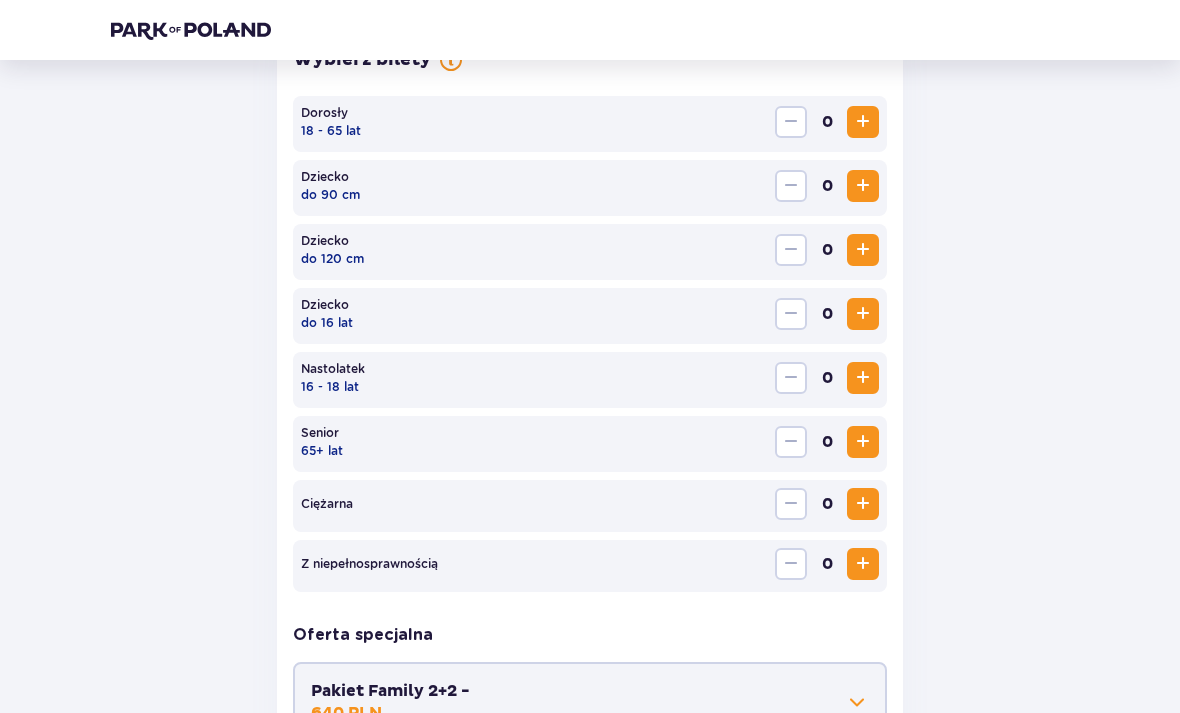 click at bounding box center (863, 122) 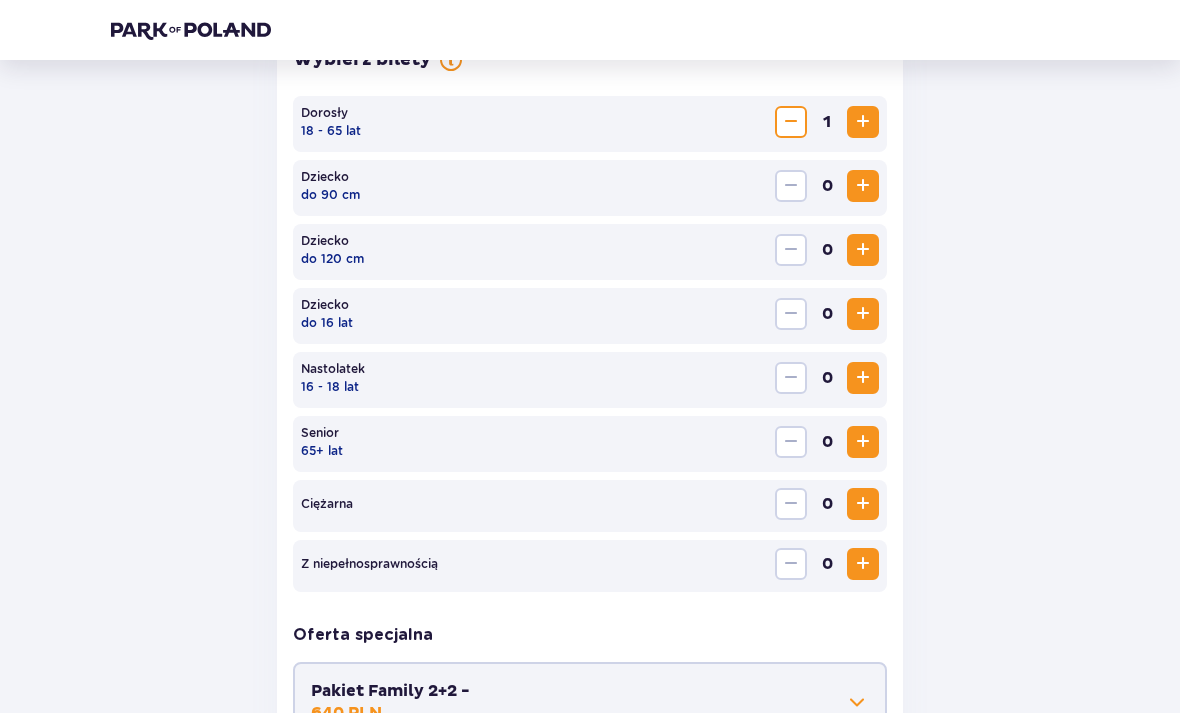 scroll, scrollTop: 801, scrollLeft: 0, axis: vertical 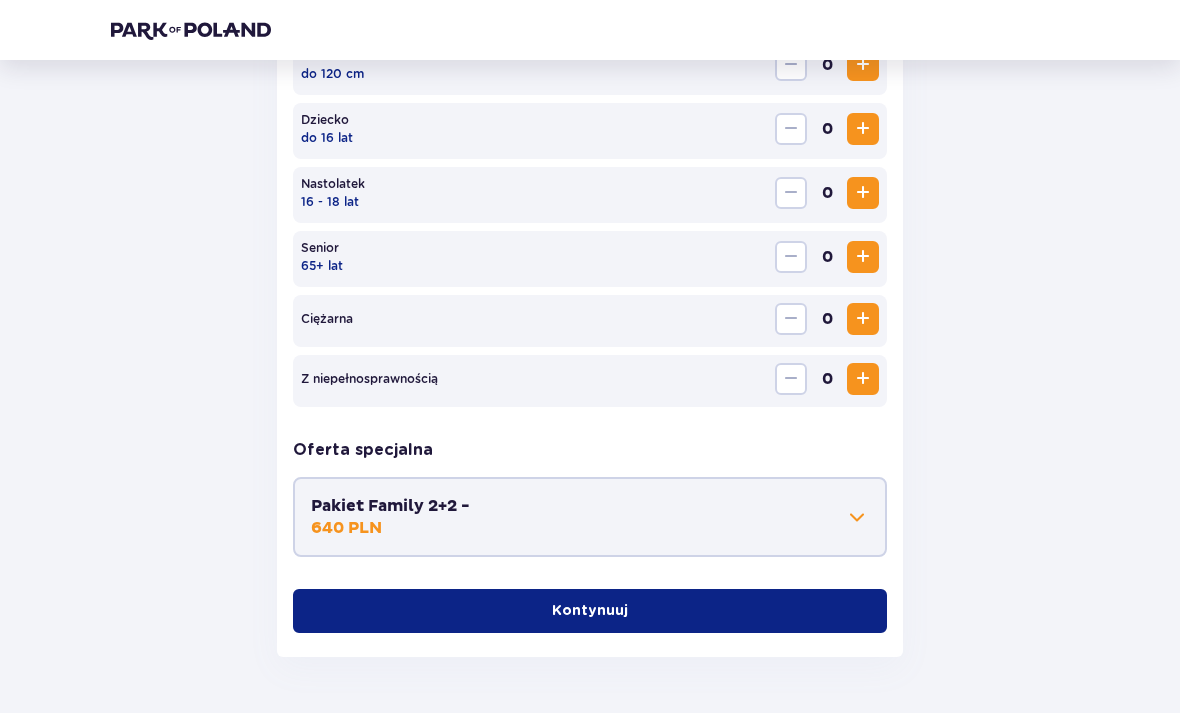 click on "Kontynuuj" at bounding box center (590, 611) 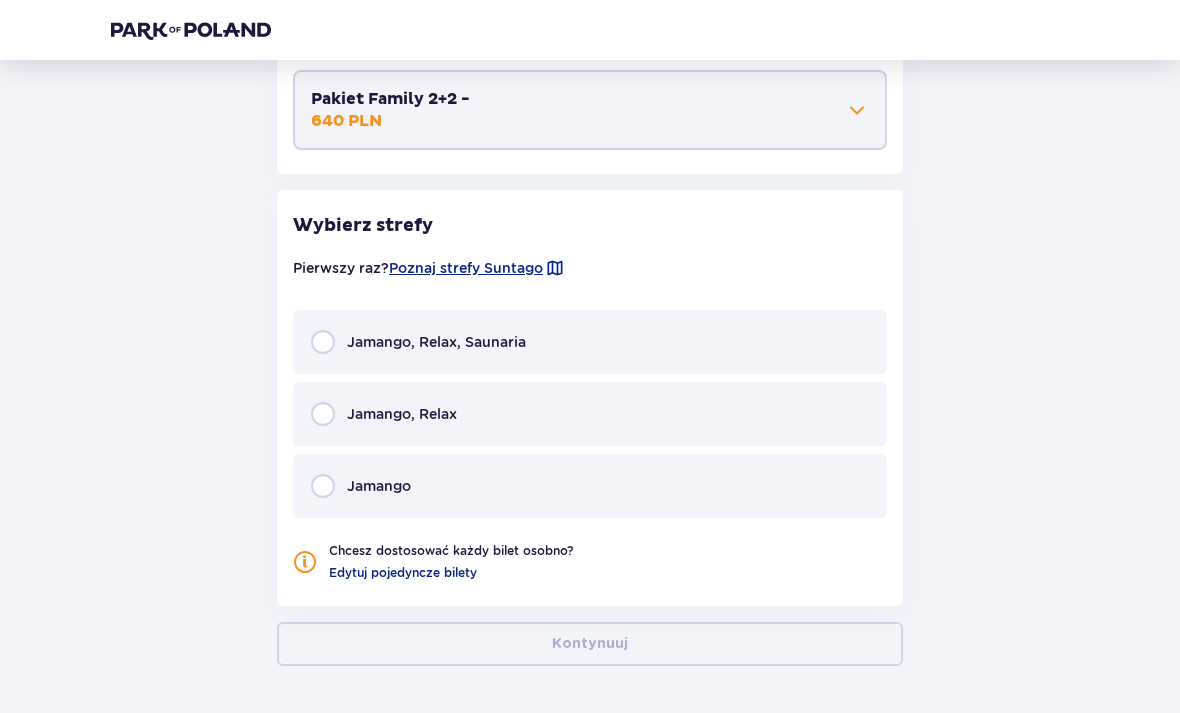 scroll, scrollTop: 1217, scrollLeft: 0, axis: vertical 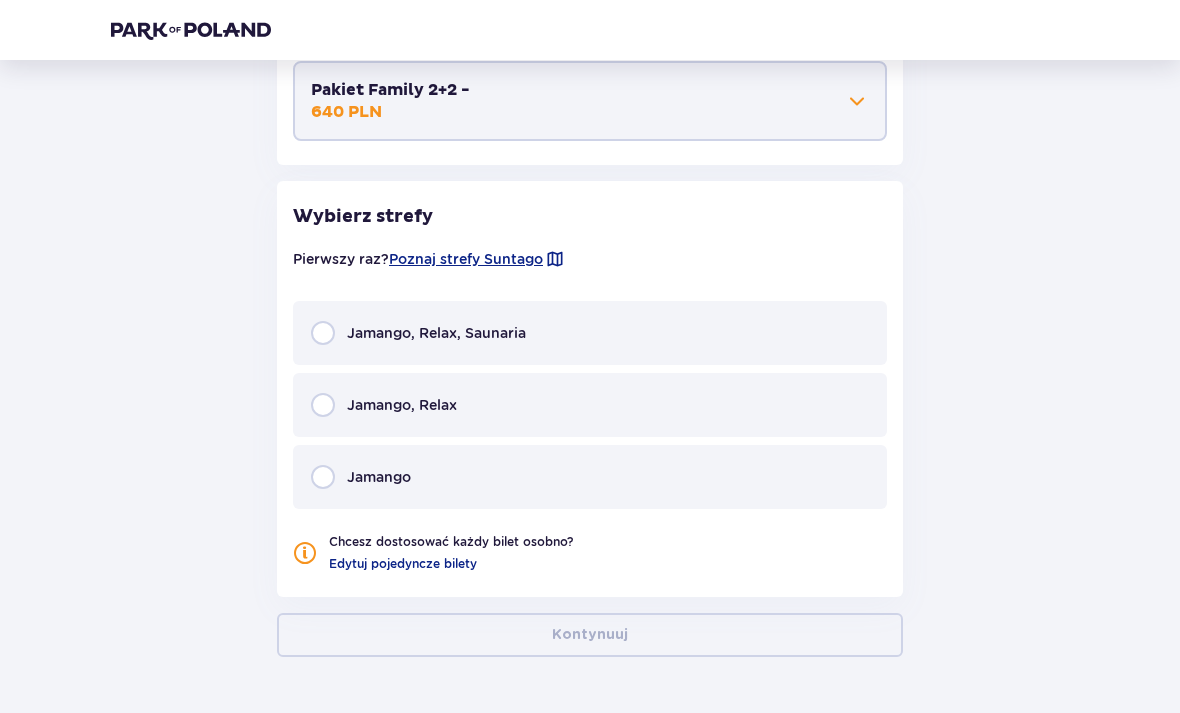 click at bounding box center (323, 405) 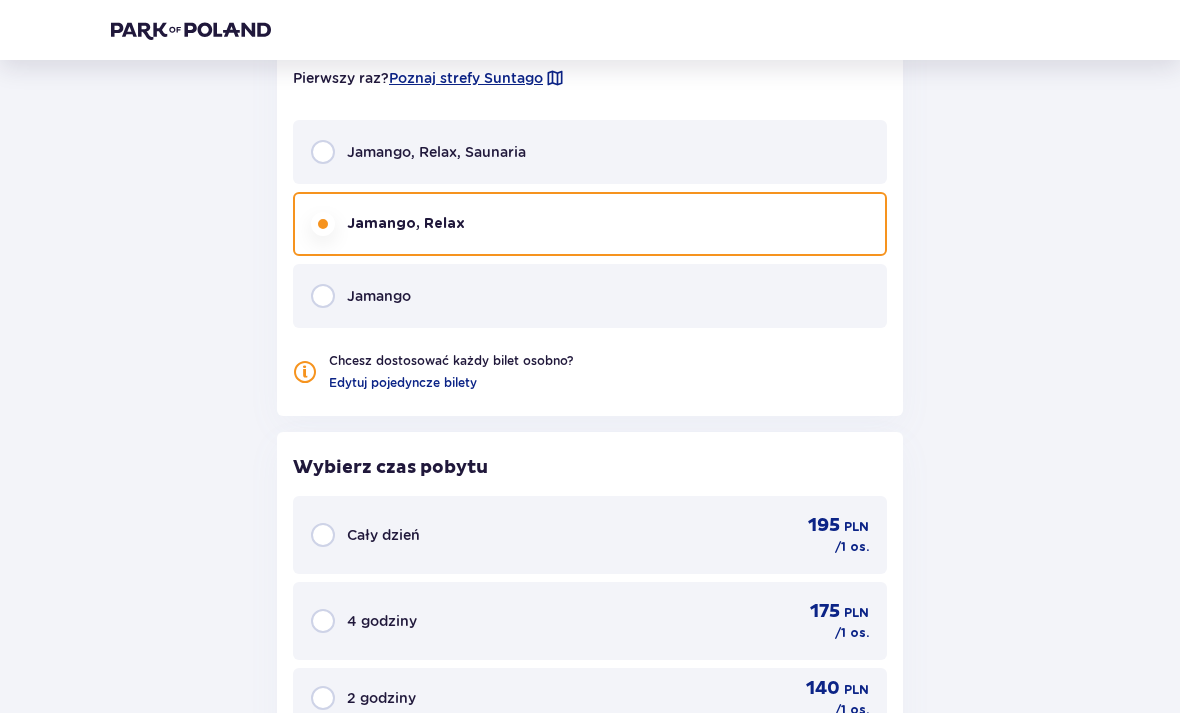 scroll, scrollTop: 1405, scrollLeft: 0, axis: vertical 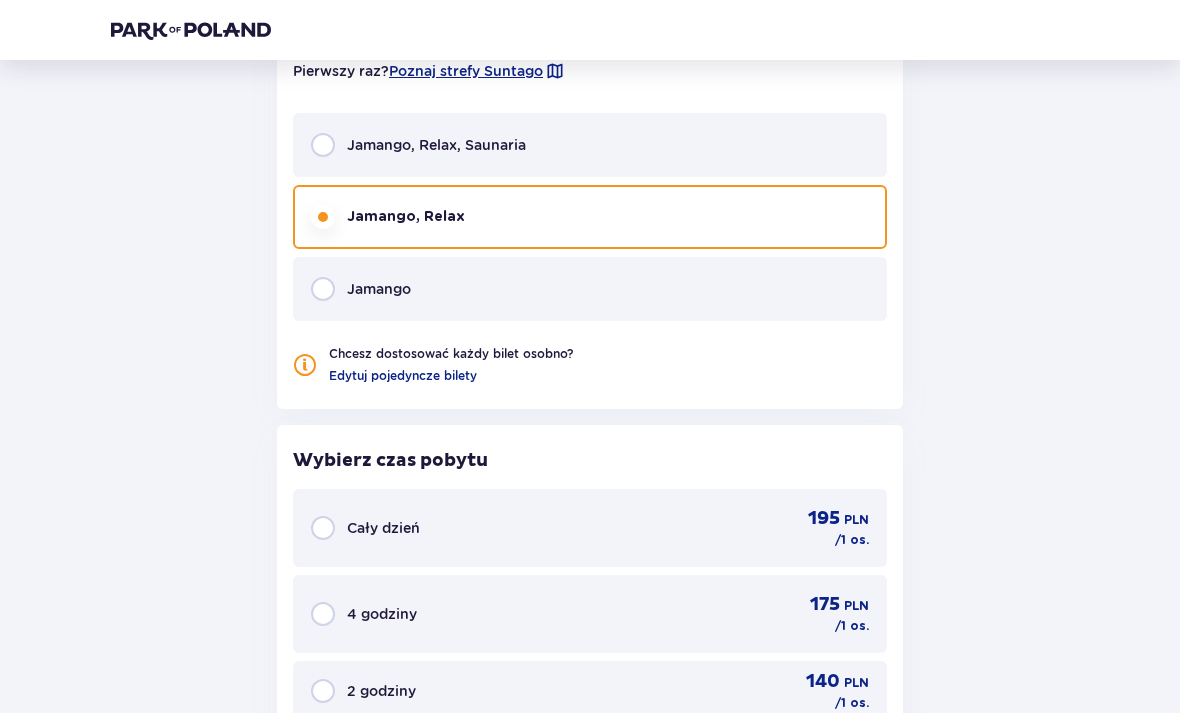 click at bounding box center [323, 145] 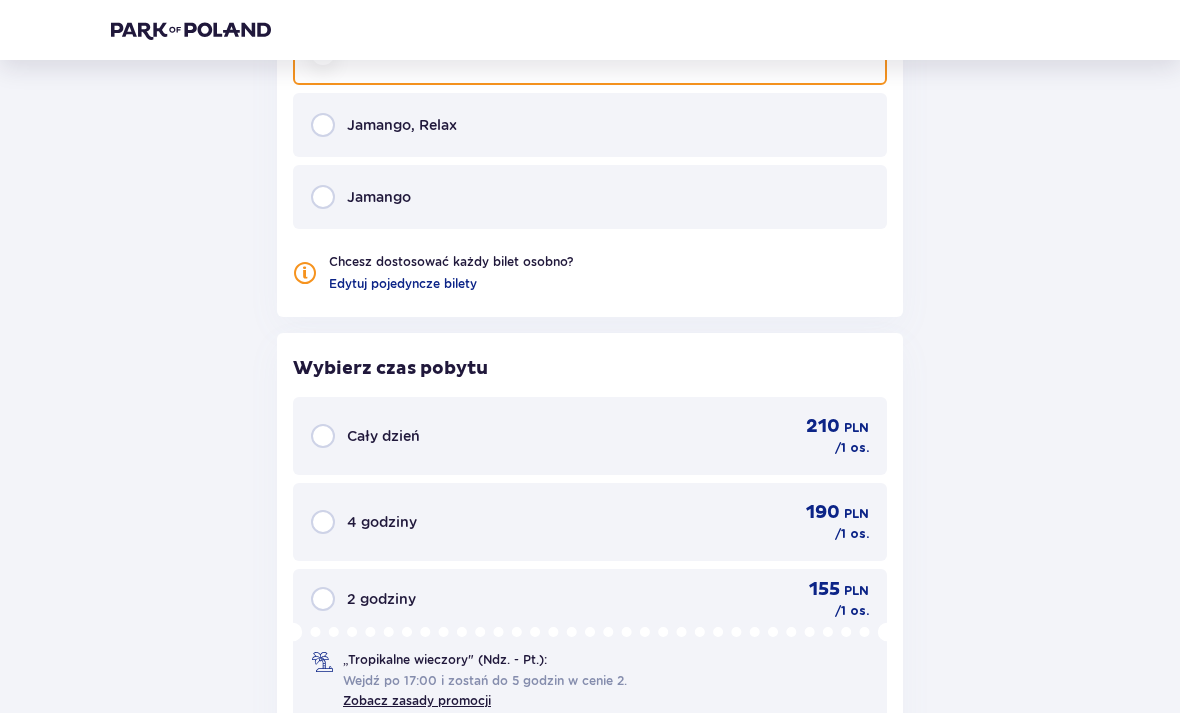 click at bounding box center (323, 125) 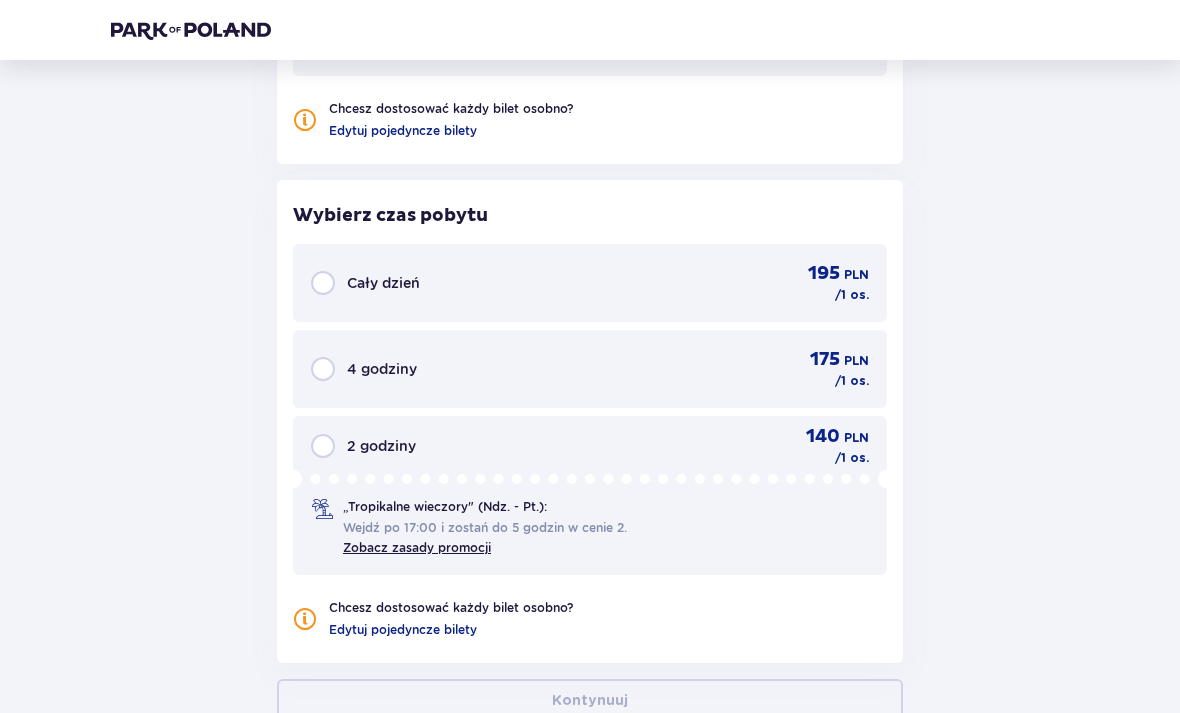 scroll, scrollTop: 1714, scrollLeft: 0, axis: vertical 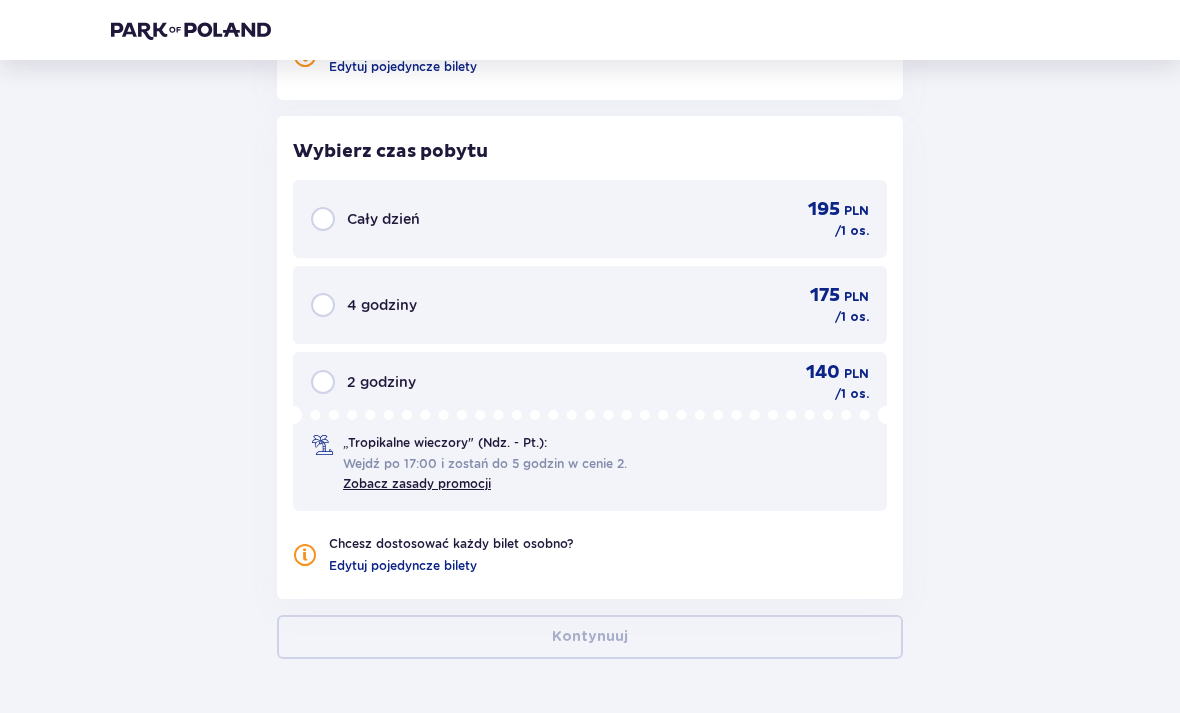 click at bounding box center [323, 219] 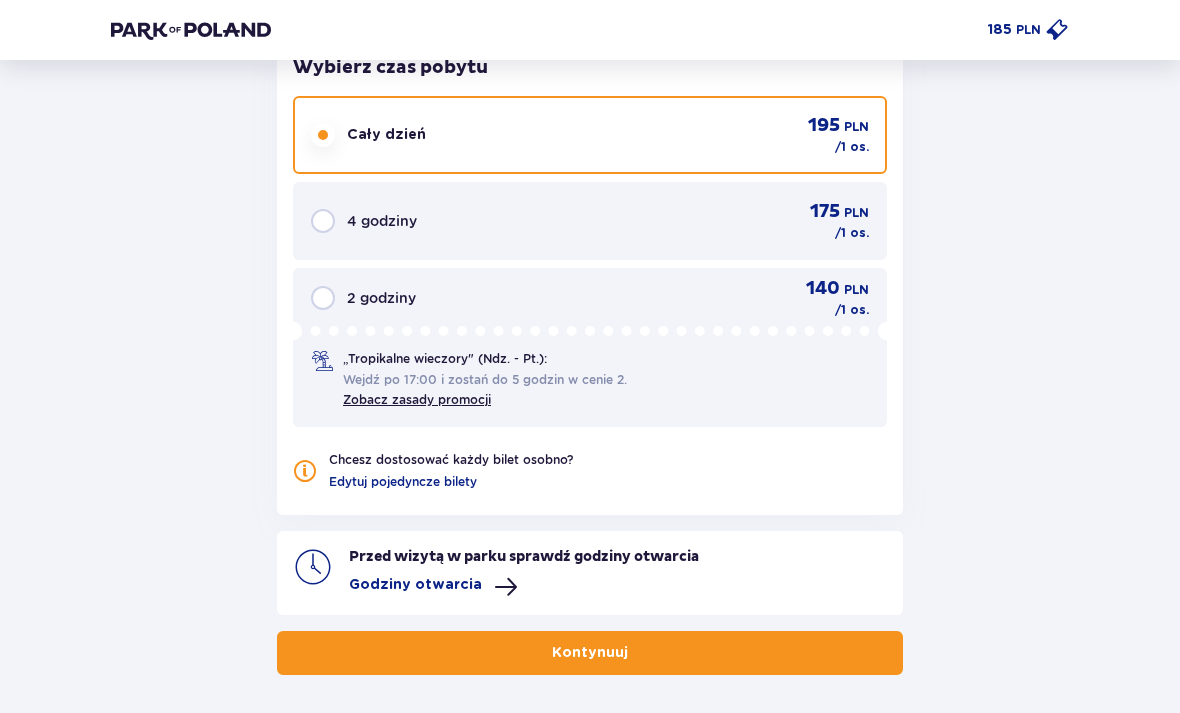 scroll, scrollTop: 1814, scrollLeft: 0, axis: vertical 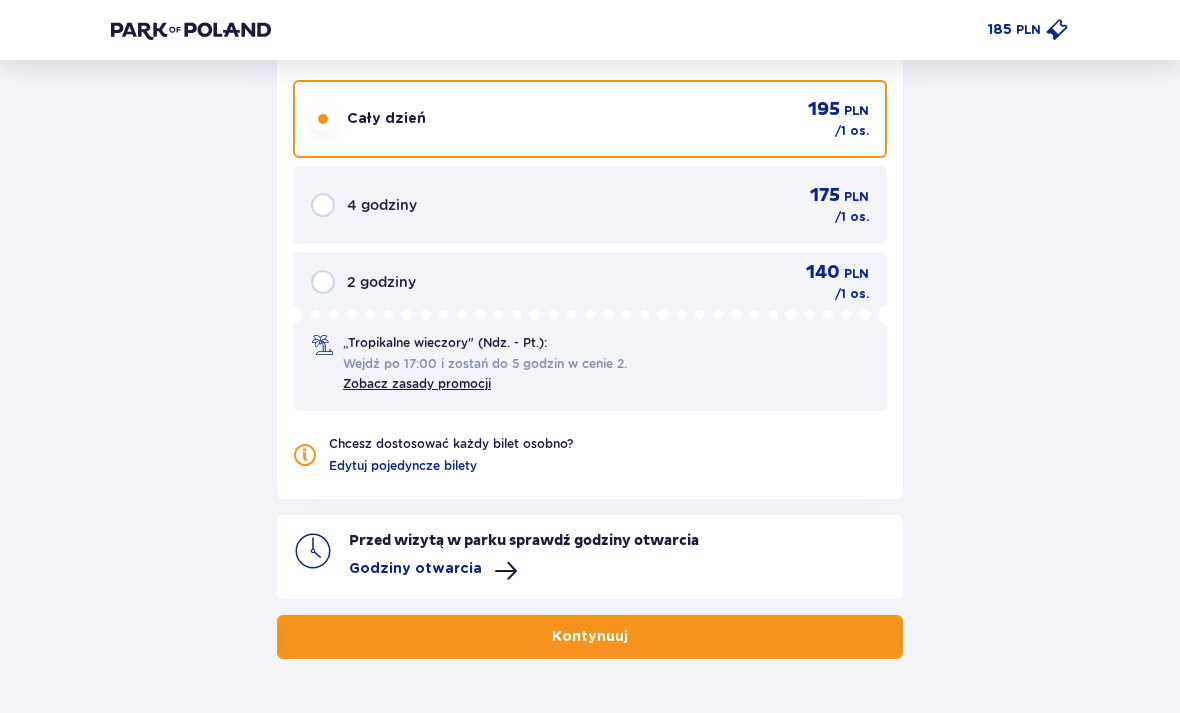 click at bounding box center (323, 205) 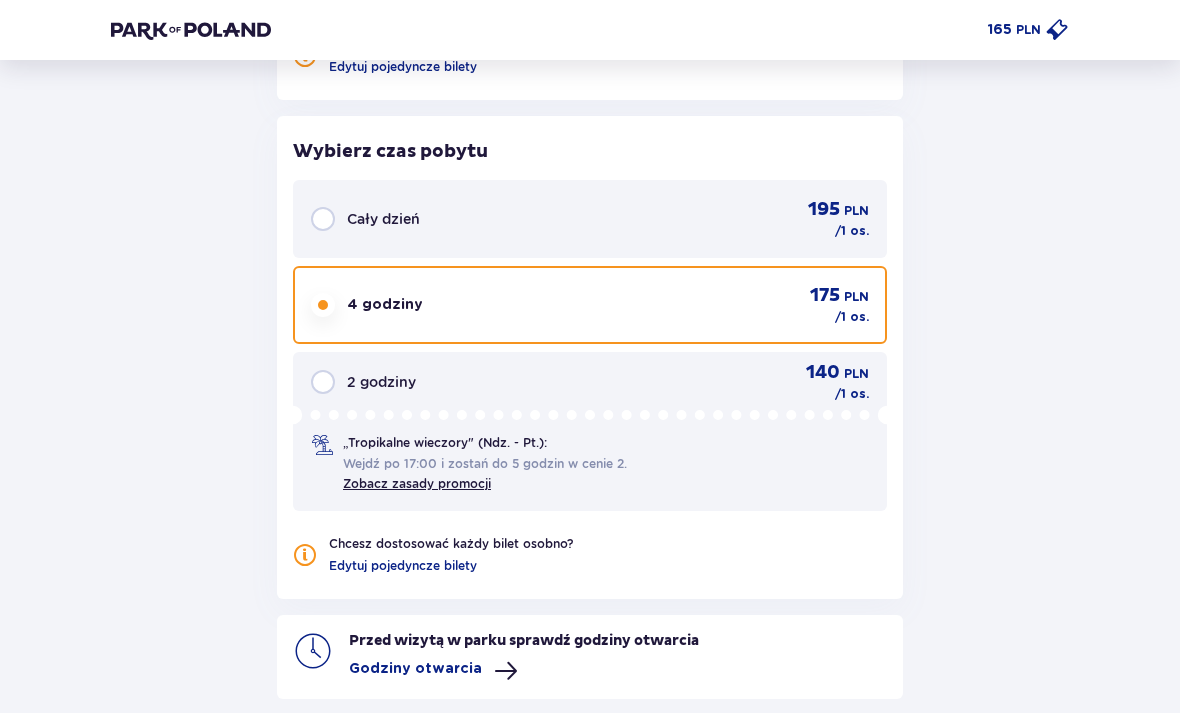 scroll, scrollTop: 1814, scrollLeft: 0, axis: vertical 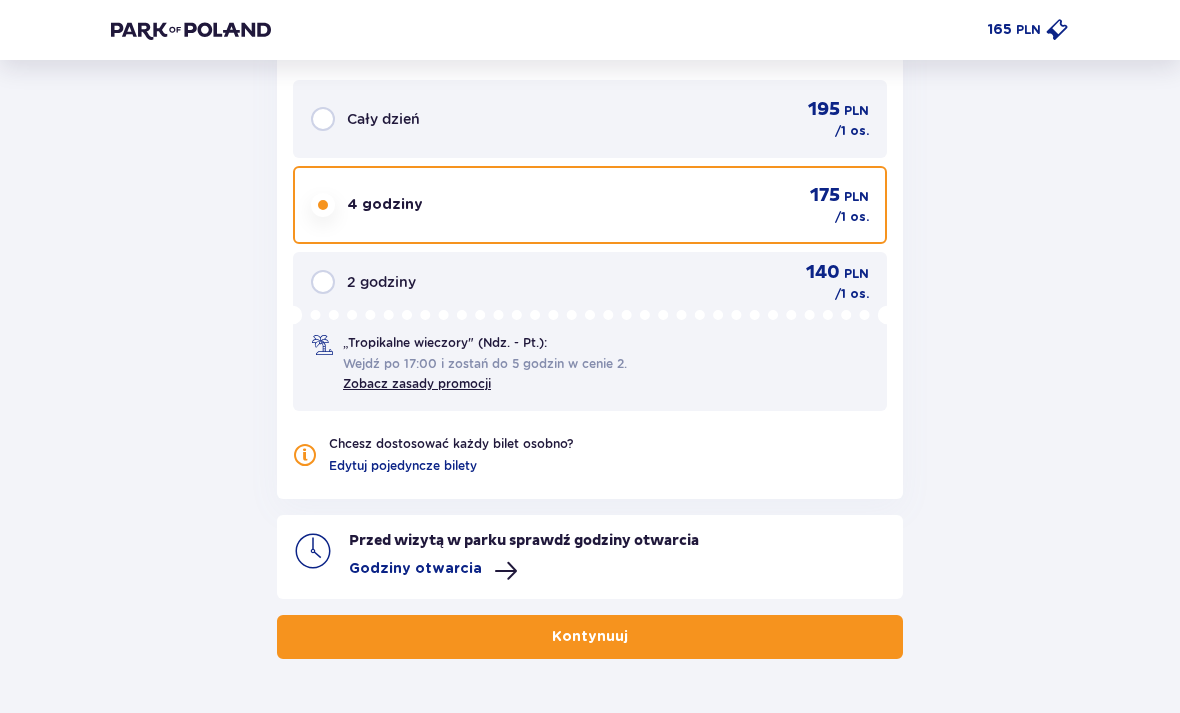 click on "Kontynuuj" at bounding box center (590, 637) 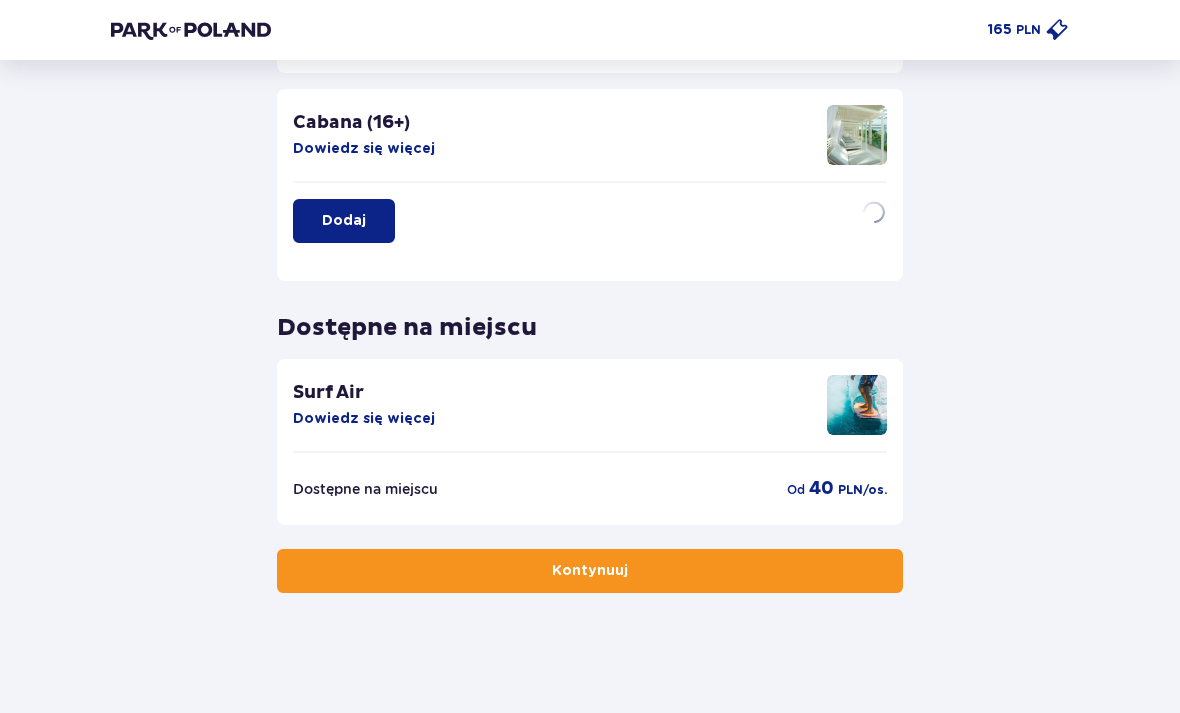 scroll, scrollTop: 0, scrollLeft: 0, axis: both 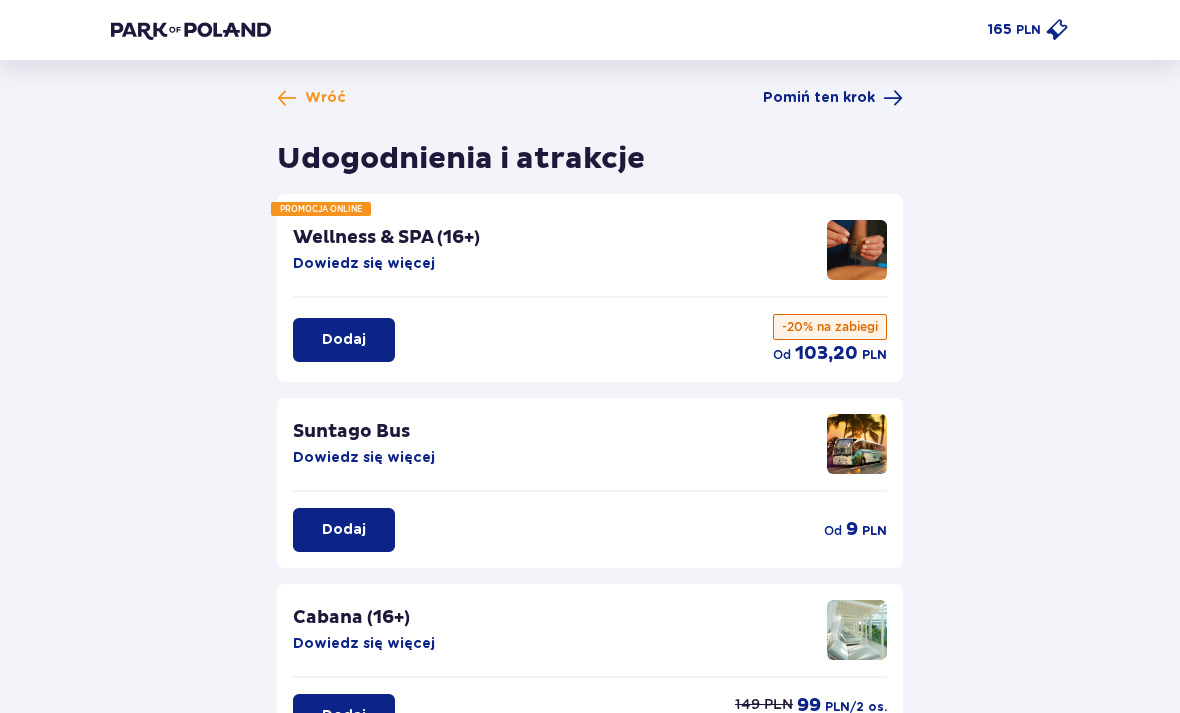 click on "Wróć Pomiń ten krok" at bounding box center [590, 98] 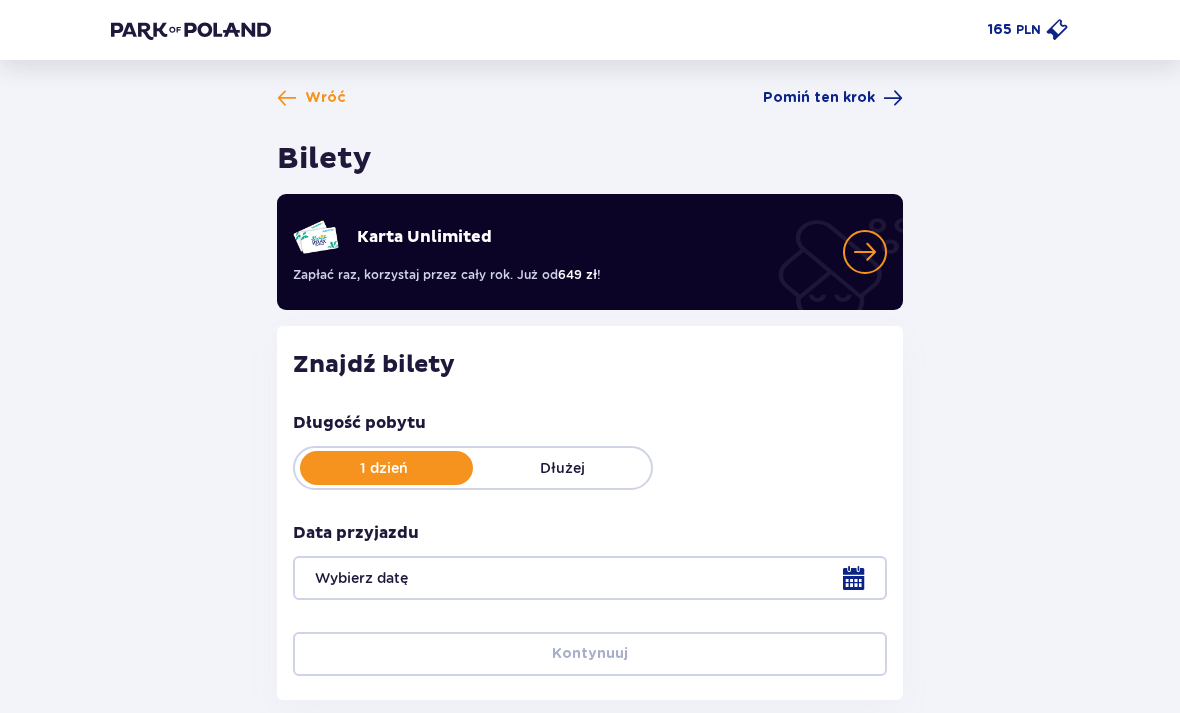 type on "13.07.25" 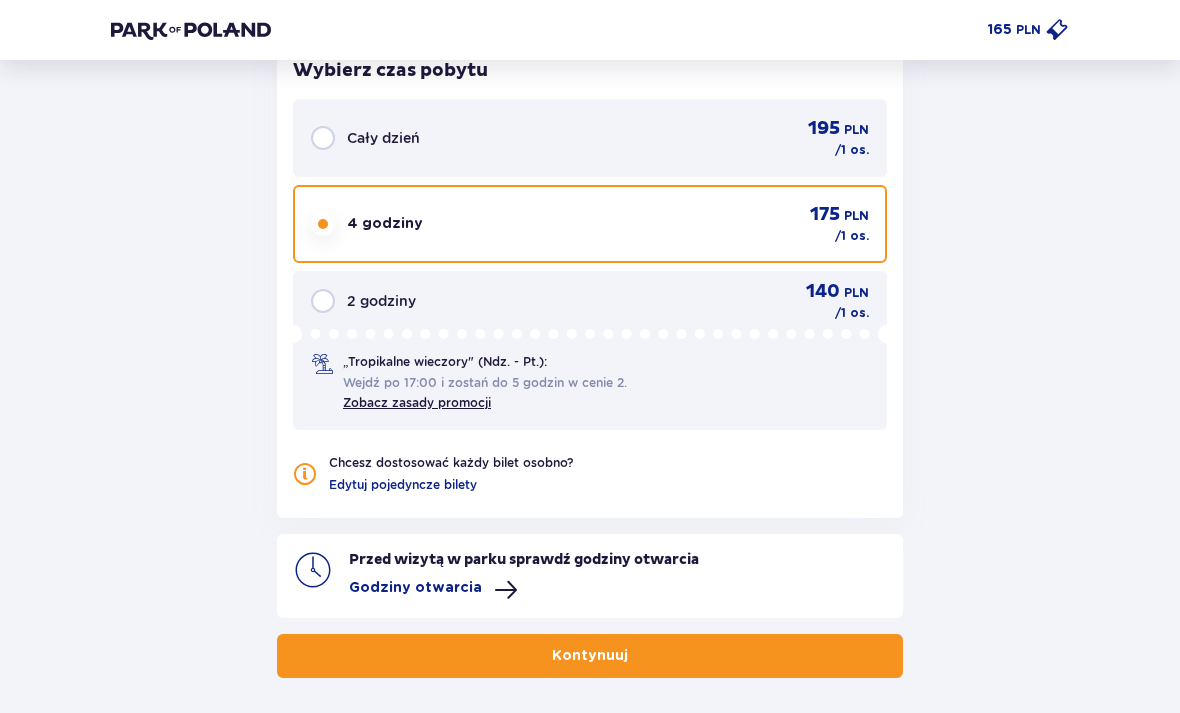 scroll, scrollTop: 1814, scrollLeft: 0, axis: vertical 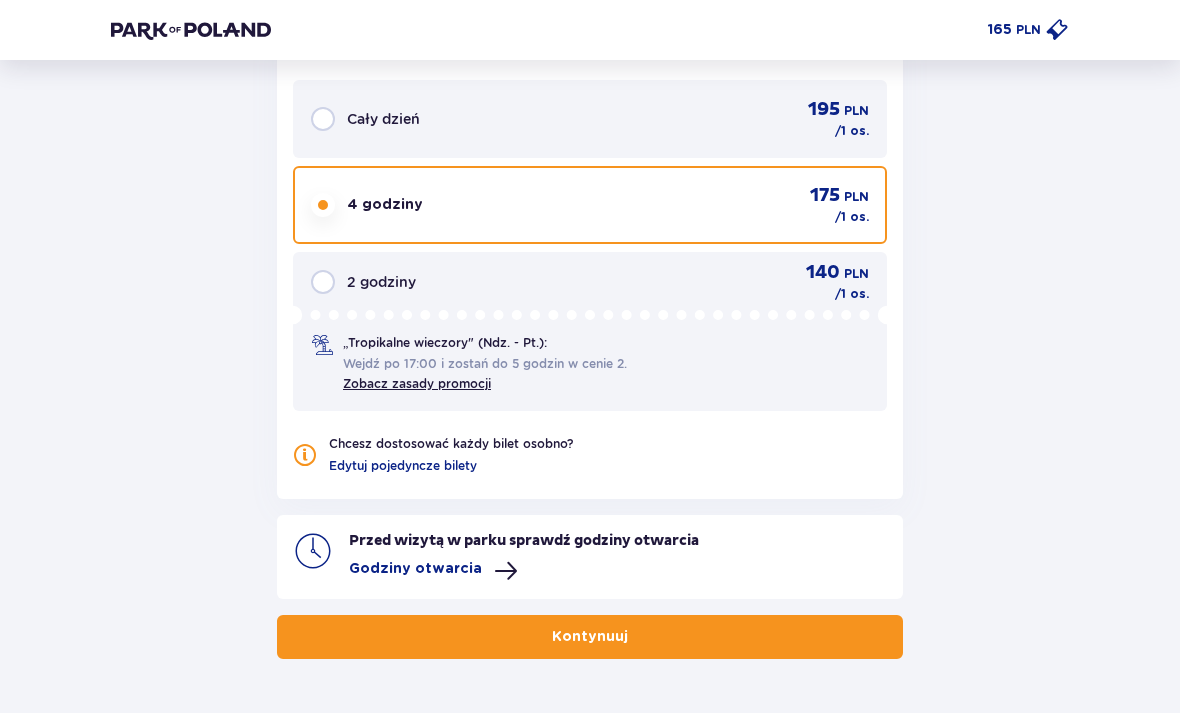 click on "Godziny otwarcia" at bounding box center (415, 569) 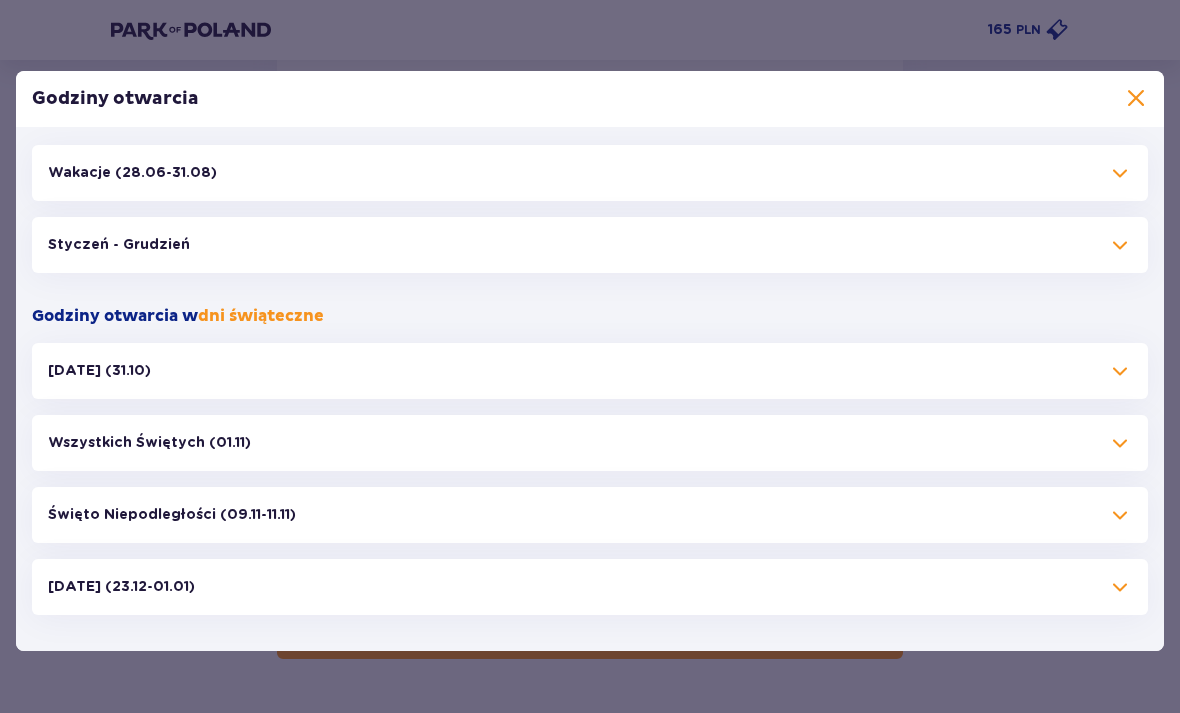 click at bounding box center [1120, 173] 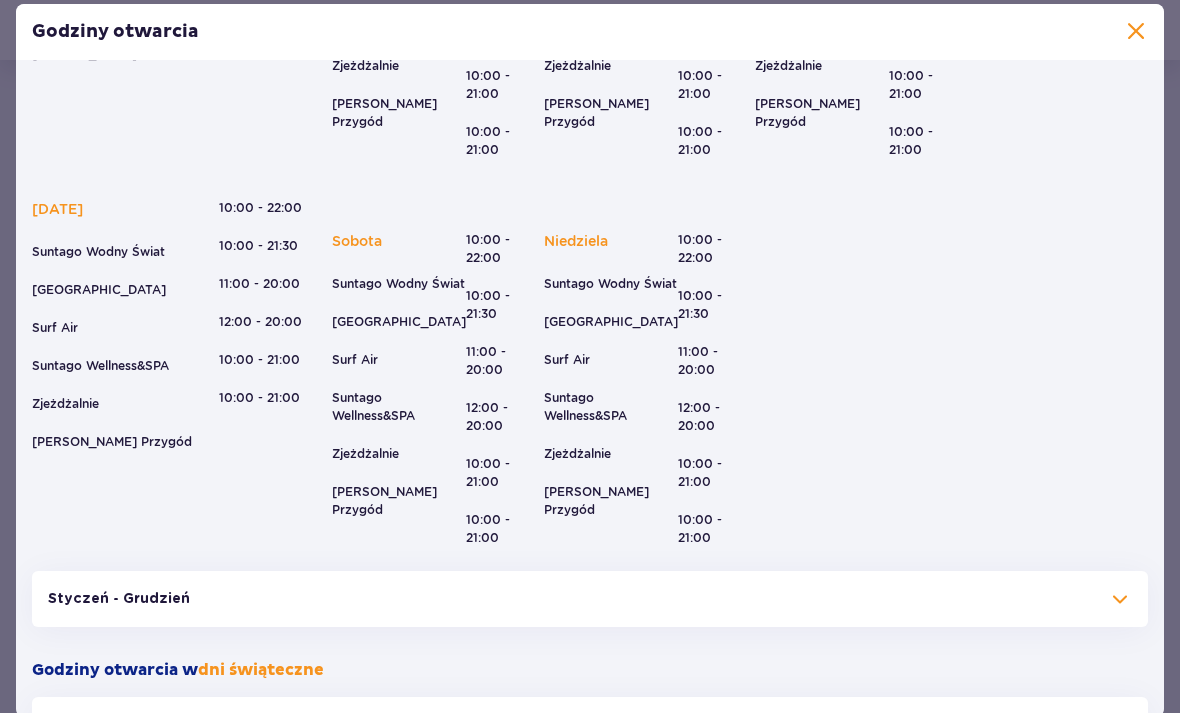 scroll, scrollTop: 348, scrollLeft: 0, axis: vertical 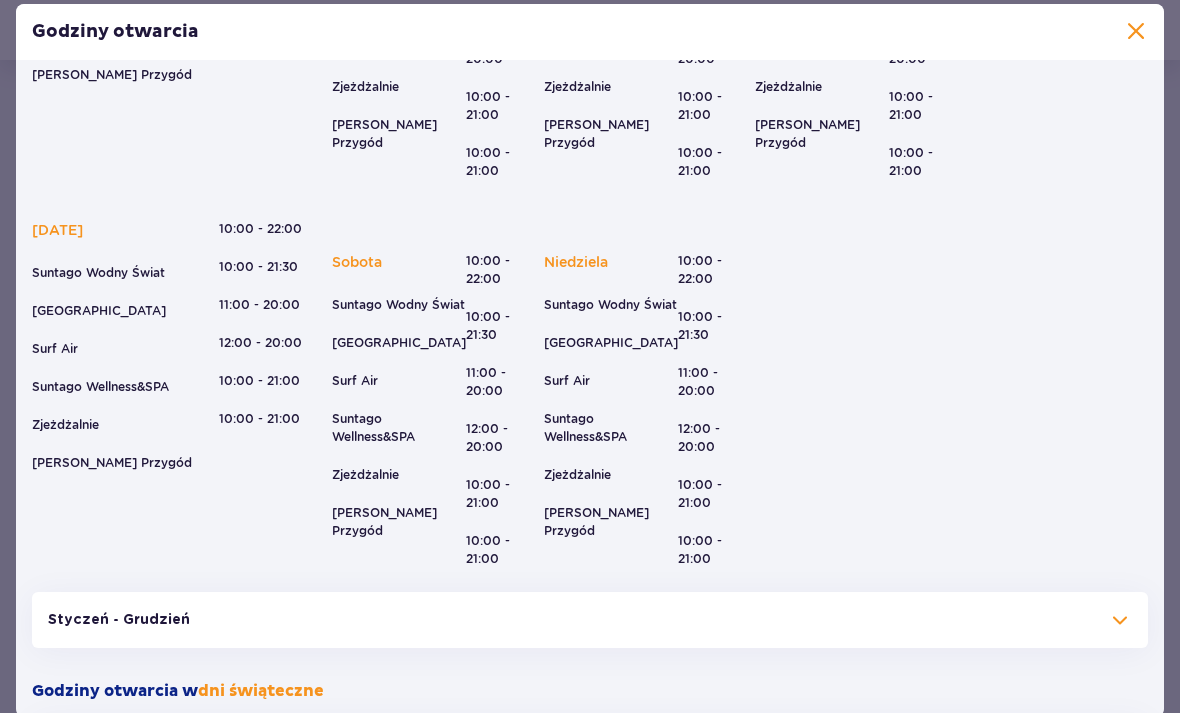 click at bounding box center (1136, 32) 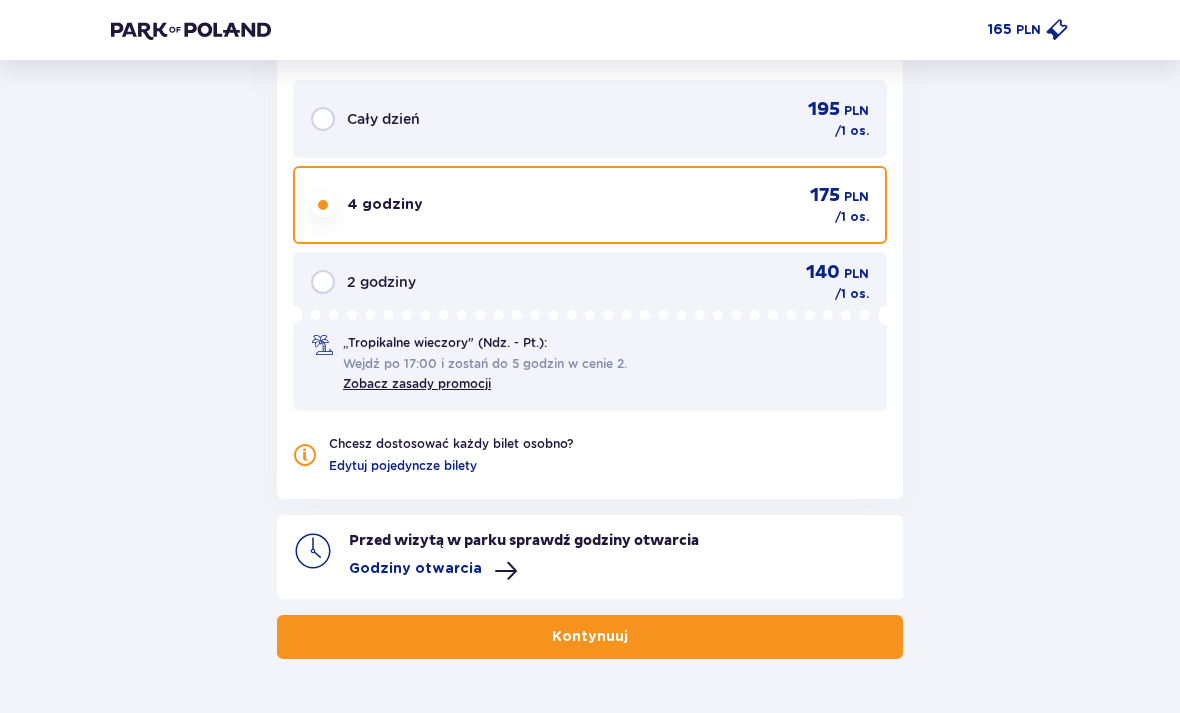 click on "Kontynuuj" at bounding box center (590, 637) 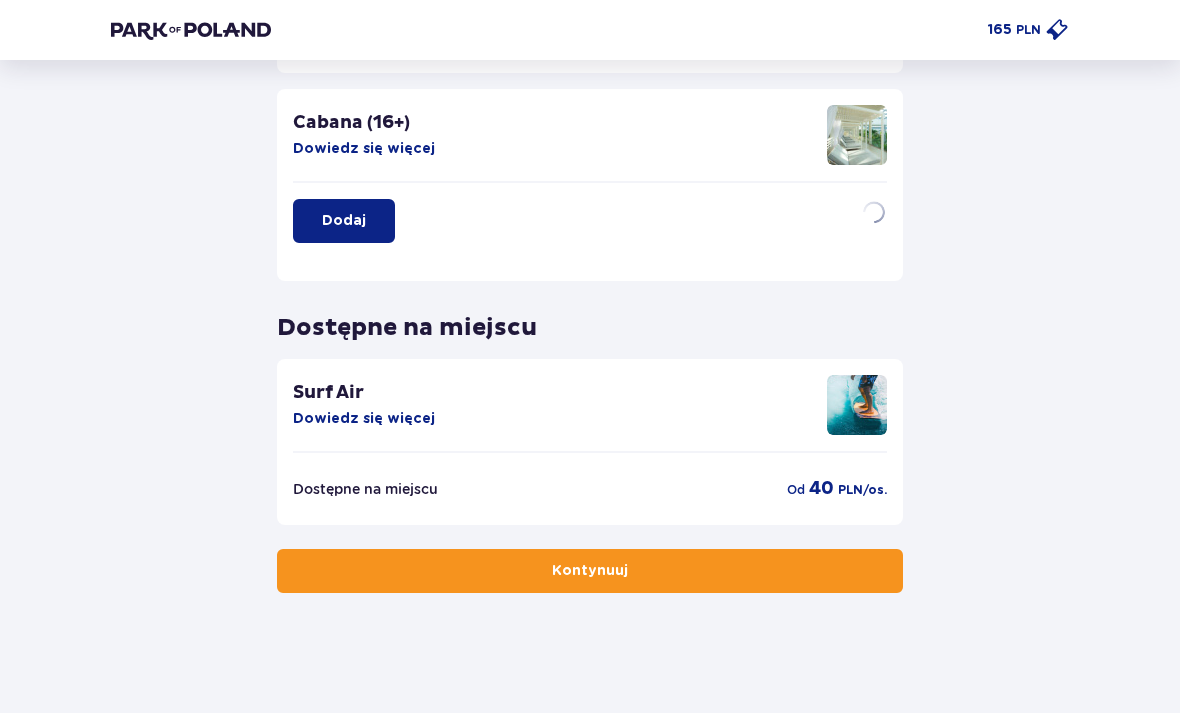 scroll, scrollTop: 0, scrollLeft: 0, axis: both 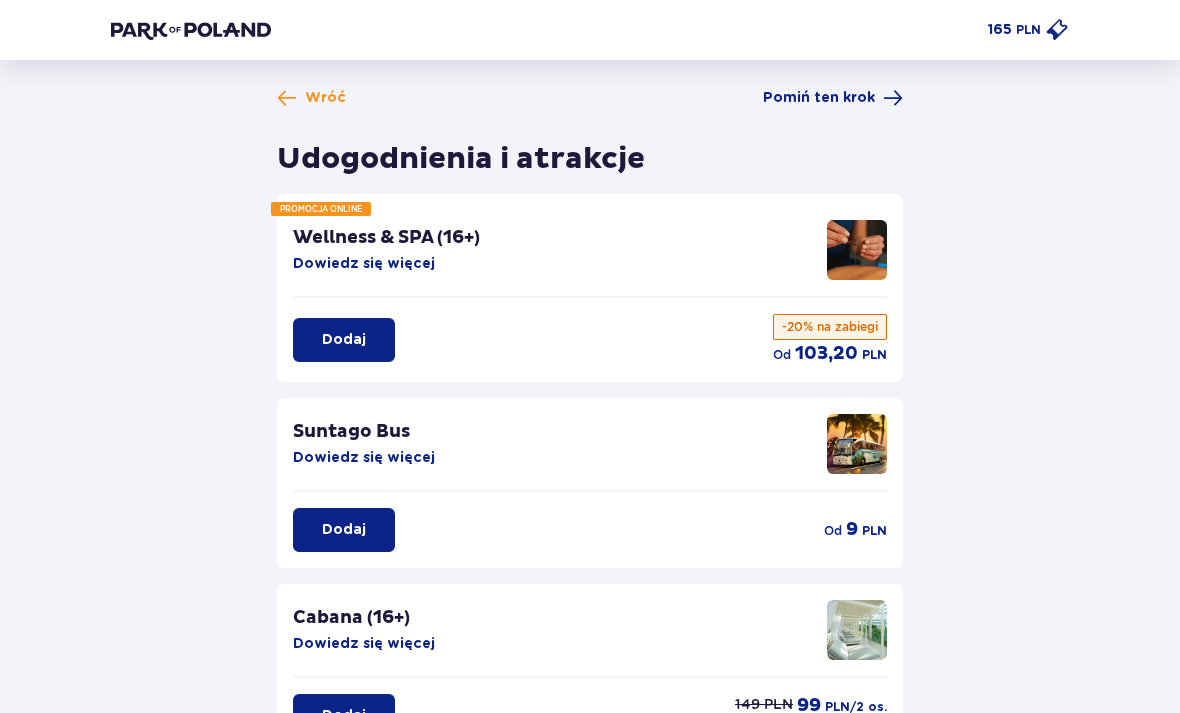 click on "Dowiedz się więcej" at bounding box center [364, 264] 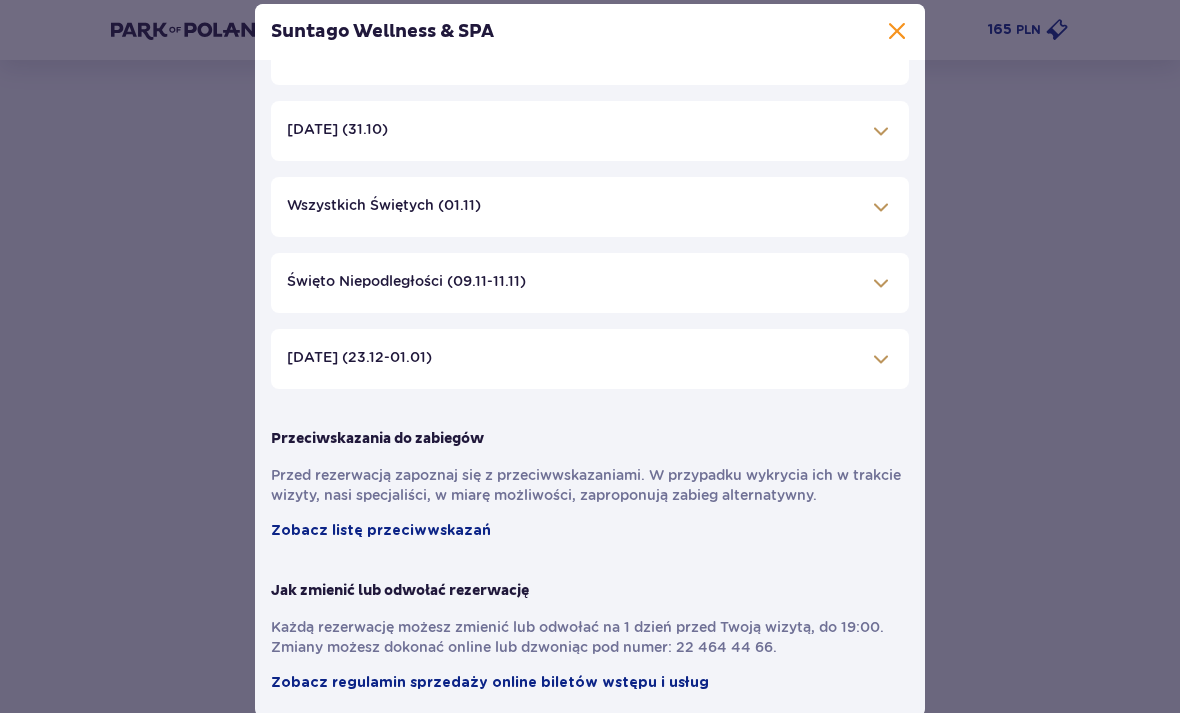 scroll, scrollTop: 502, scrollLeft: 0, axis: vertical 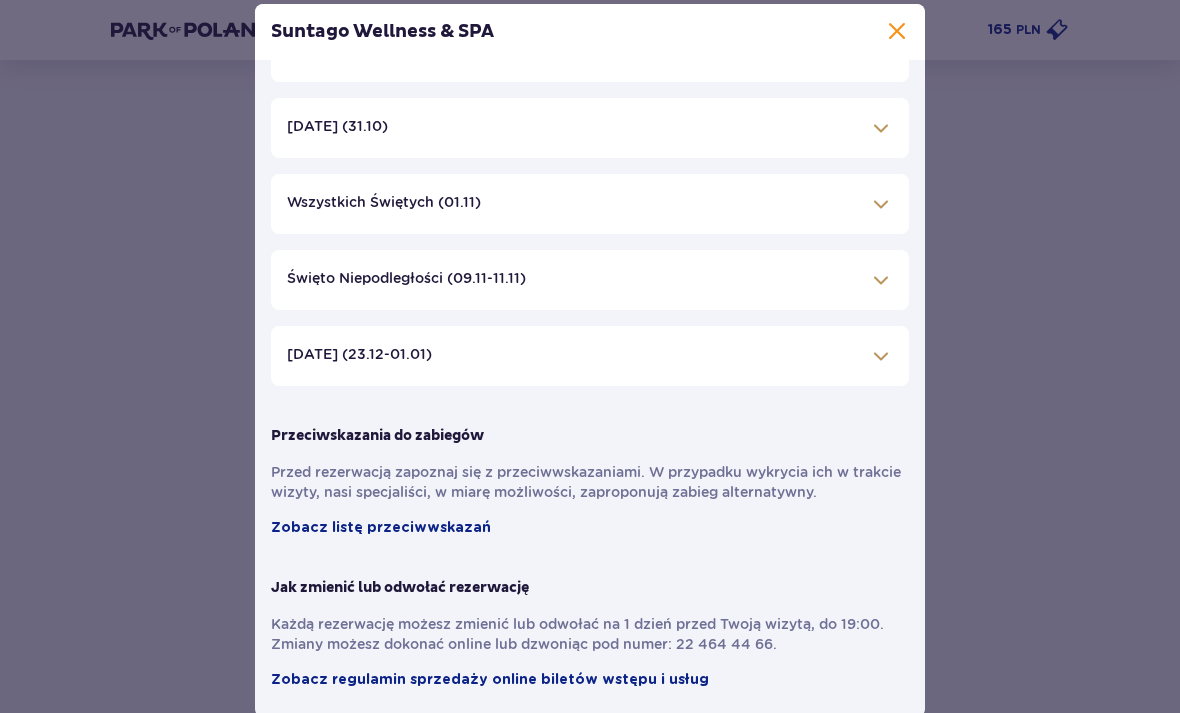 click at bounding box center [881, -24] 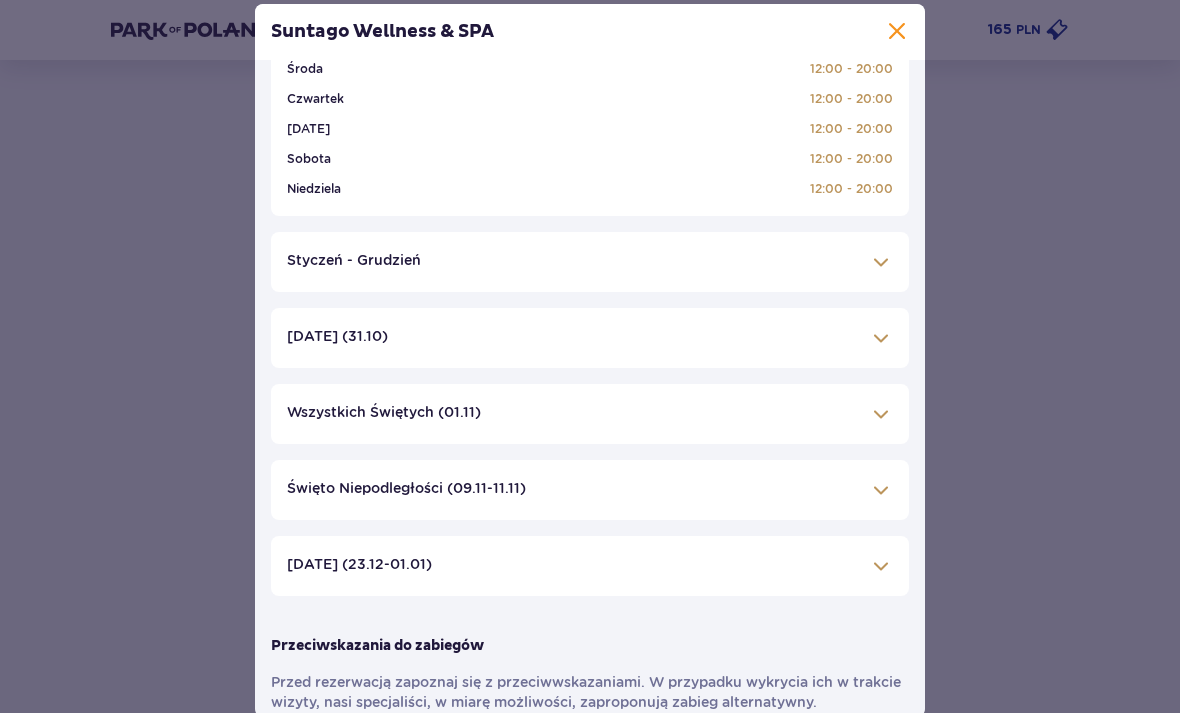 click at bounding box center [881, -24] 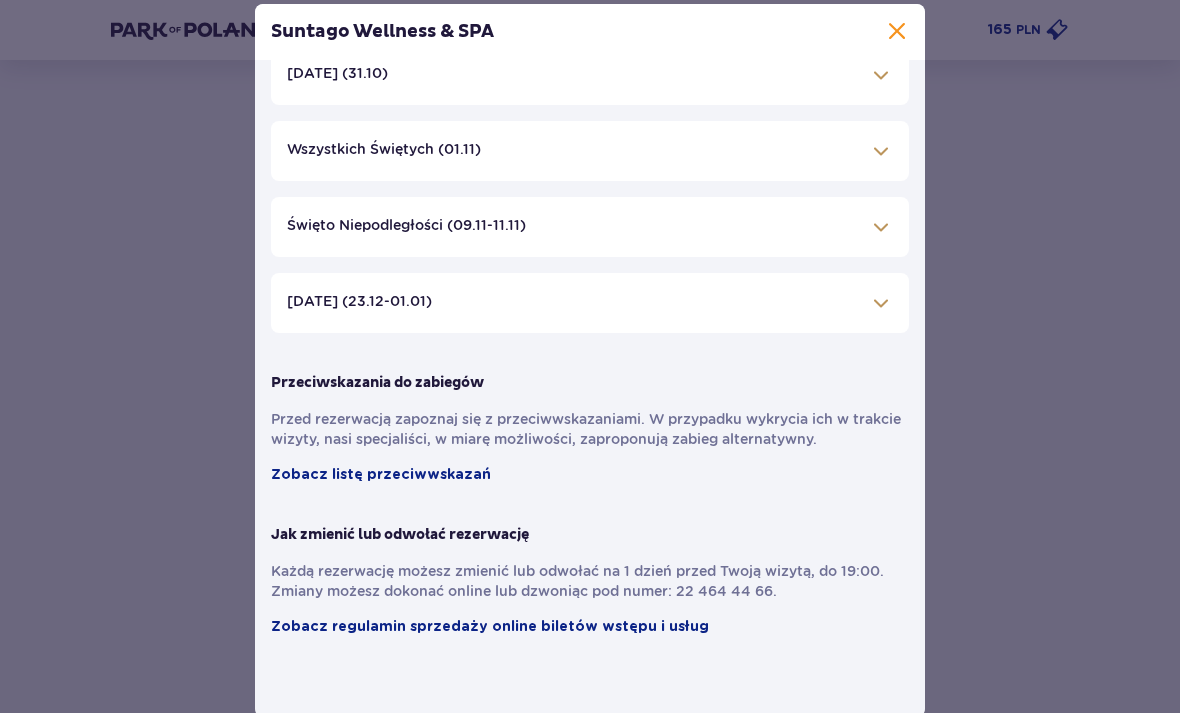 scroll, scrollTop: 833, scrollLeft: 0, axis: vertical 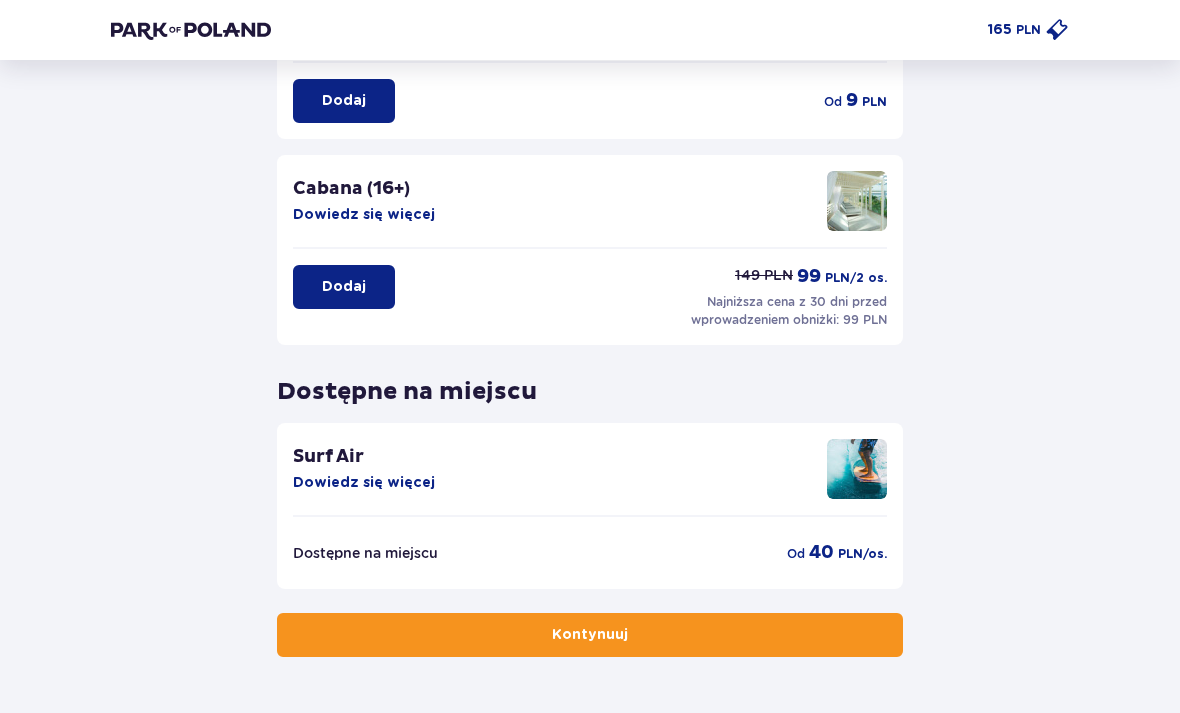click on "Kontynuuj" at bounding box center [590, 635] 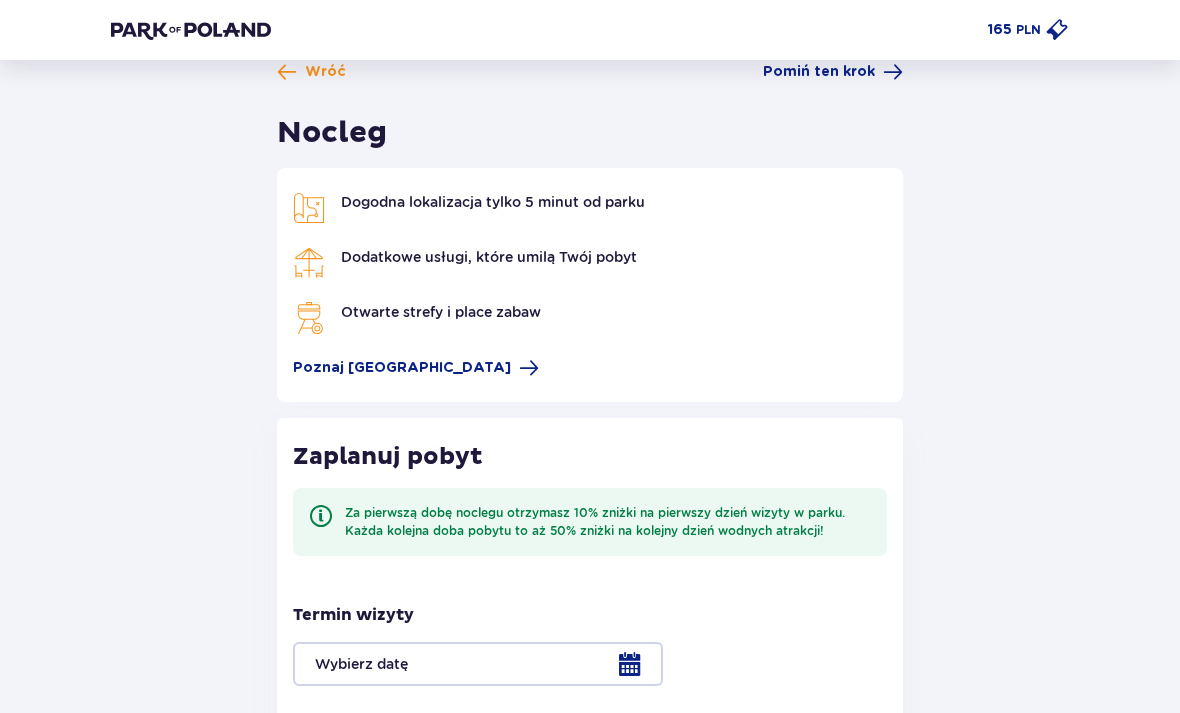 scroll, scrollTop: 0, scrollLeft: 0, axis: both 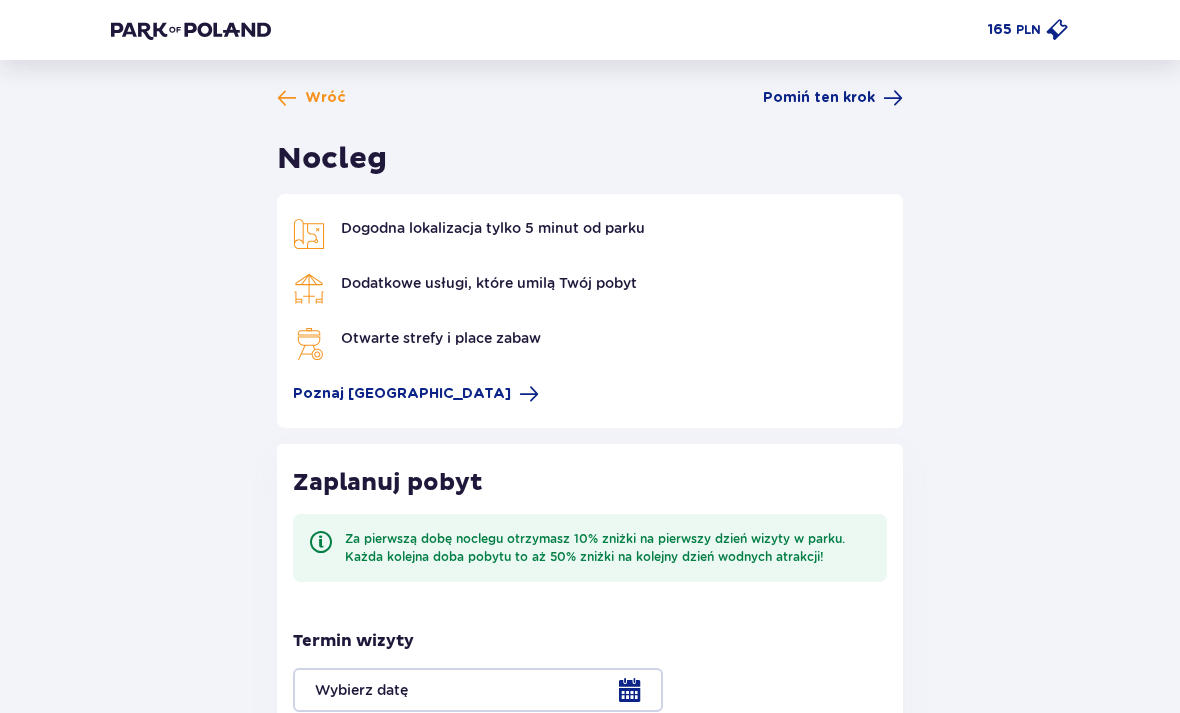 click on "Pomiń ten krok" at bounding box center (833, 98) 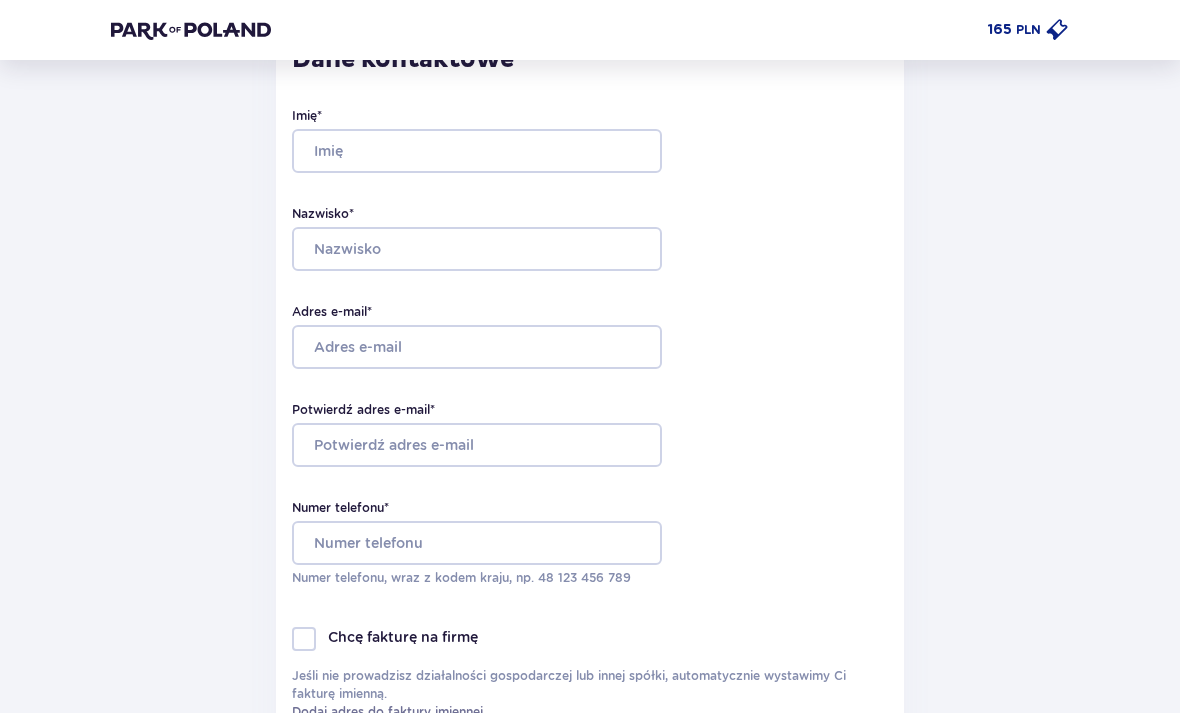 scroll, scrollTop: 196, scrollLeft: 0, axis: vertical 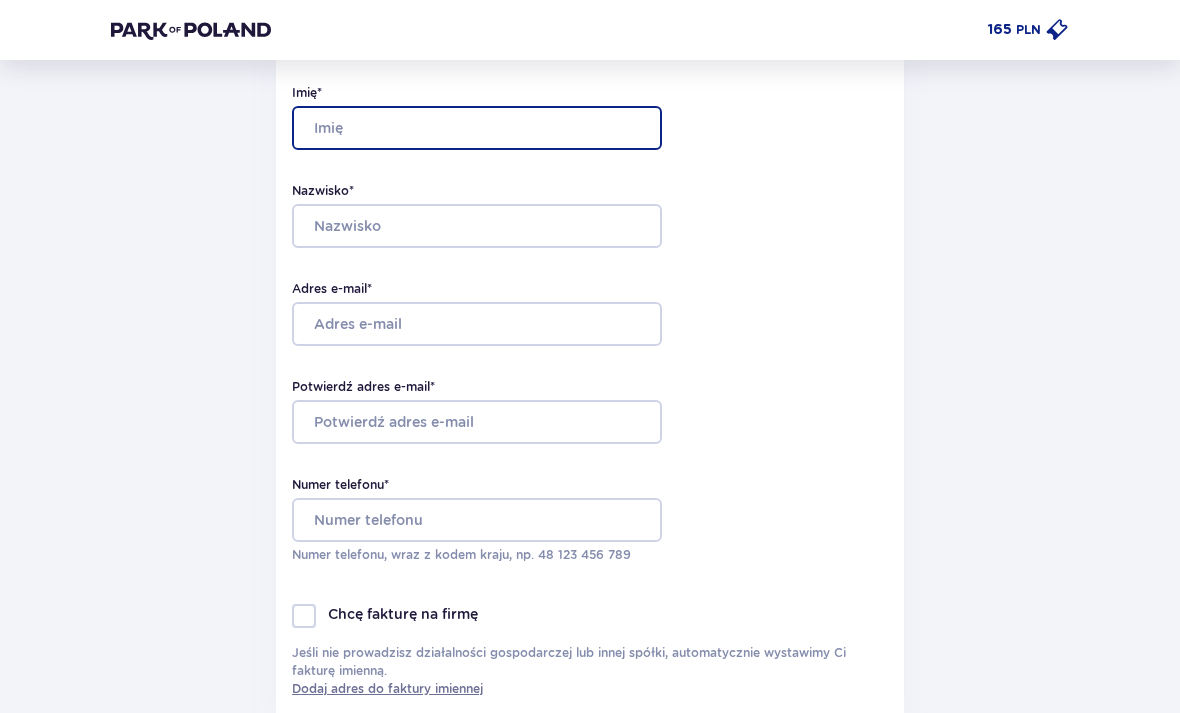 click on "Imię *" at bounding box center (477, 128) 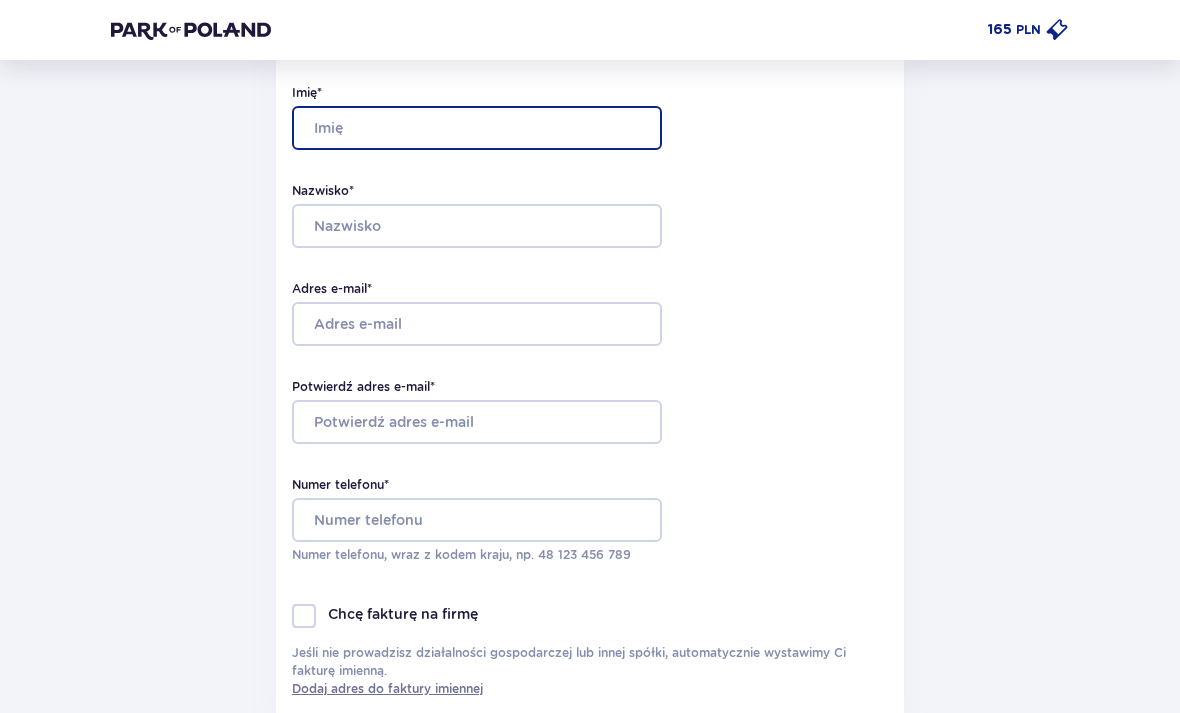 type on "A" 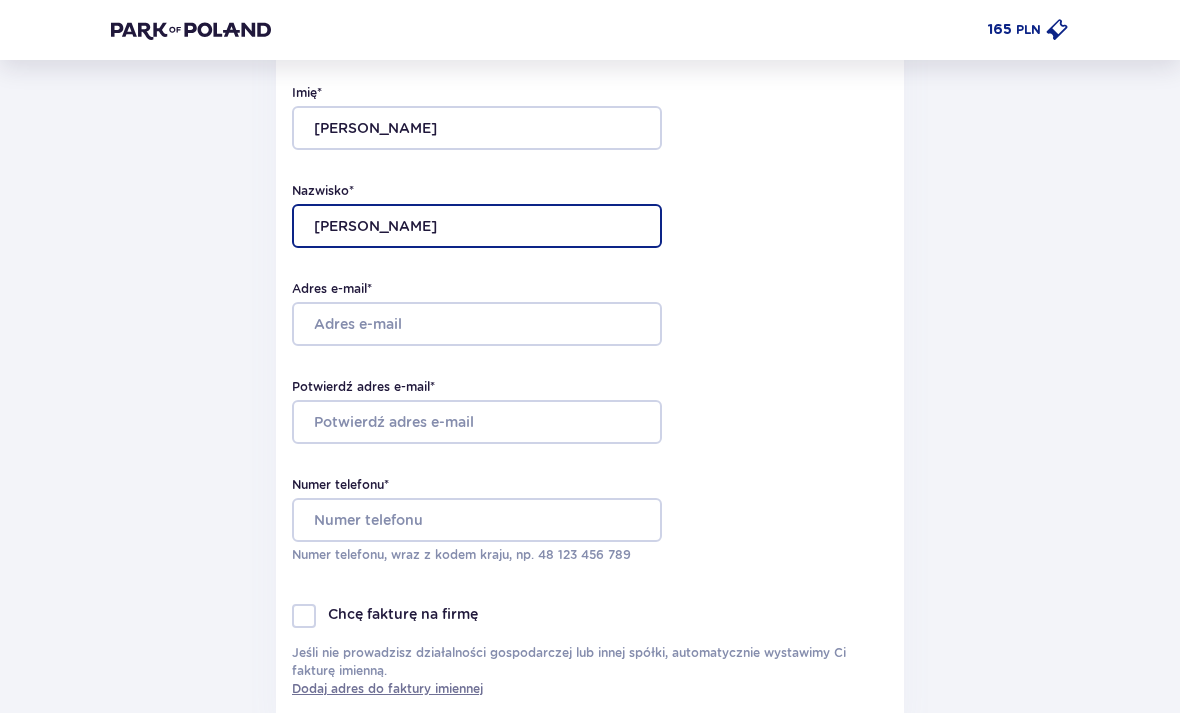 type on "Moroz" 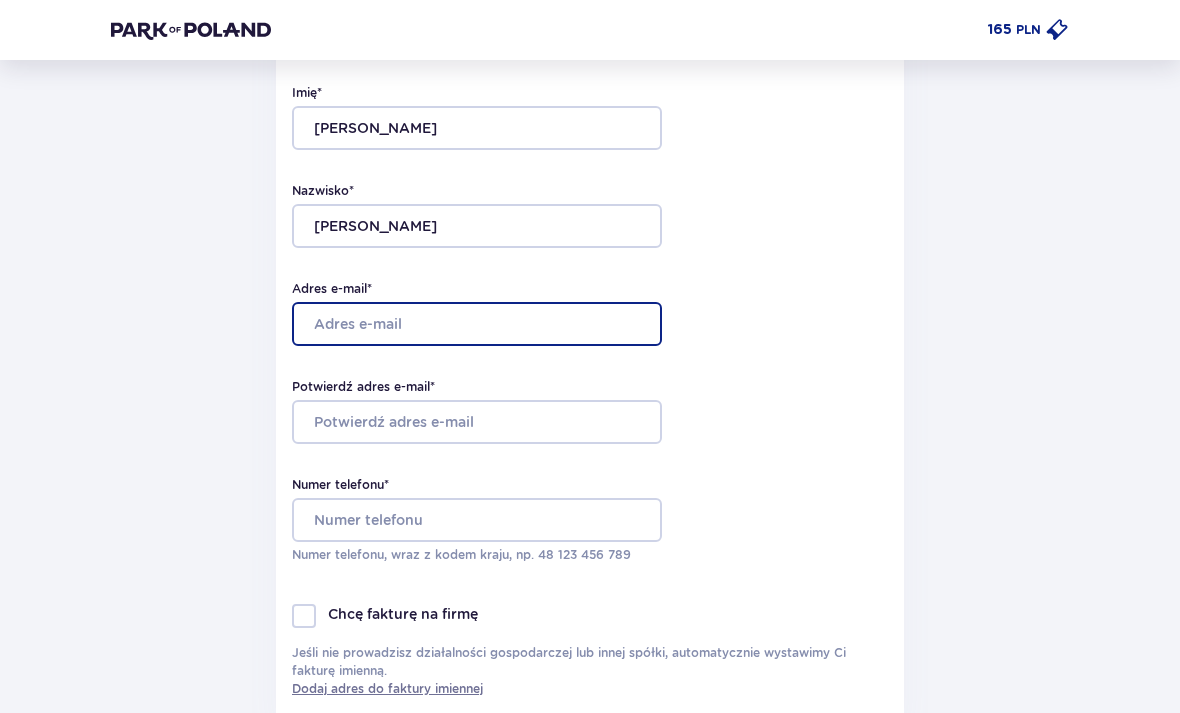 click on "Adres e-mail *" at bounding box center (477, 324) 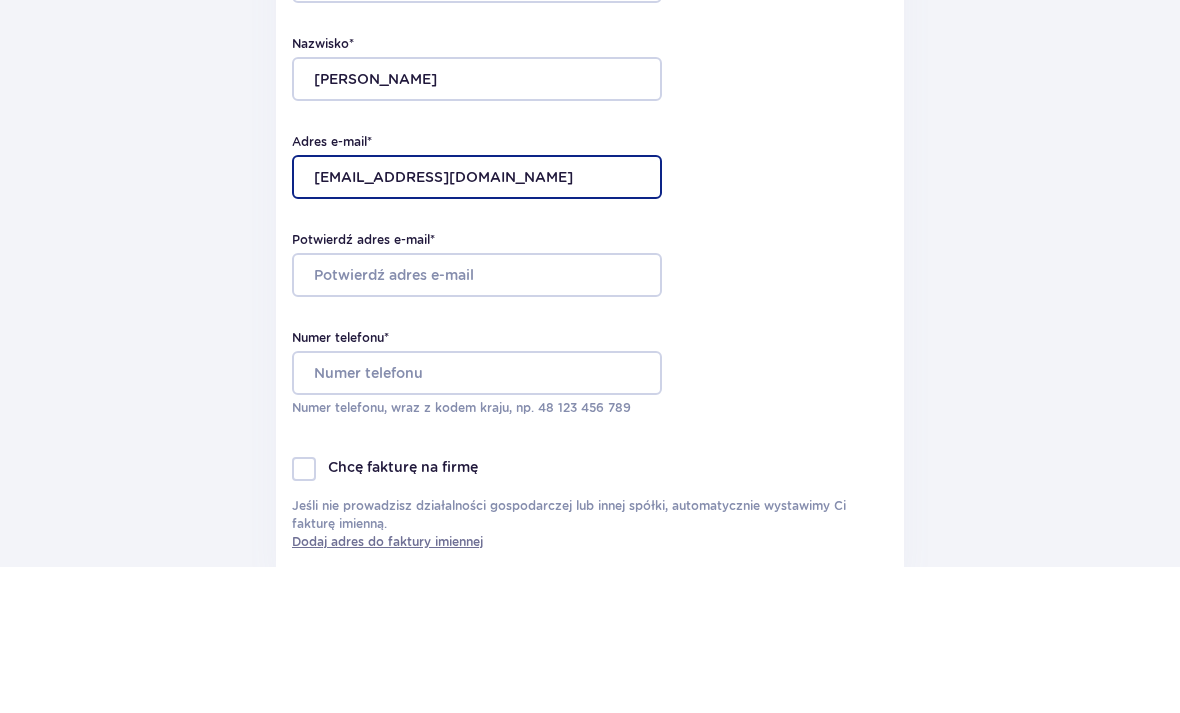 type on "[EMAIL_ADDRESS][DOMAIN_NAME]" 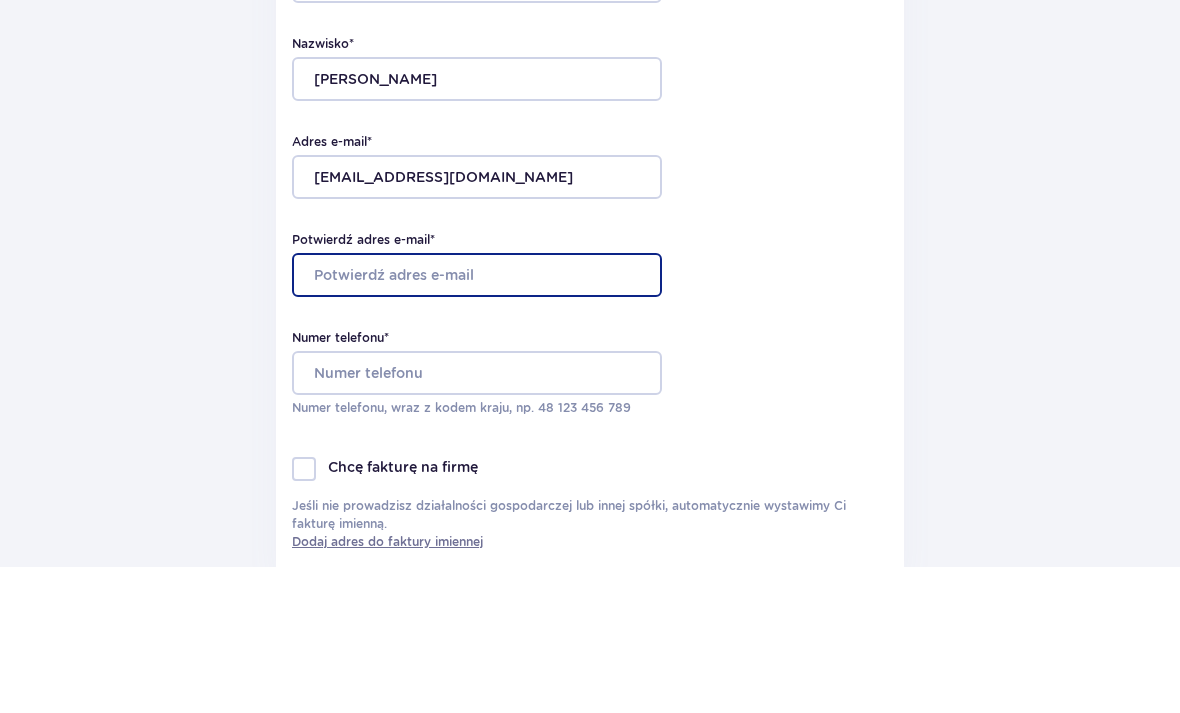 click on "Potwierdź adres e-mail *" at bounding box center (477, 422) 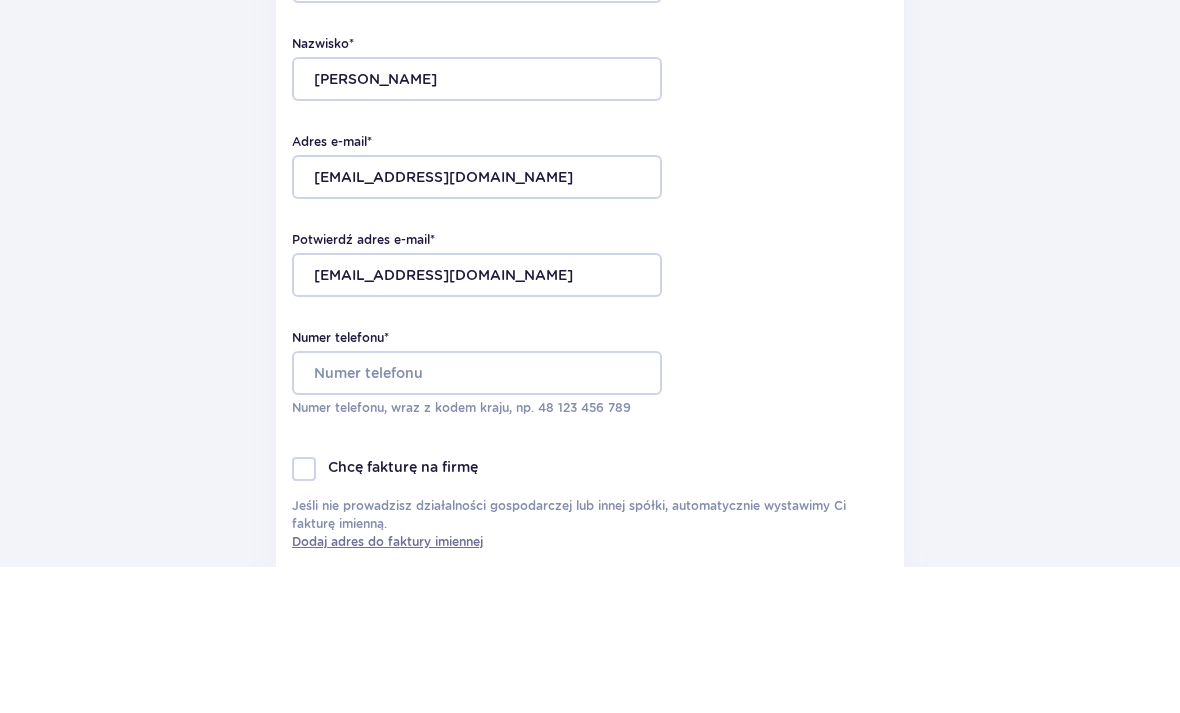 scroll, scrollTop: 343, scrollLeft: 0, axis: vertical 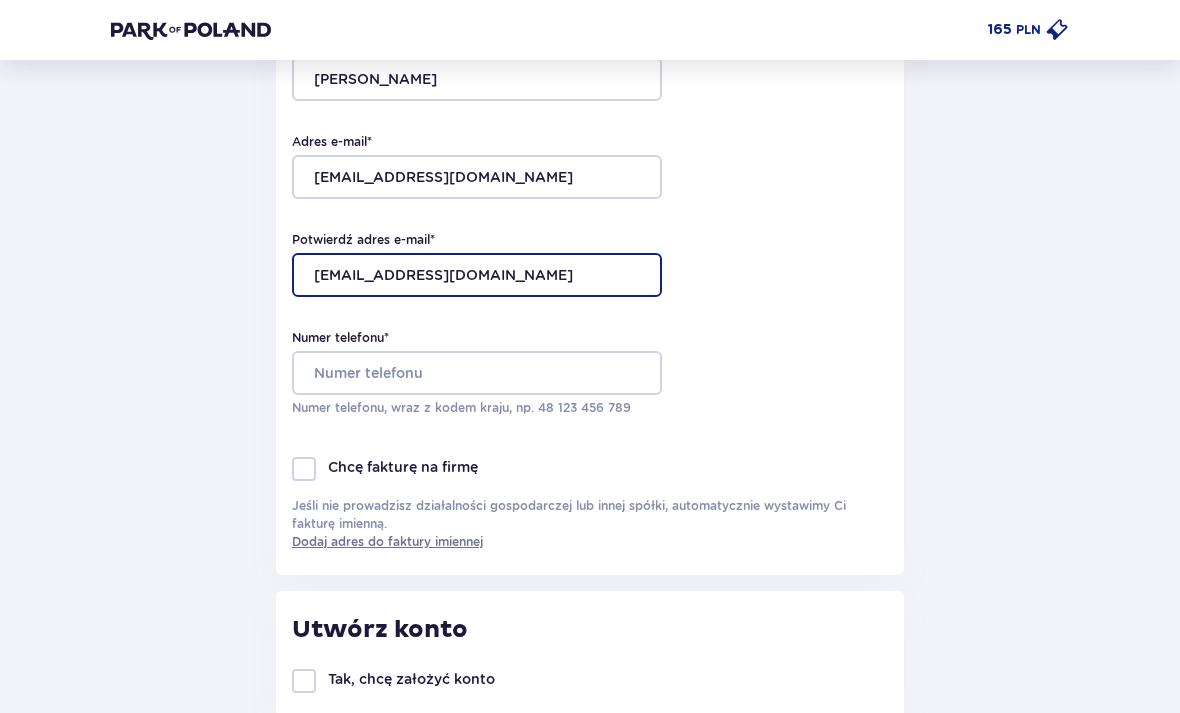 type on "[EMAIL_ADDRESS][DOMAIN_NAME]" 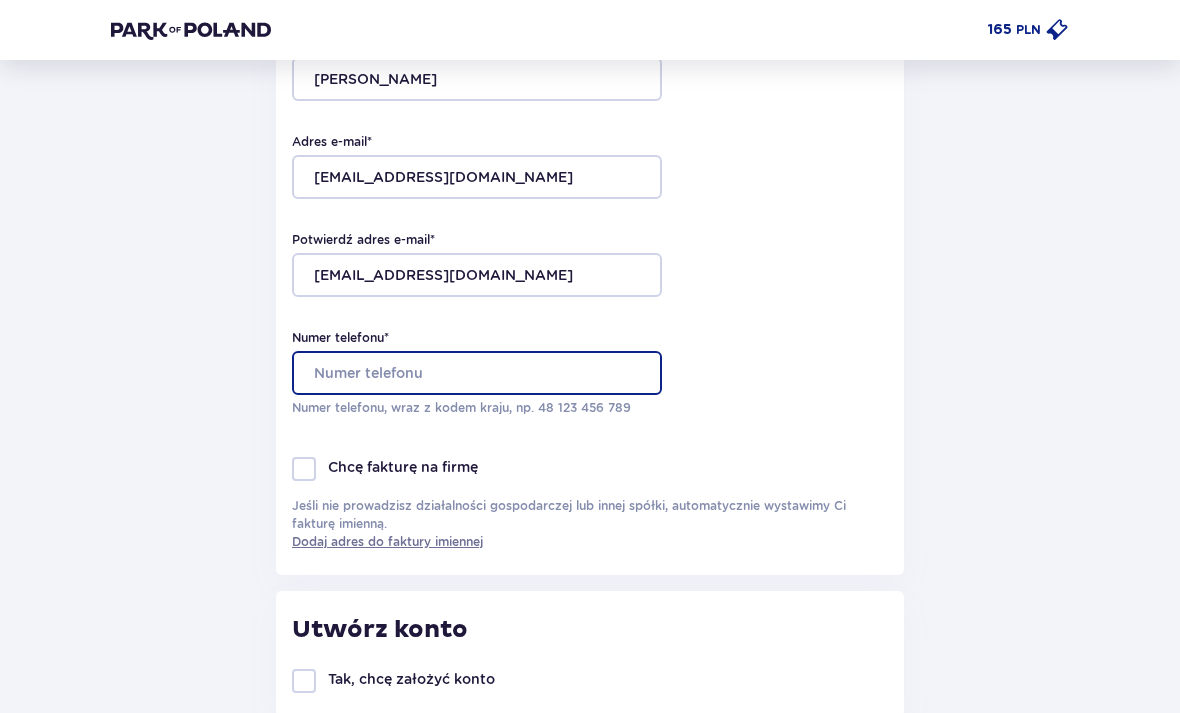 click on "Numer telefonu *" at bounding box center (477, 373) 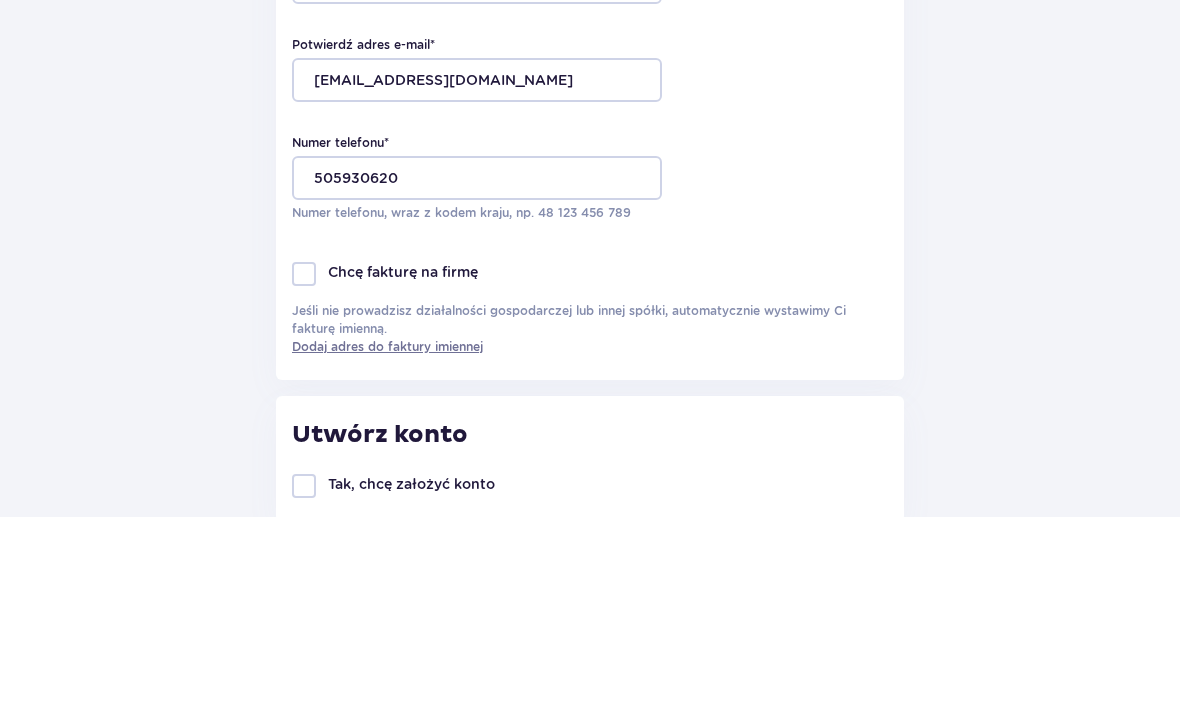 scroll, scrollTop: 539, scrollLeft: 0, axis: vertical 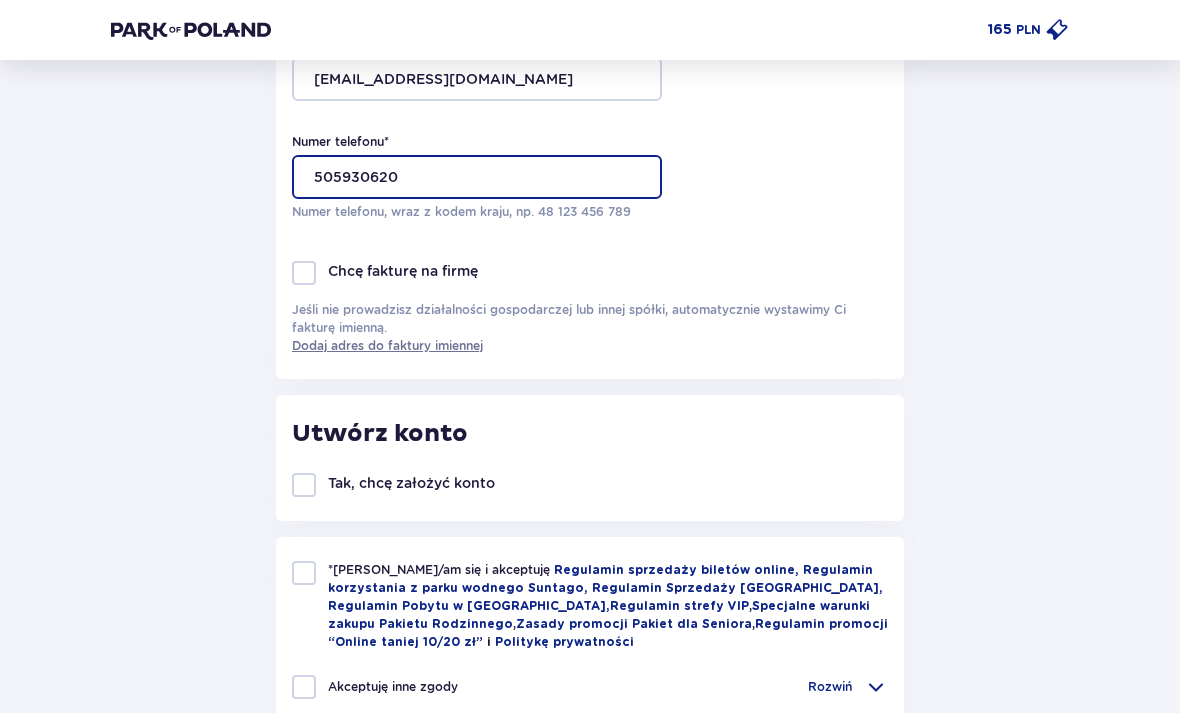 type on "505930620" 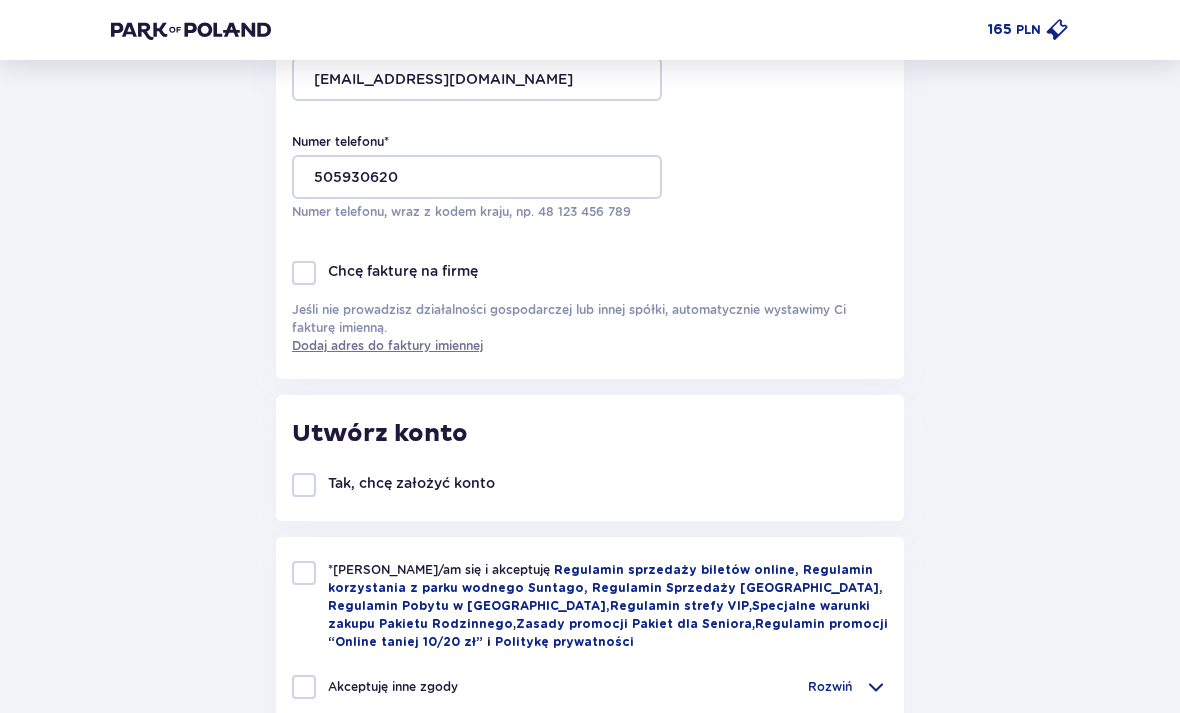 click at bounding box center [304, 573] 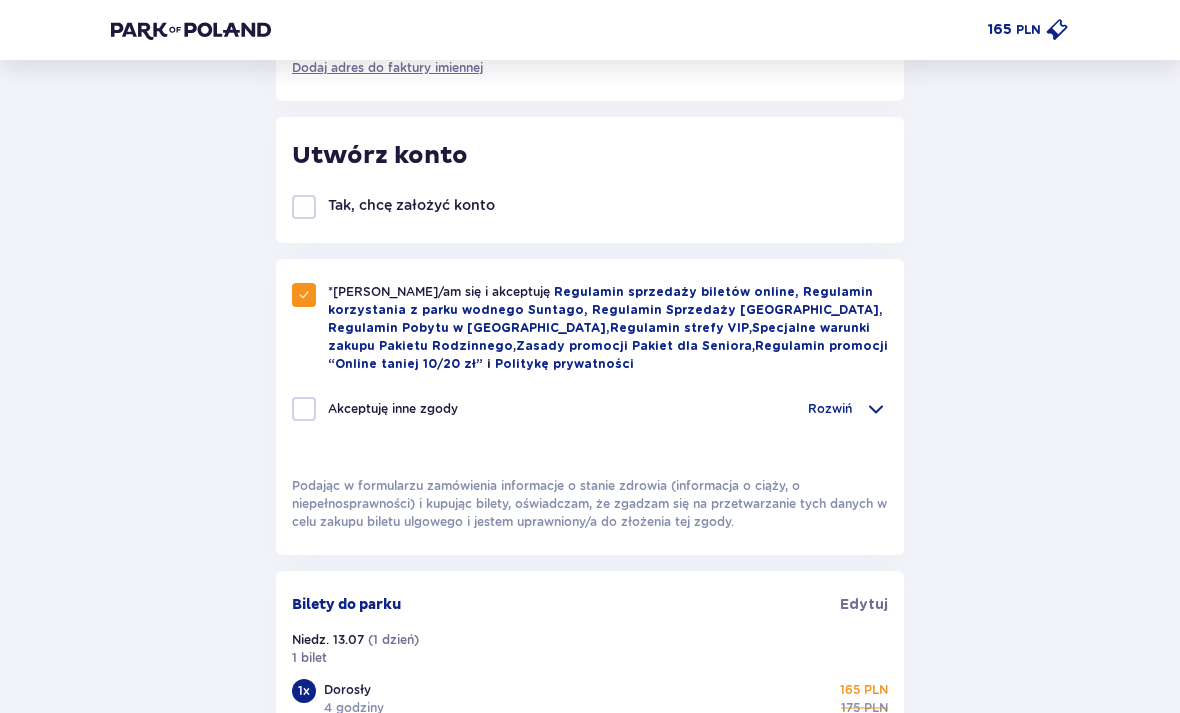 scroll, scrollTop: 822, scrollLeft: 0, axis: vertical 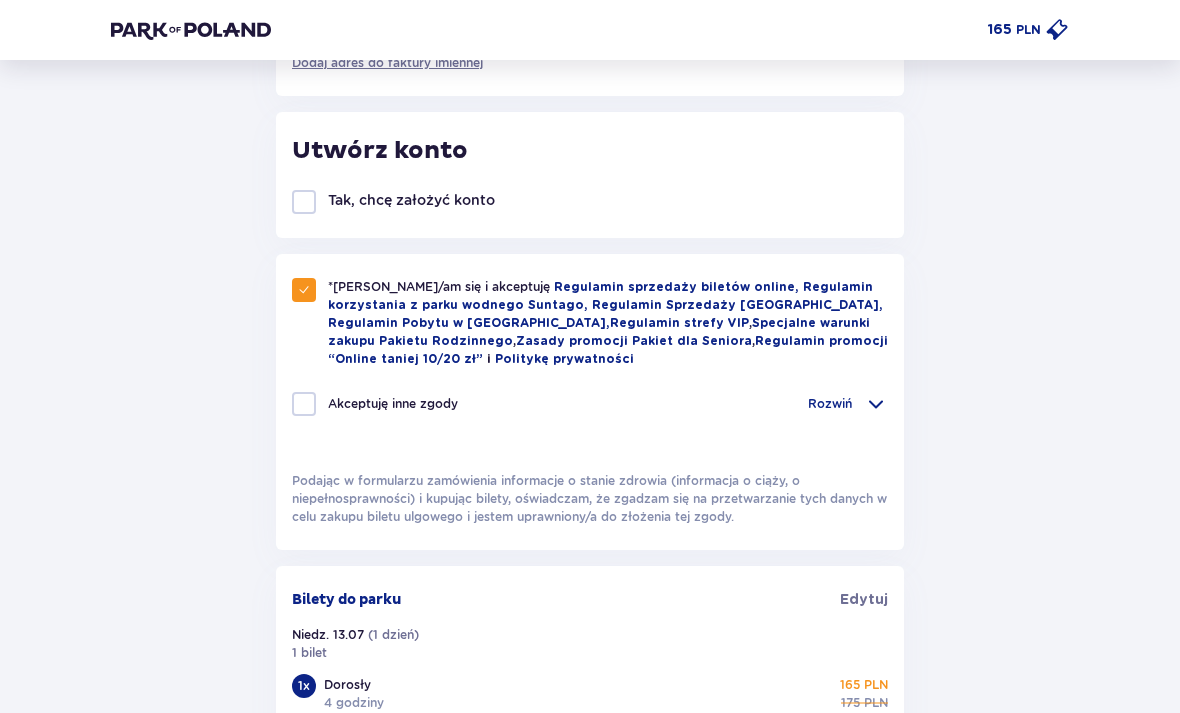click at bounding box center (876, 404) 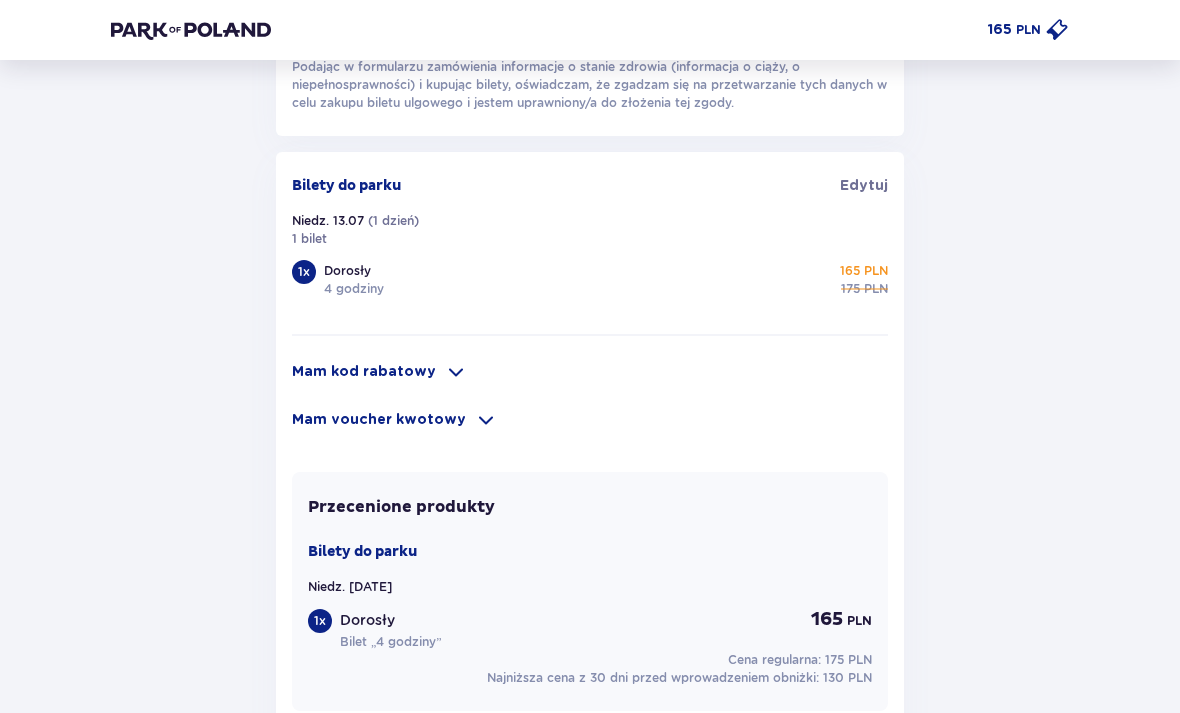 scroll, scrollTop: 1739, scrollLeft: 0, axis: vertical 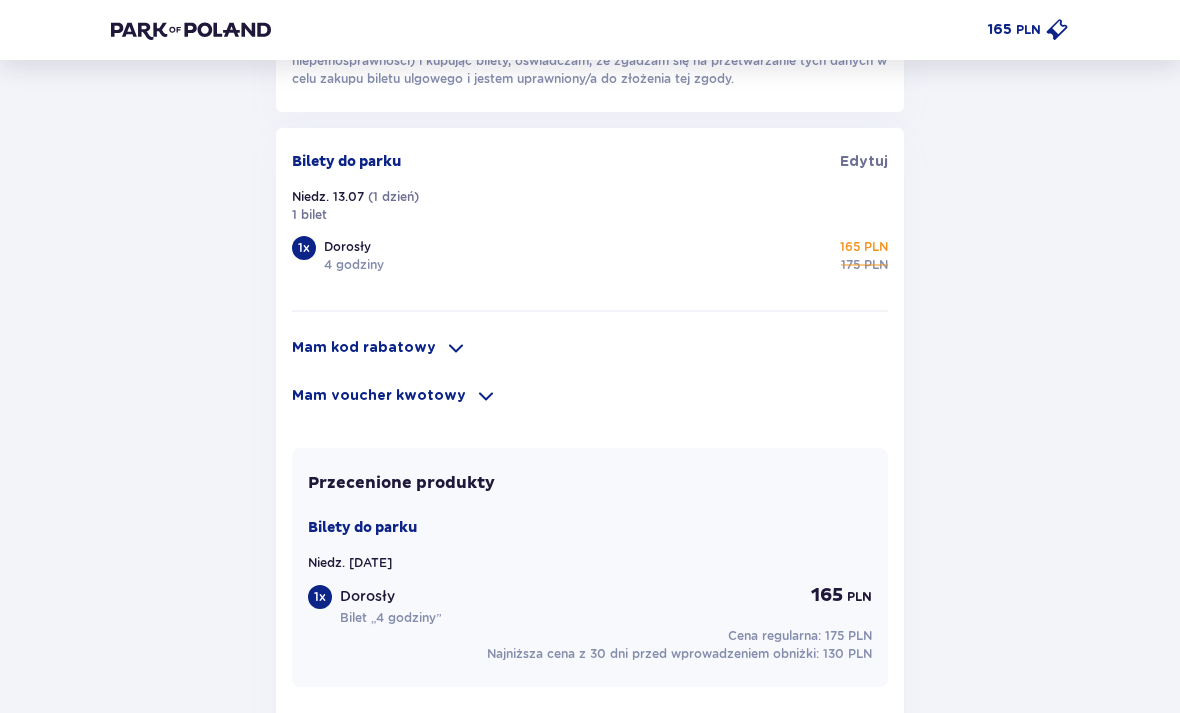 click on "Mam voucher kwotowy" at bounding box center (590, 397) 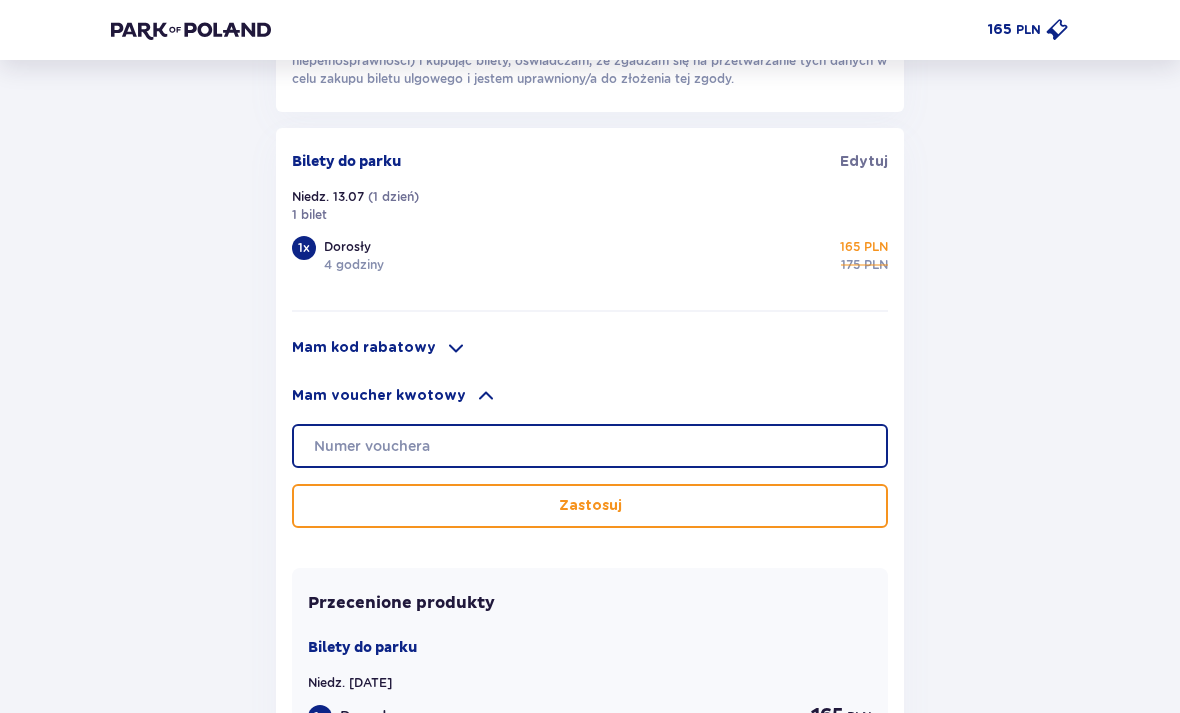 click at bounding box center (590, 446) 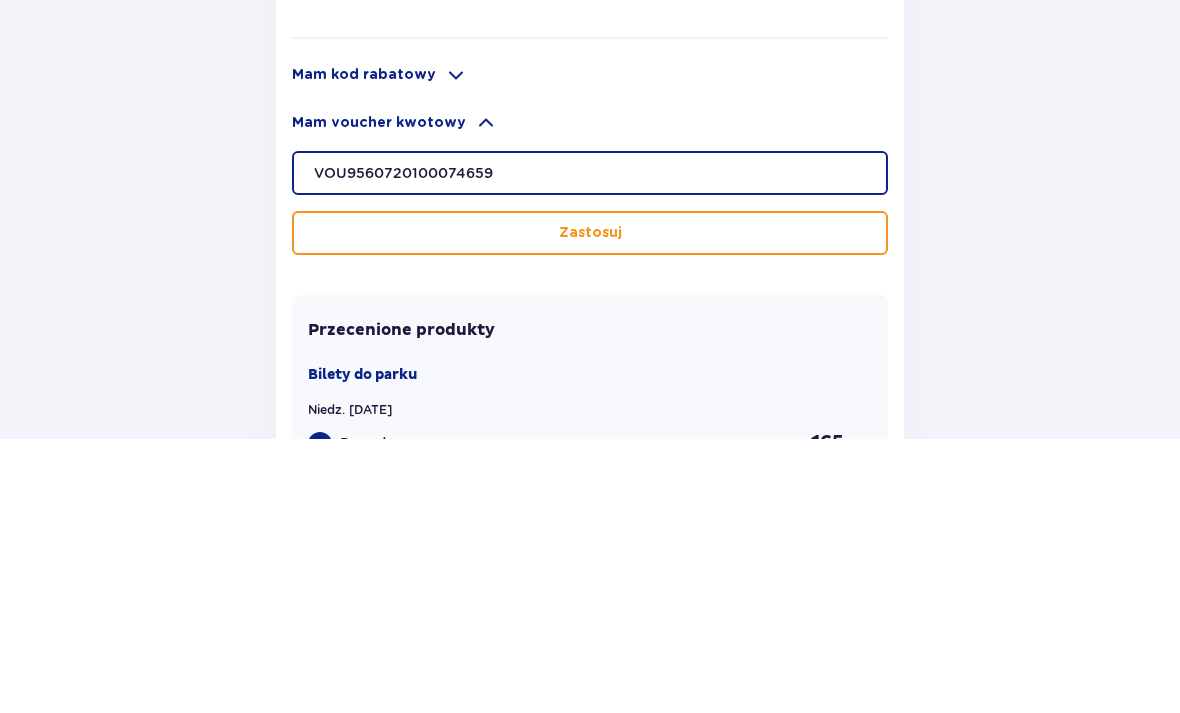 type on "VOU9560720100074659" 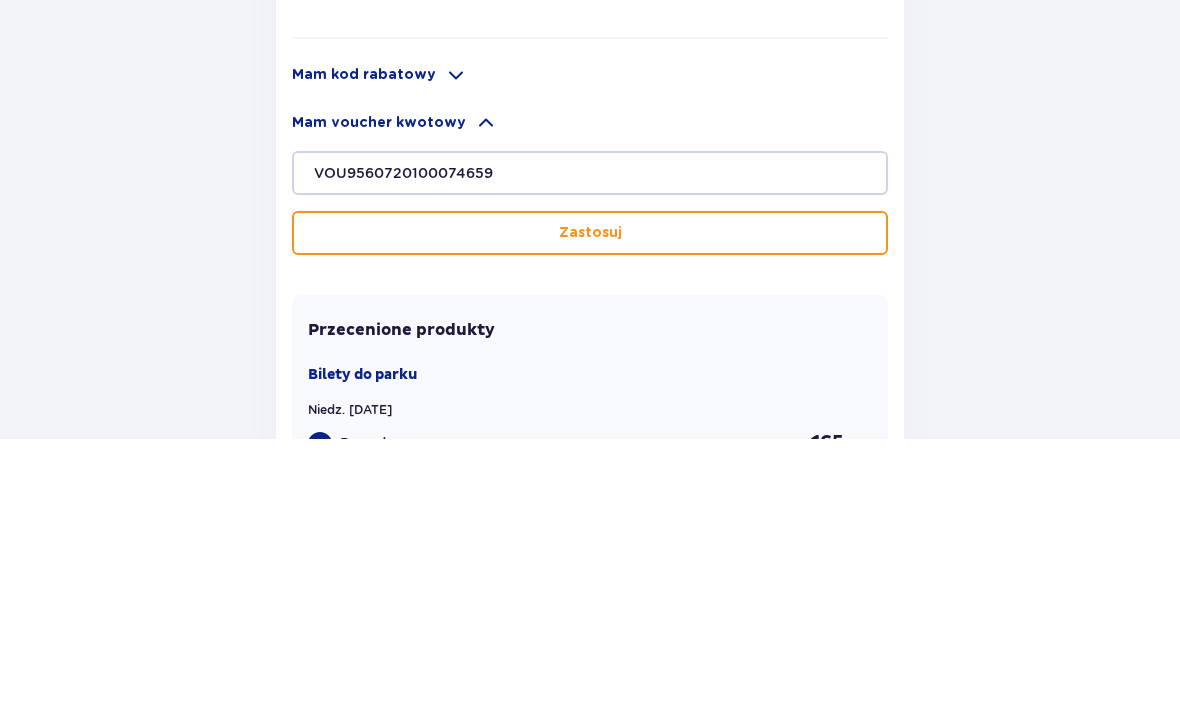 click on "Zastosuj" at bounding box center [590, 507] 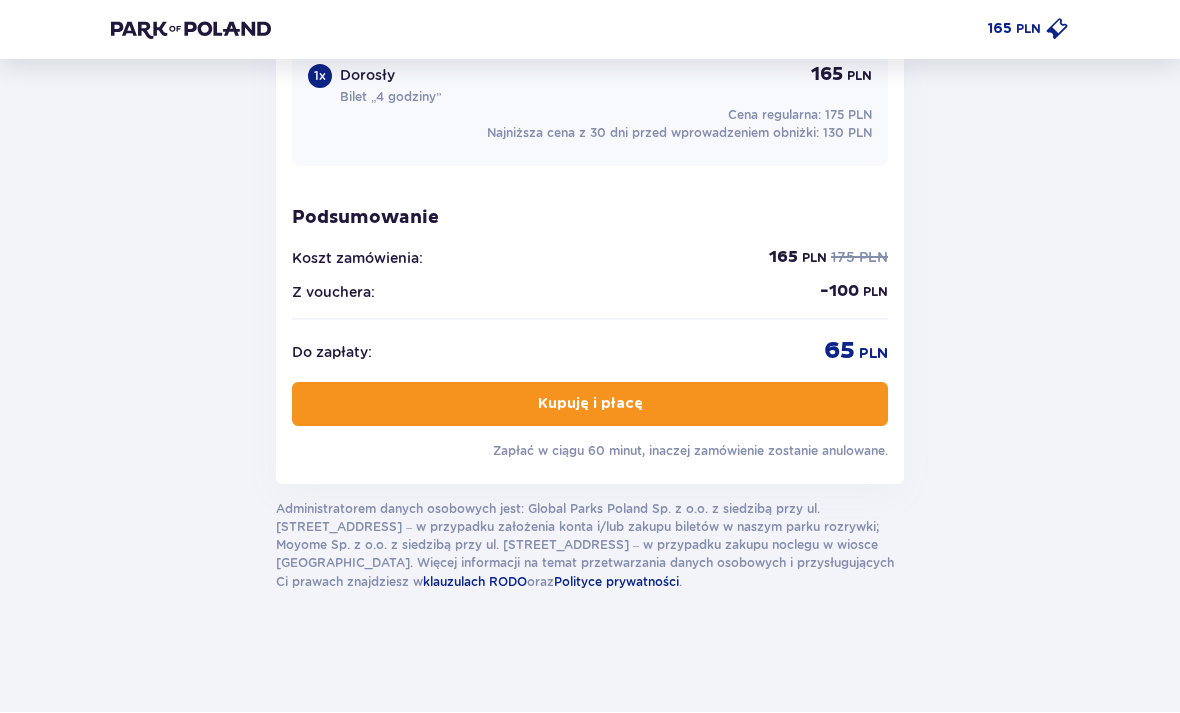 scroll, scrollTop: 2367, scrollLeft: 0, axis: vertical 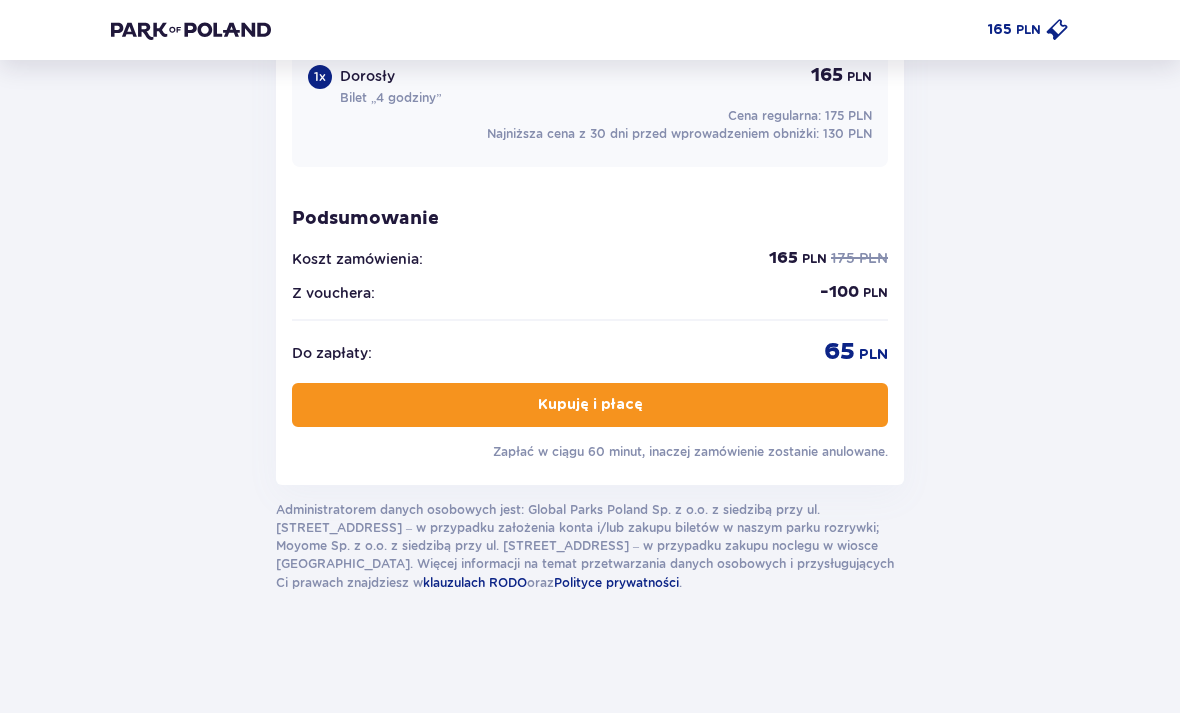 click on "Kupuję i płacę" at bounding box center [590, 405] 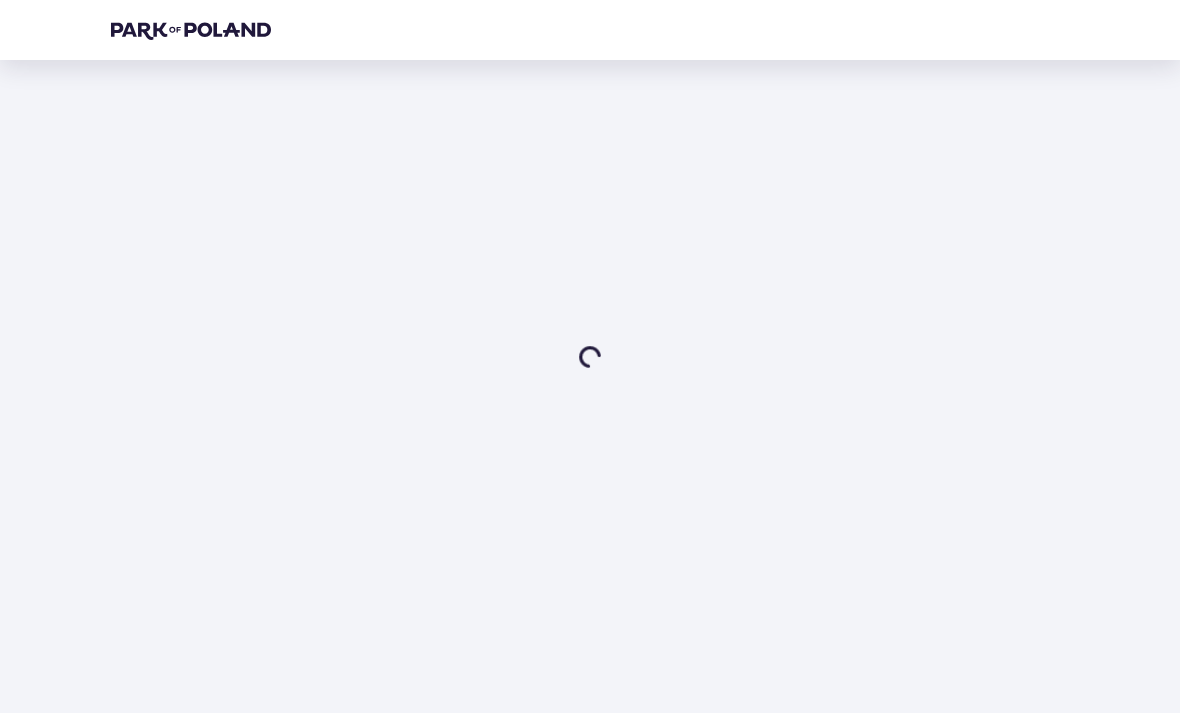 scroll, scrollTop: 0, scrollLeft: 0, axis: both 